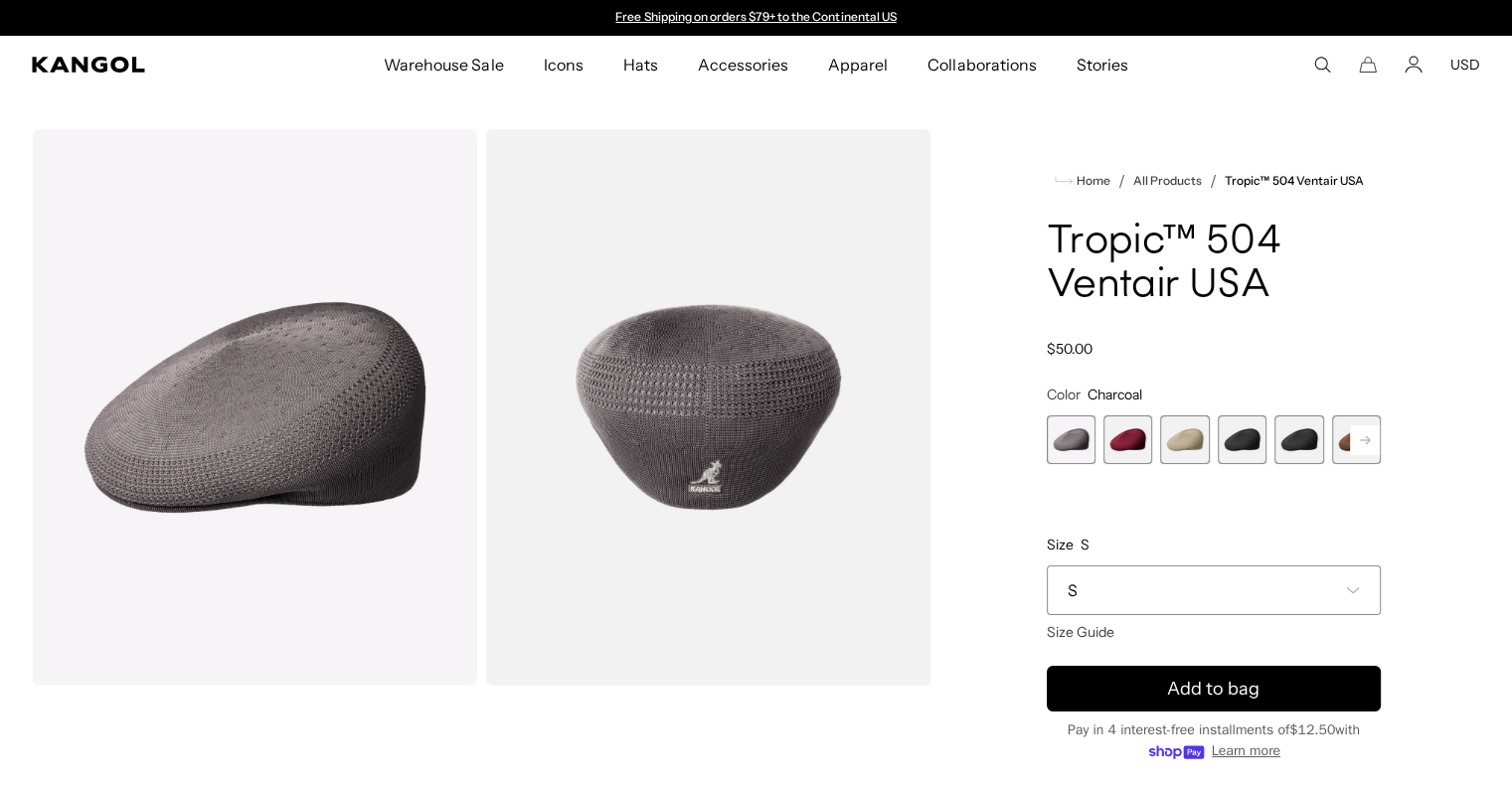 scroll, scrollTop: 0, scrollLeft: 0, axis: both 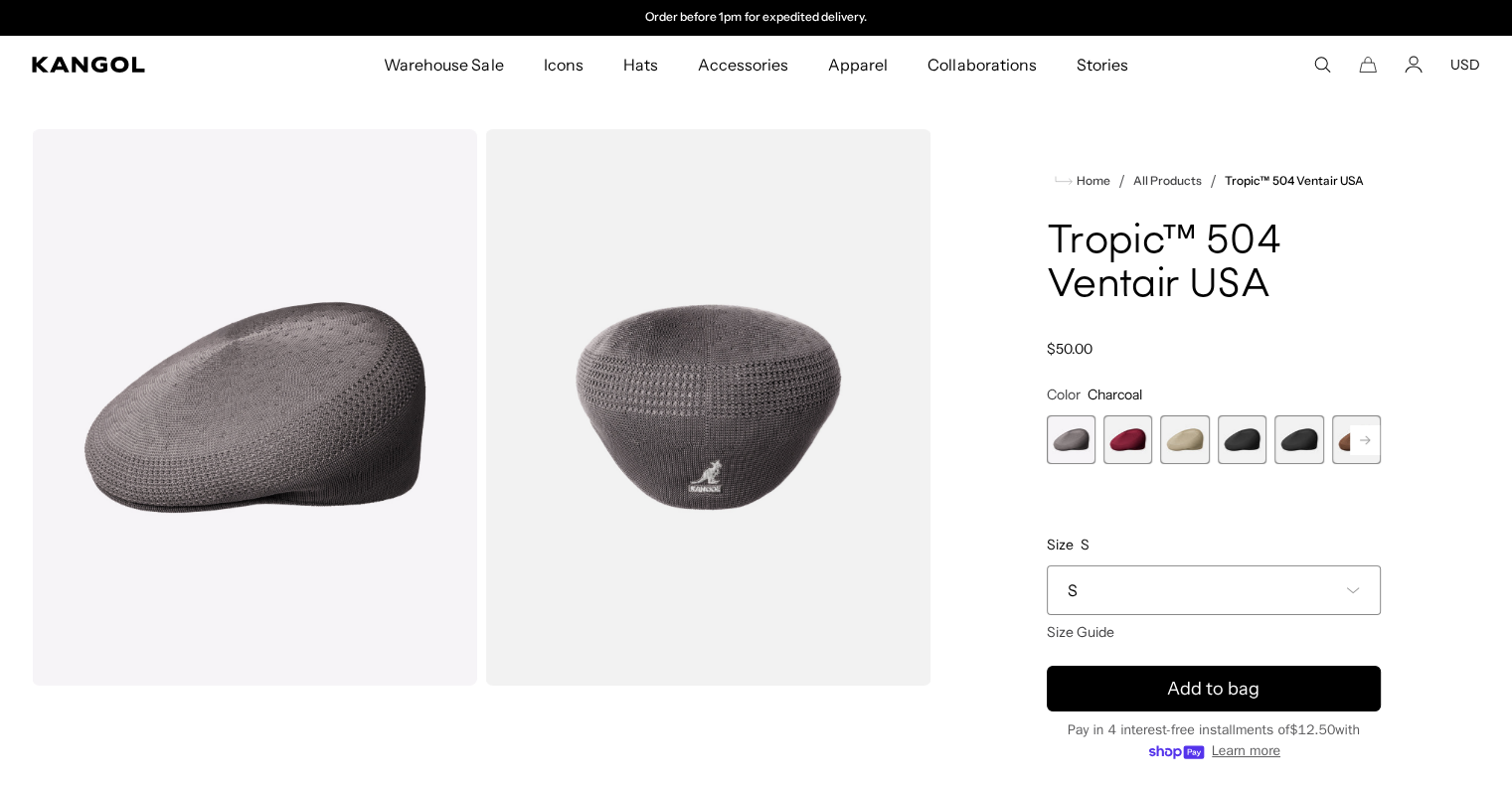 click on "S" at bounding box center [1214, 590] 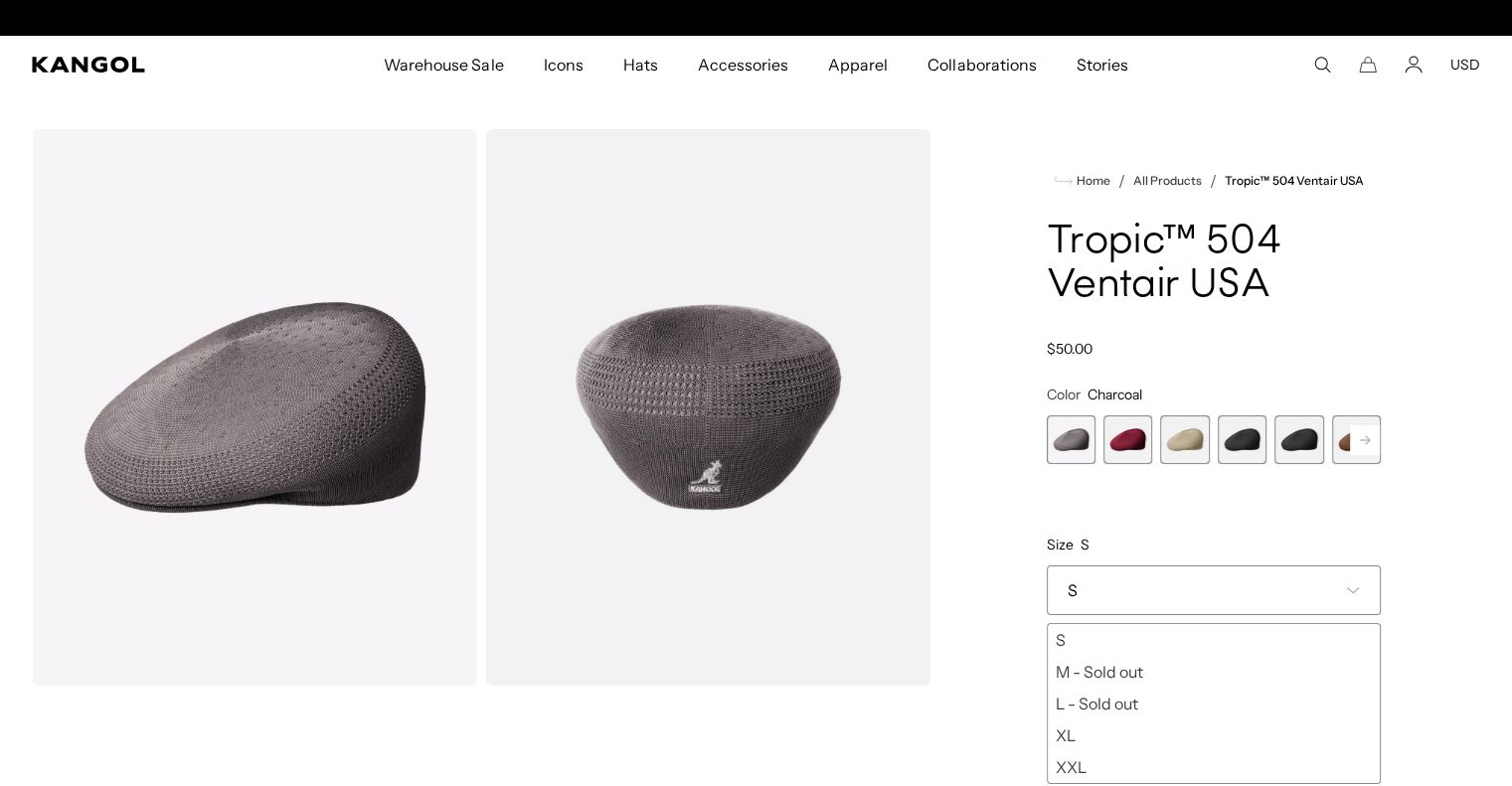 scroll, scrollTop: 0, scrollLeft: 0, axis: both 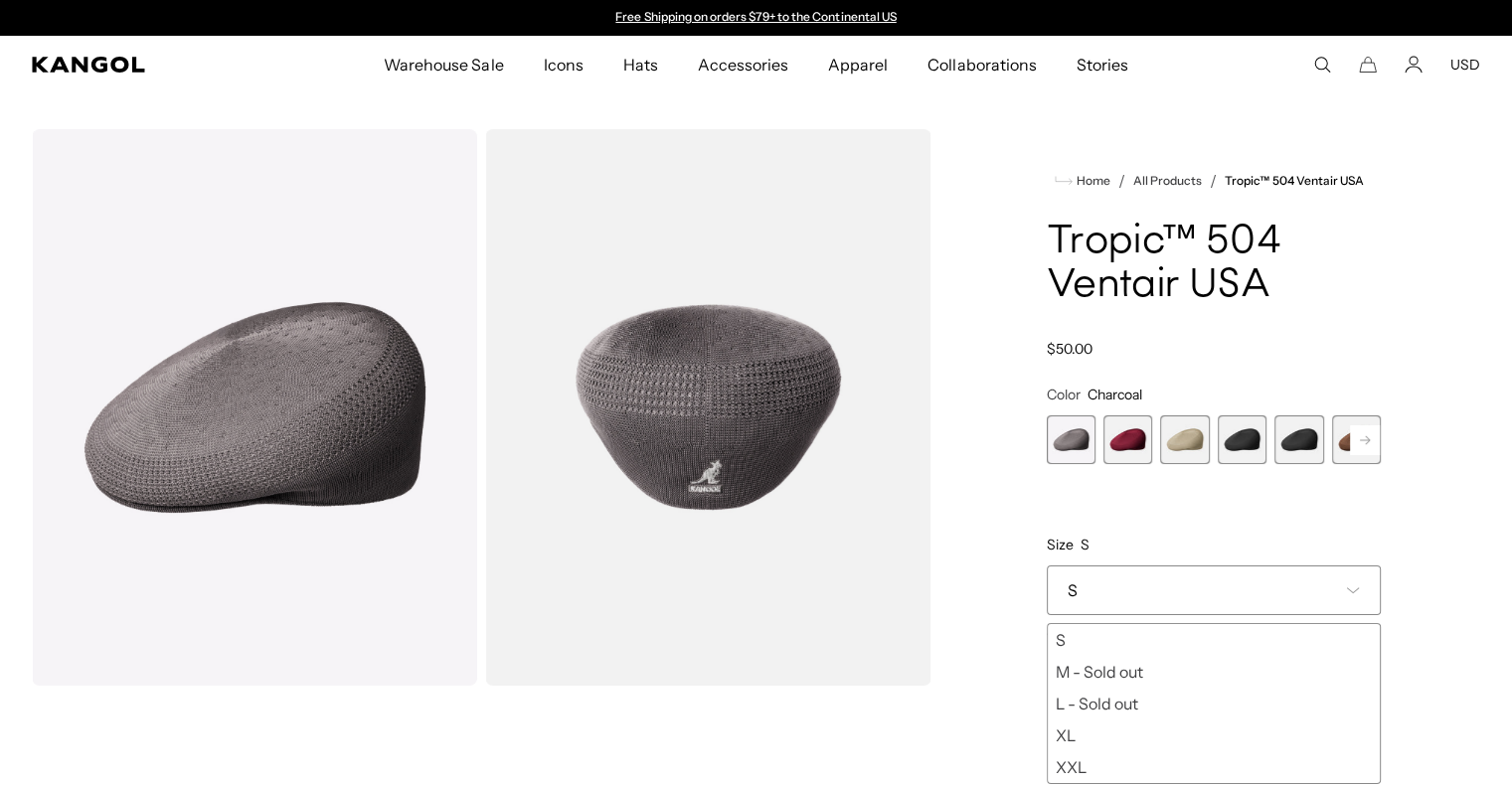 click on "XXL" at bounding box center [1214, 767] 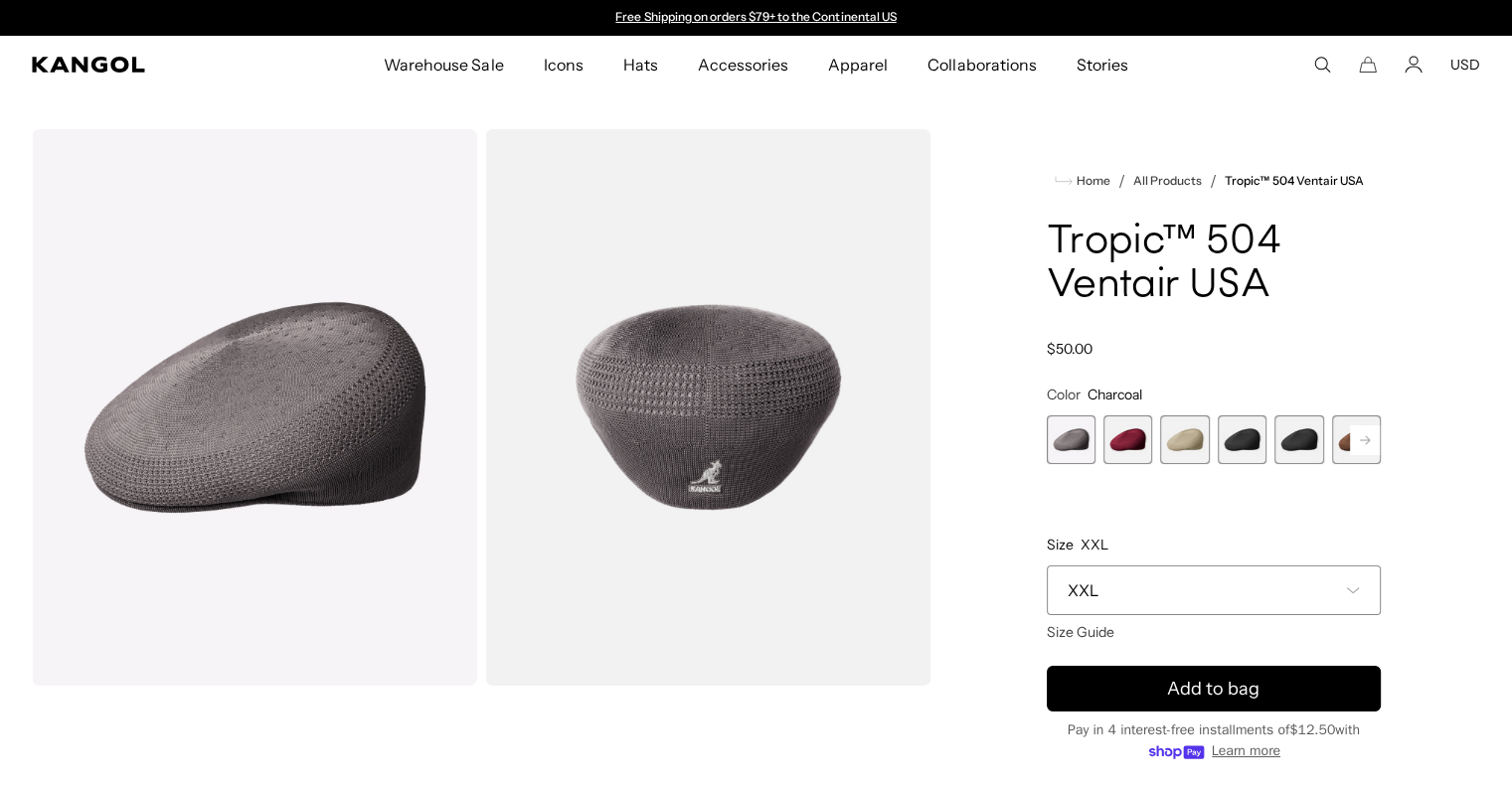 click on "Home
/
All Products
/
Tropic™ 504 Ventair USA
Tropic™ 504 Ventair USA
Regular price
$50.00
Regular price
Sale price
$50.00
Color
Charcoal
Previous
Next
Charcoal
Variant sold out or unavailable
Burgundy
Variant sold out or unavailable" at bounding box center (1214, 562) 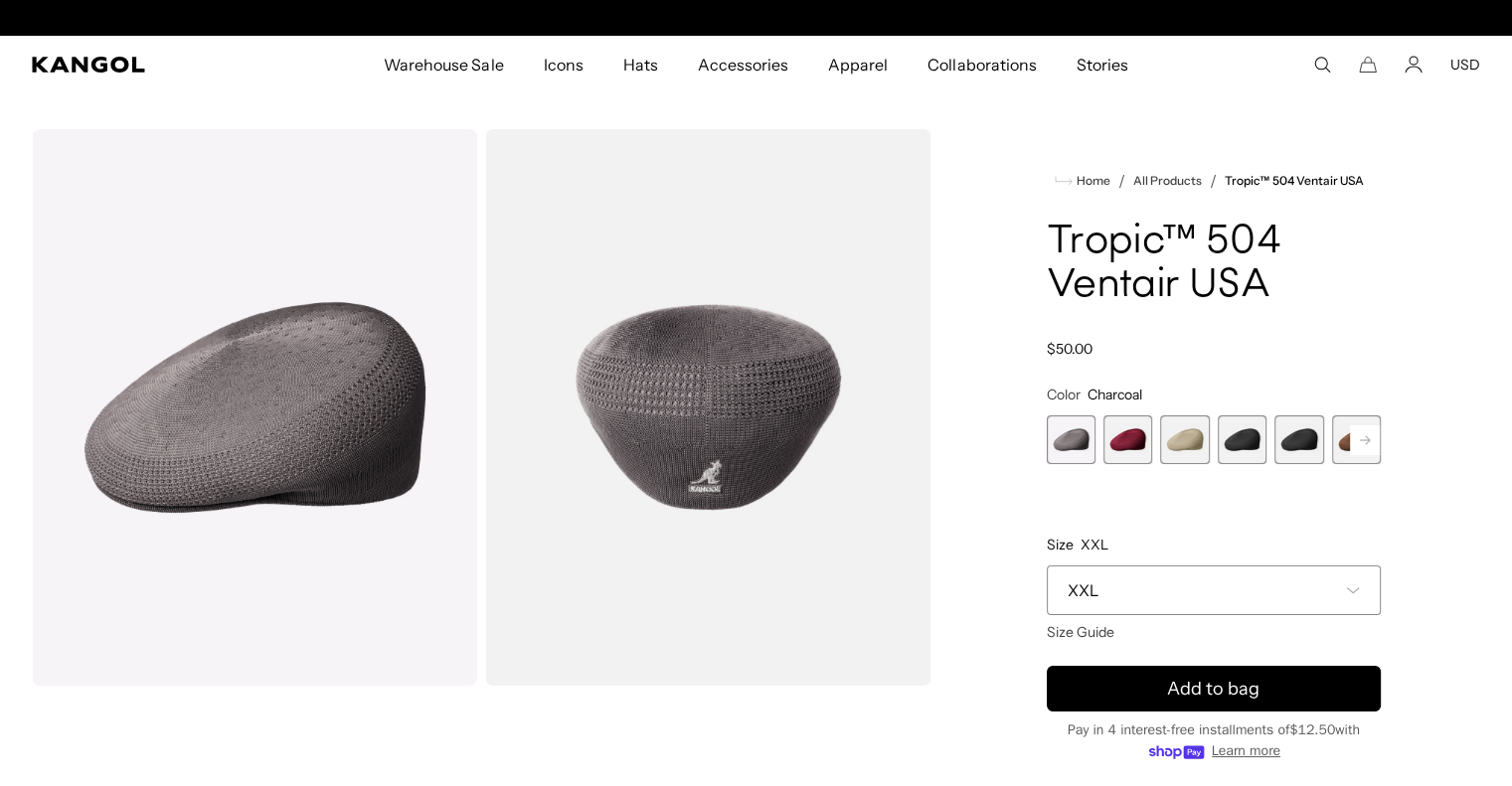 scroll, scrollTop: 0, scrollLeft: 0, axis: both 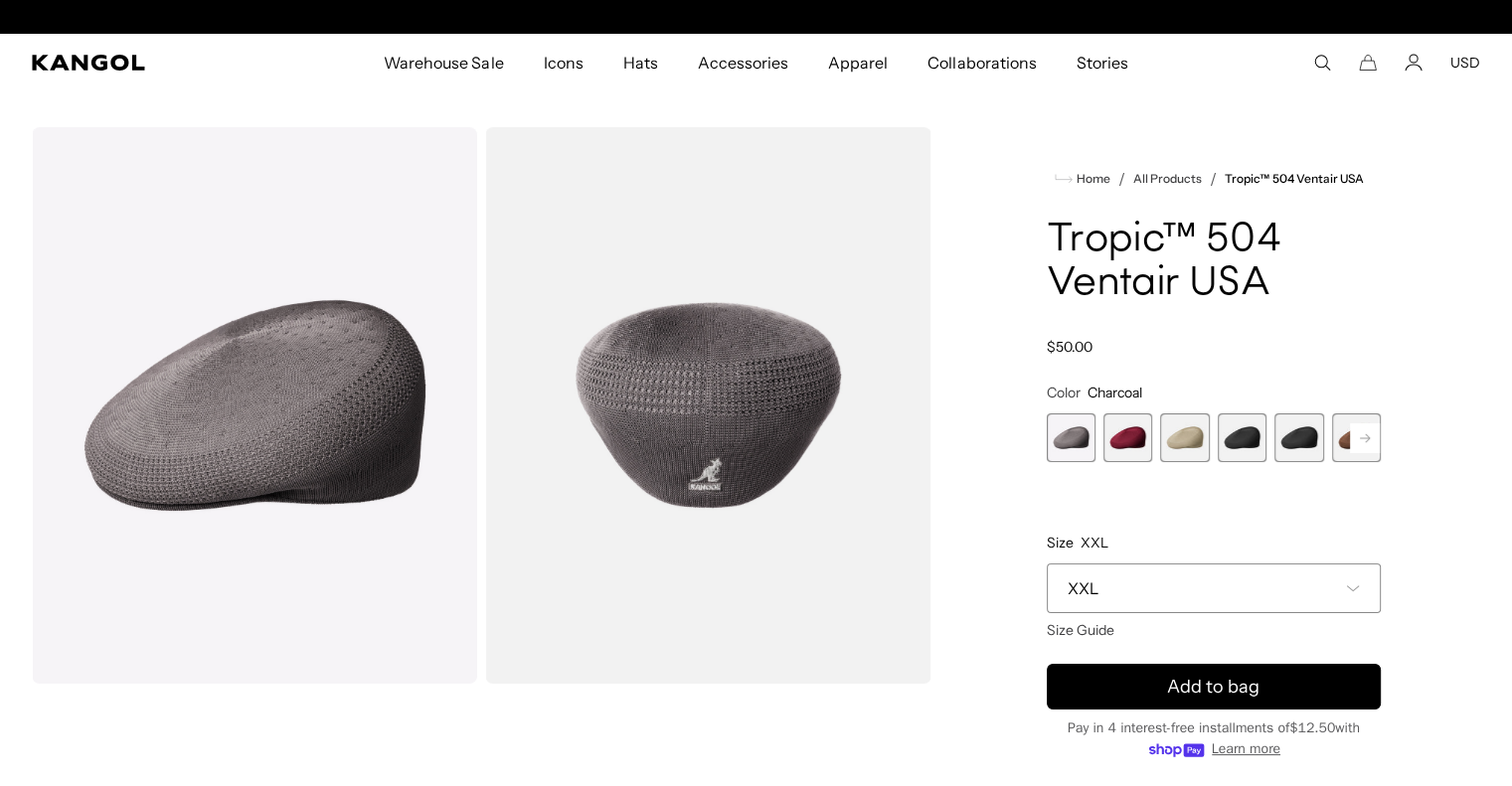 click at bounding box center (1127, 437) 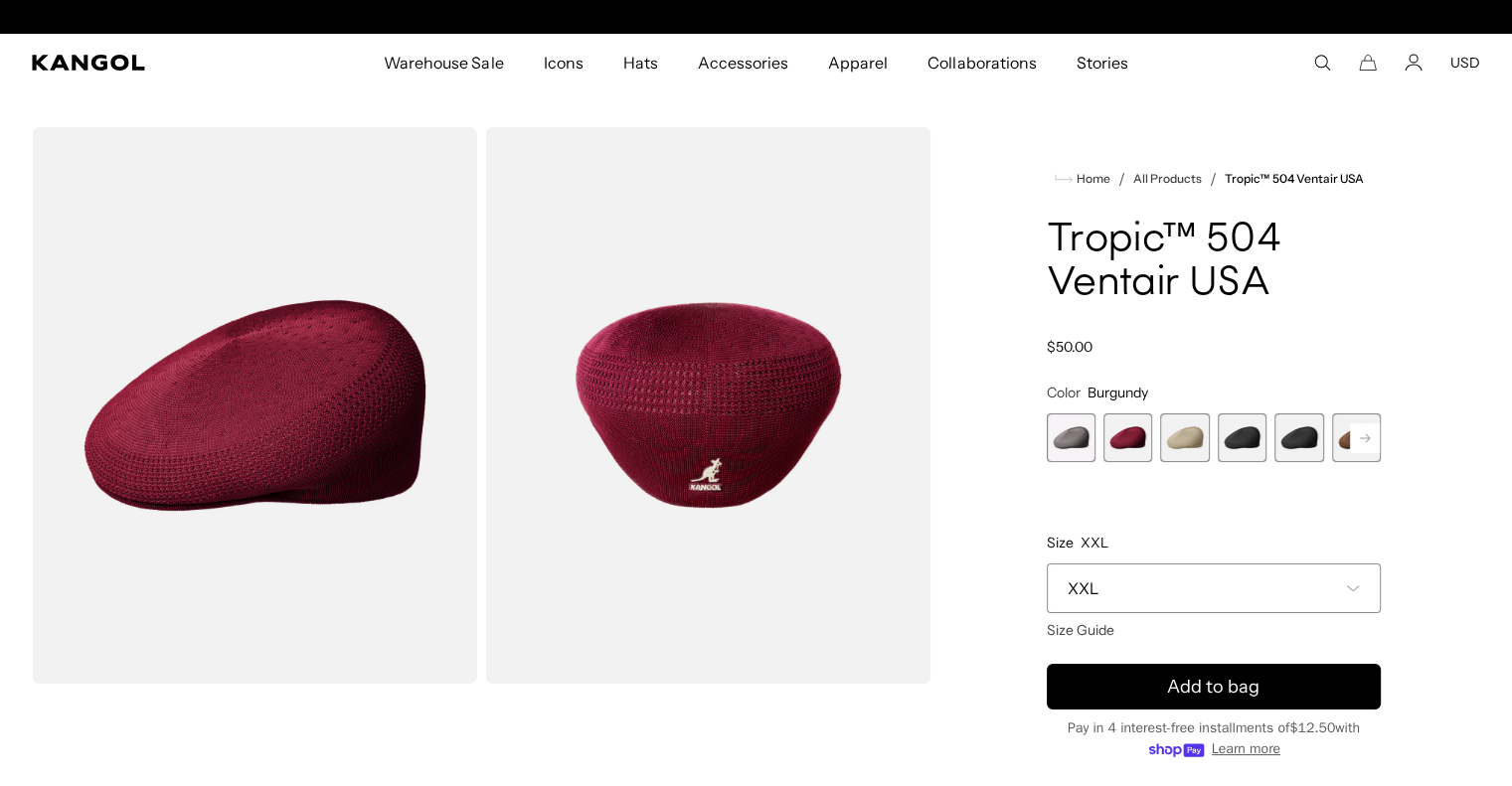 scroll, scrollTop: 0, scrollLeft: 410, axis: horizontal 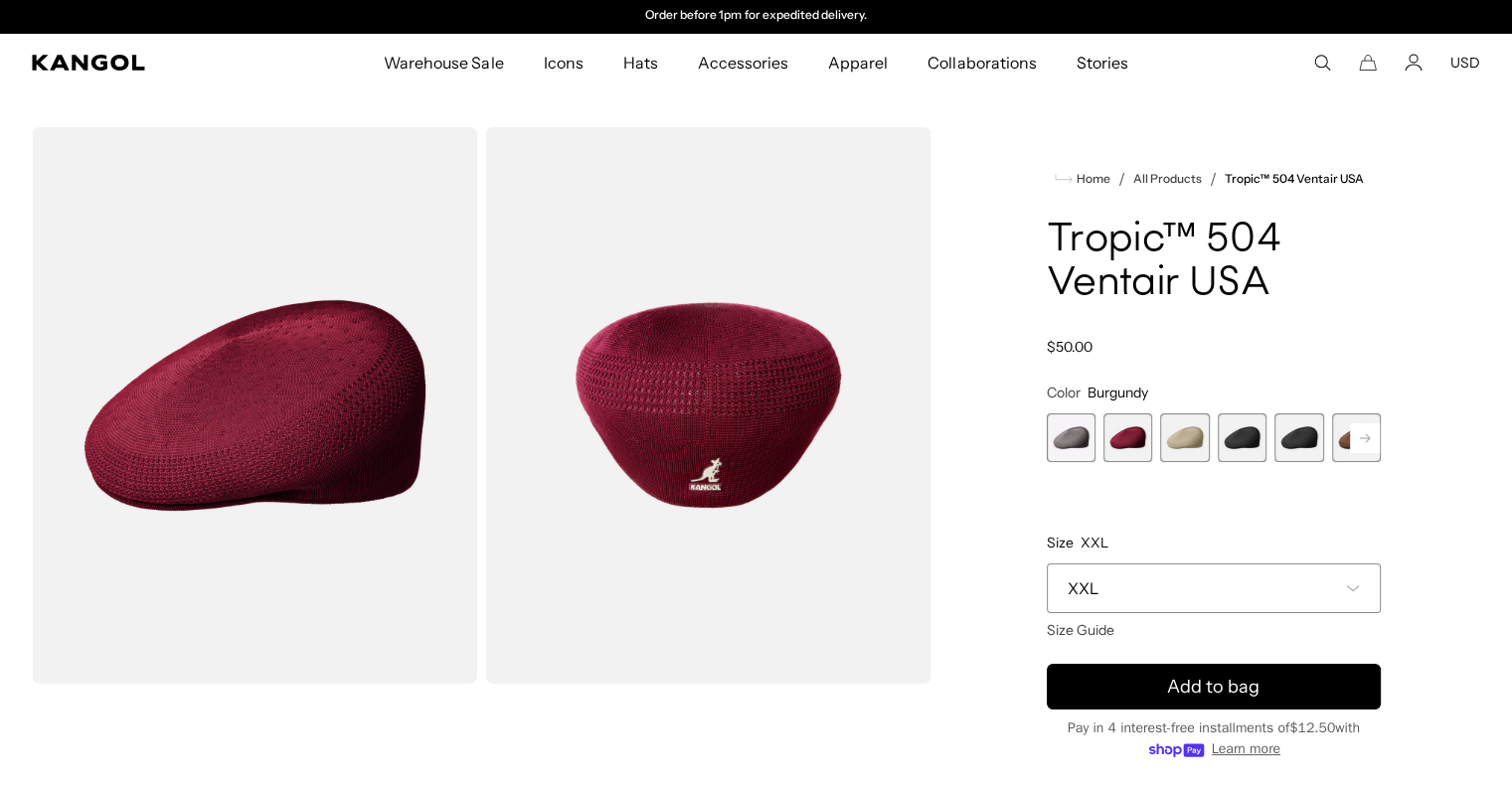 click at bounding box center (1184, 437) 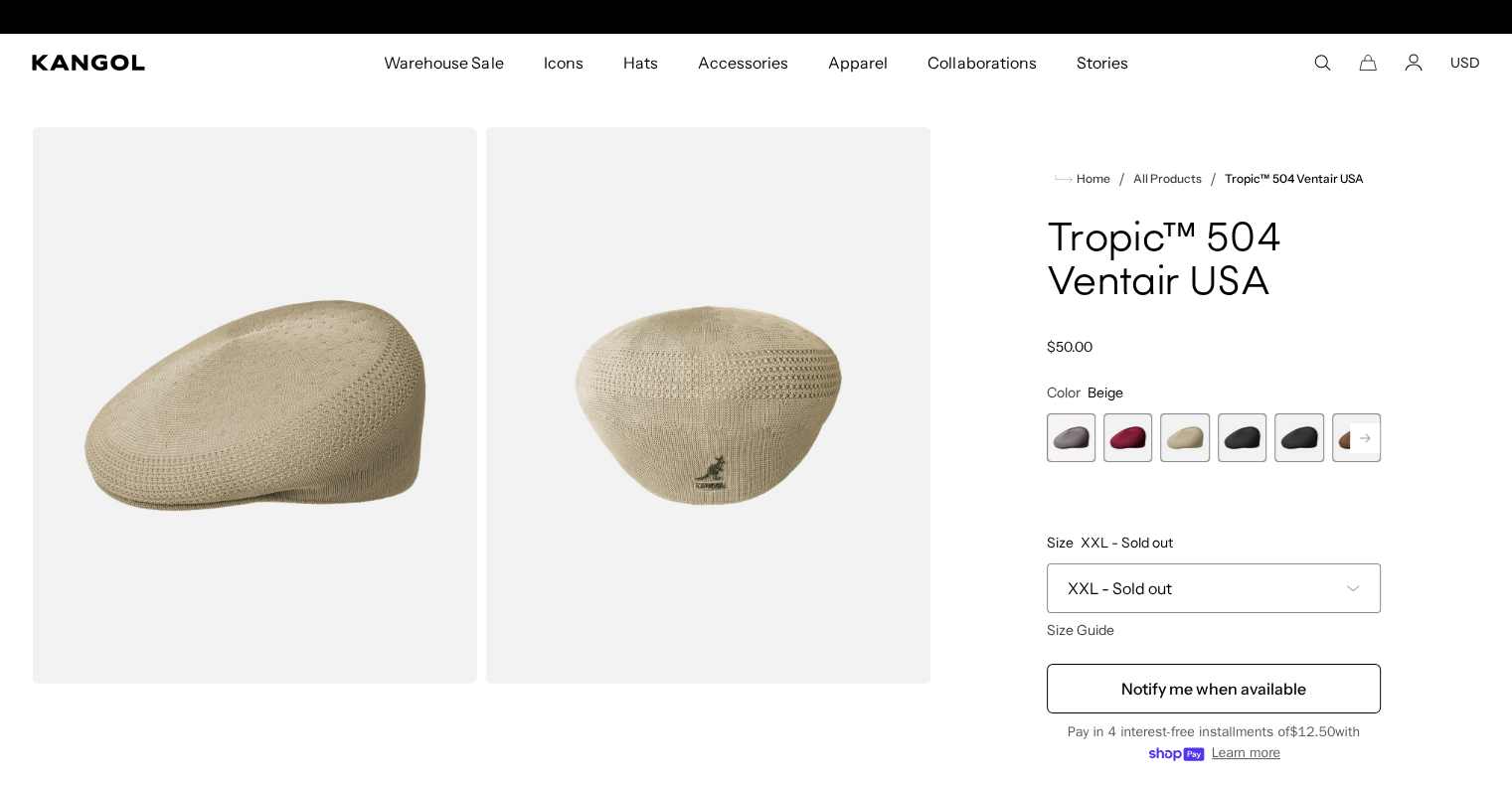 scroll, scrollTop: 0, scrollLeft: 0, axis: both 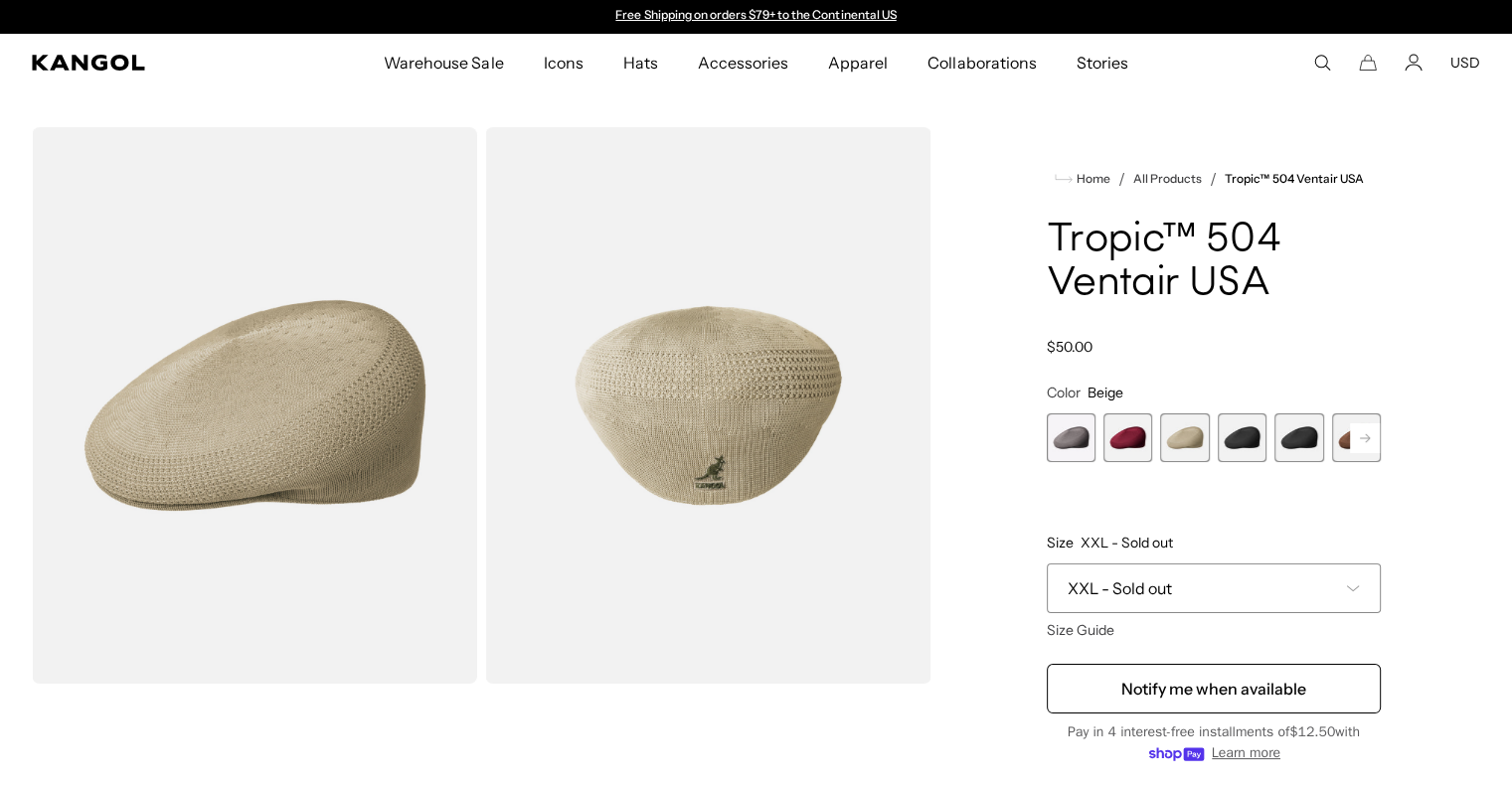 click at bounding box center (1242, 437) 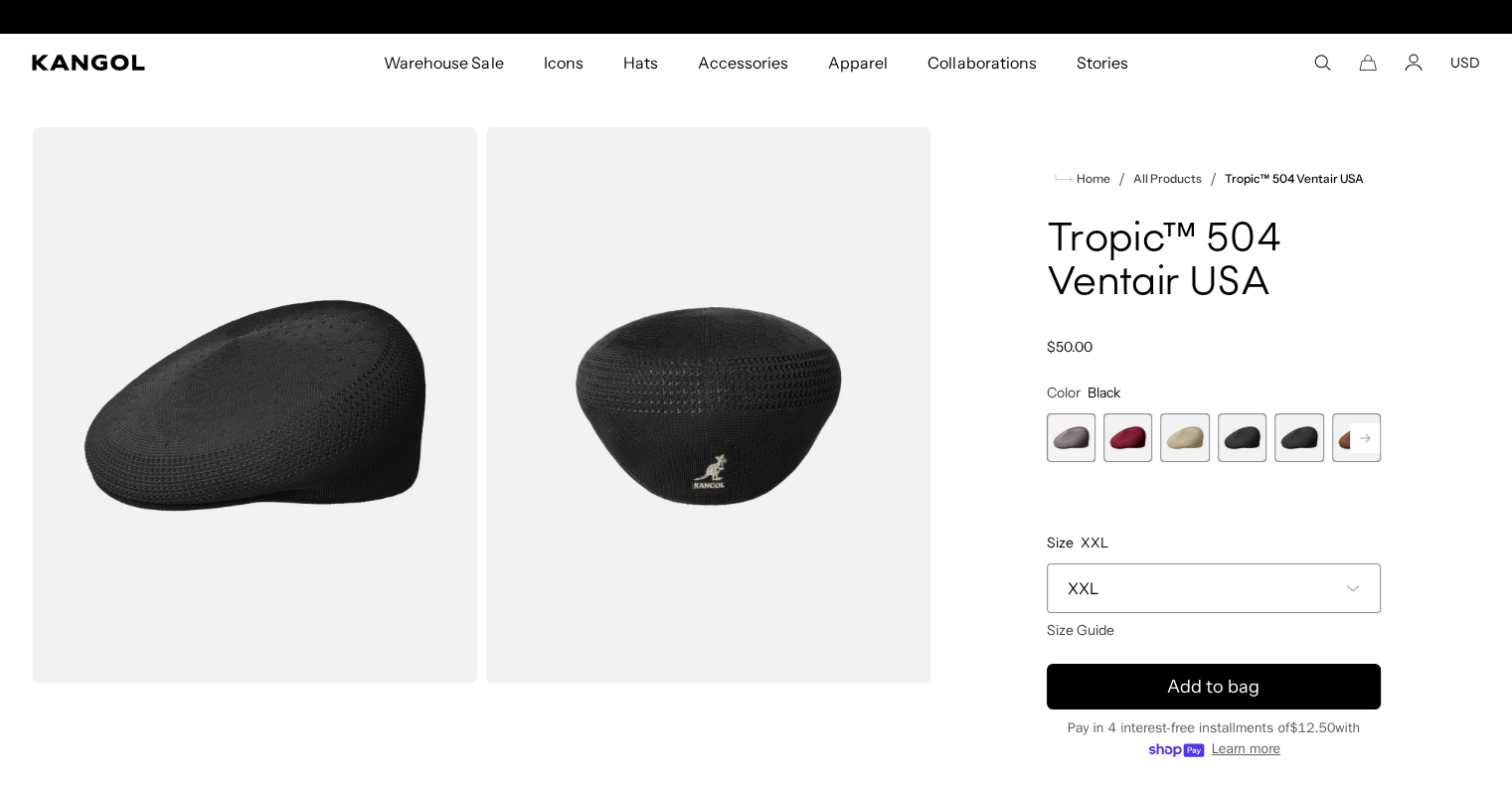 scroll, scrollTop: 0, scrollLeft: 410, axis: horizontal 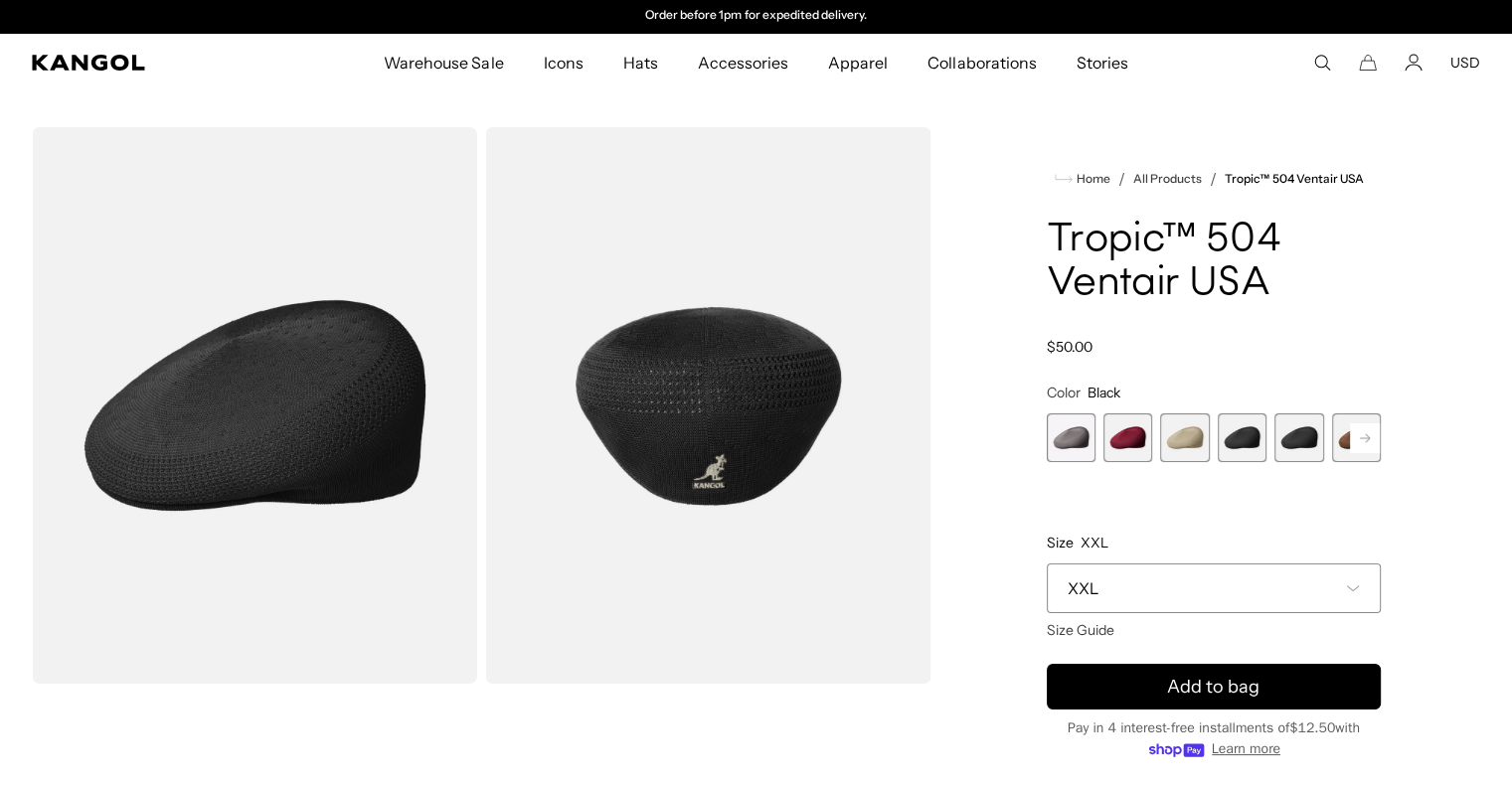click at bounding box center [1298, 437] 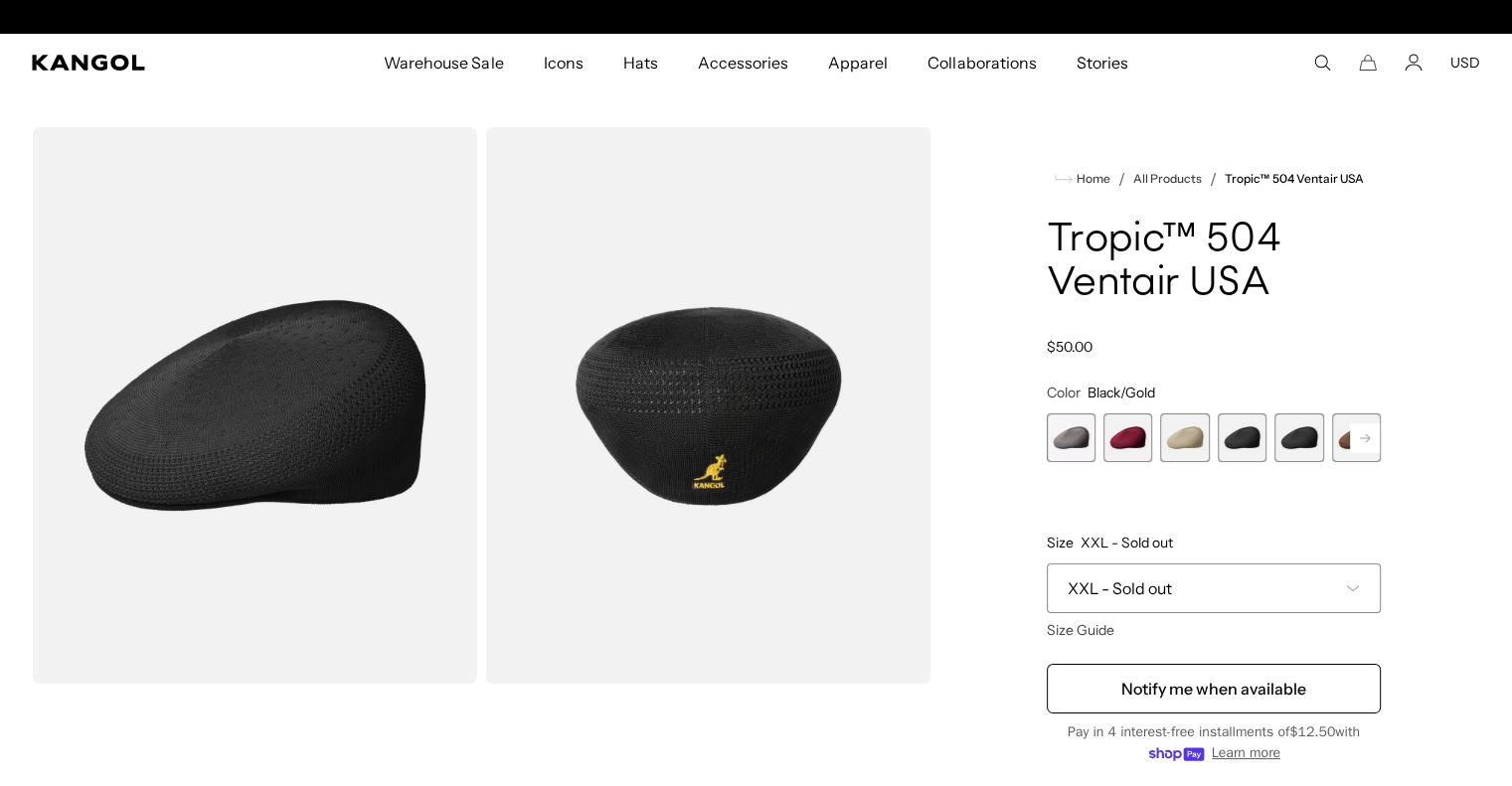 scroll, scrollTop: 0, scrollLeft: 410, axis: horizontal 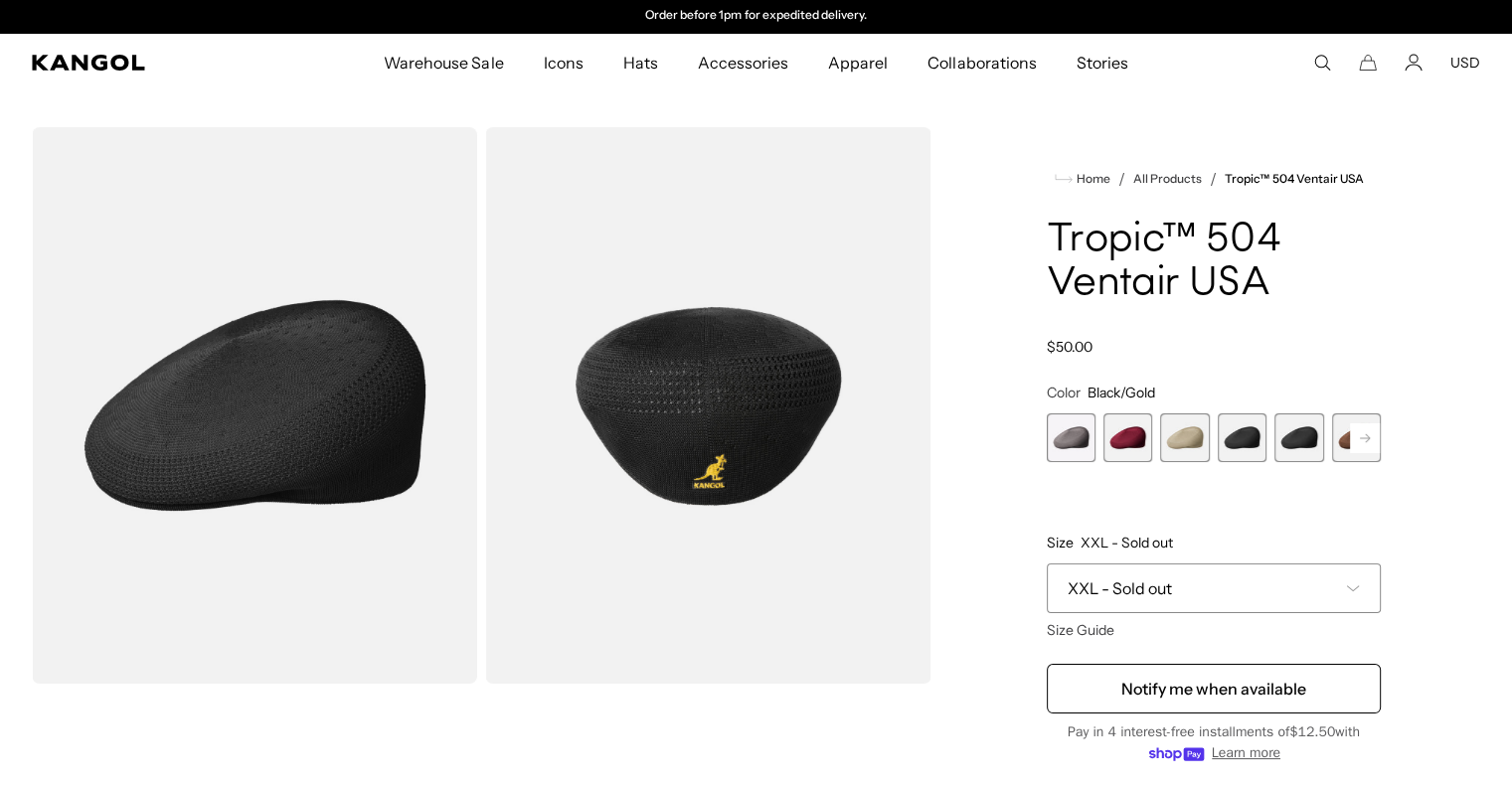 click 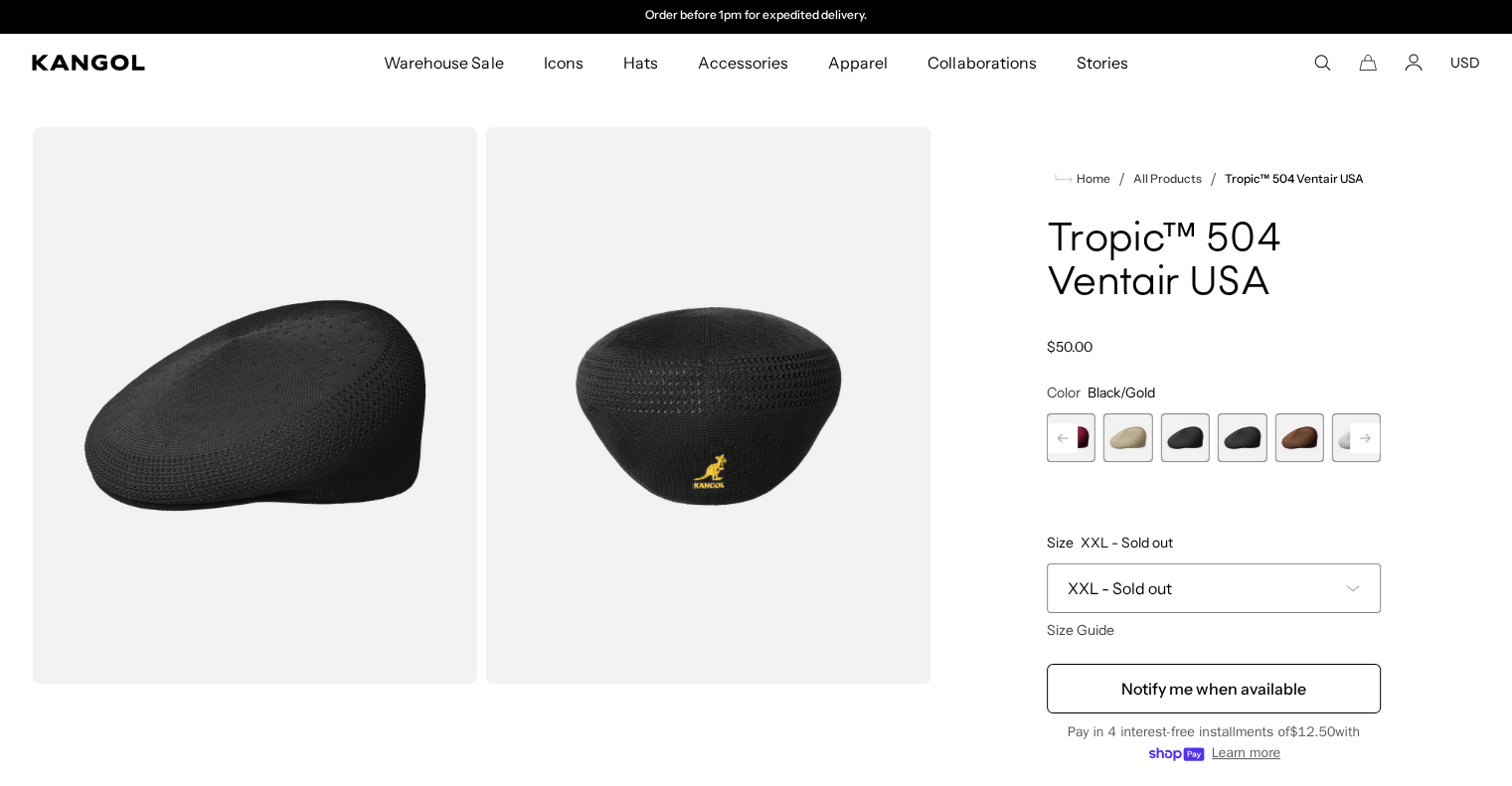 click at bounding box center (1298, 437) 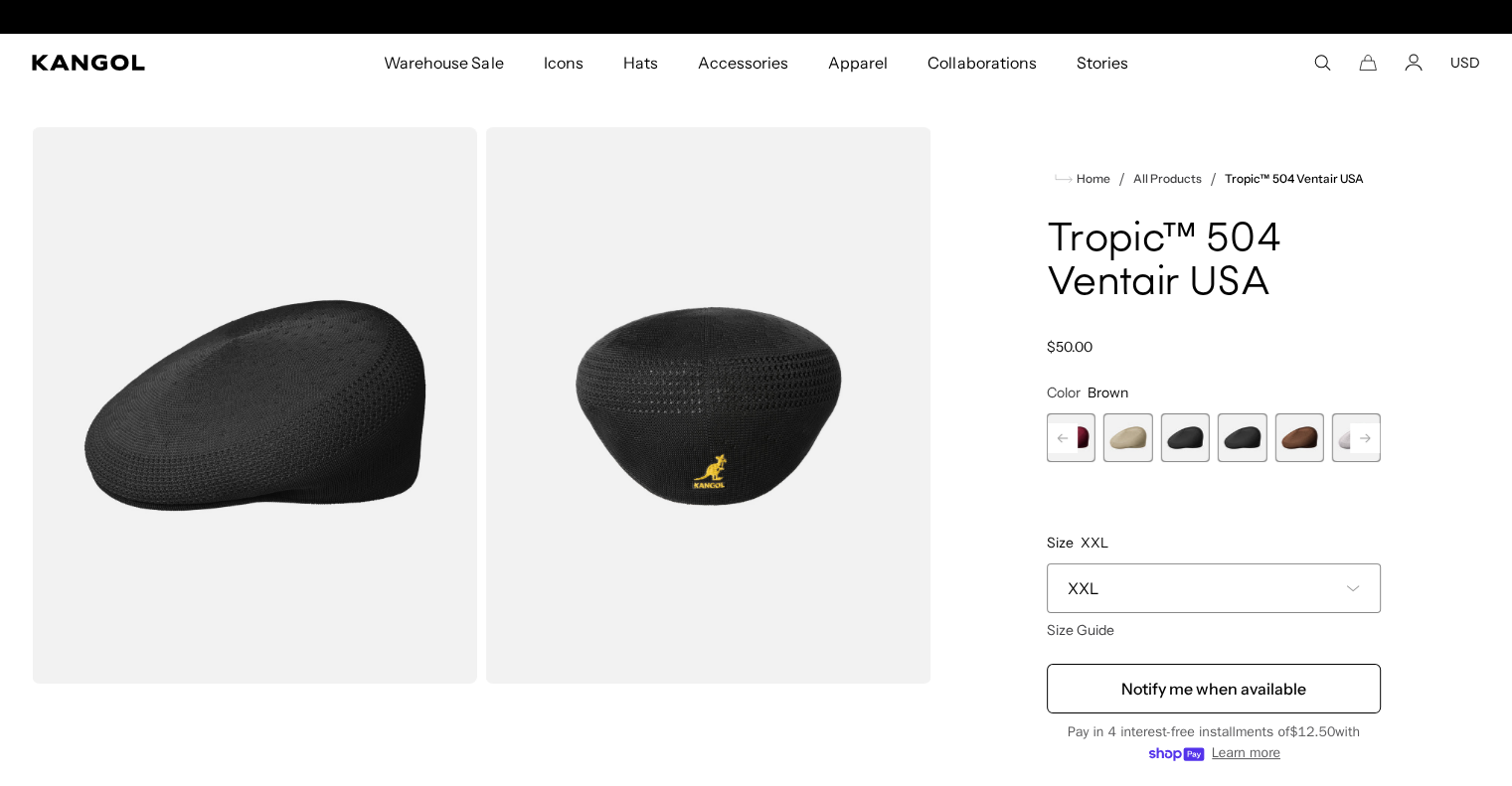 scroll, scrollTop: 0, scrollLeft: 0, axis: both 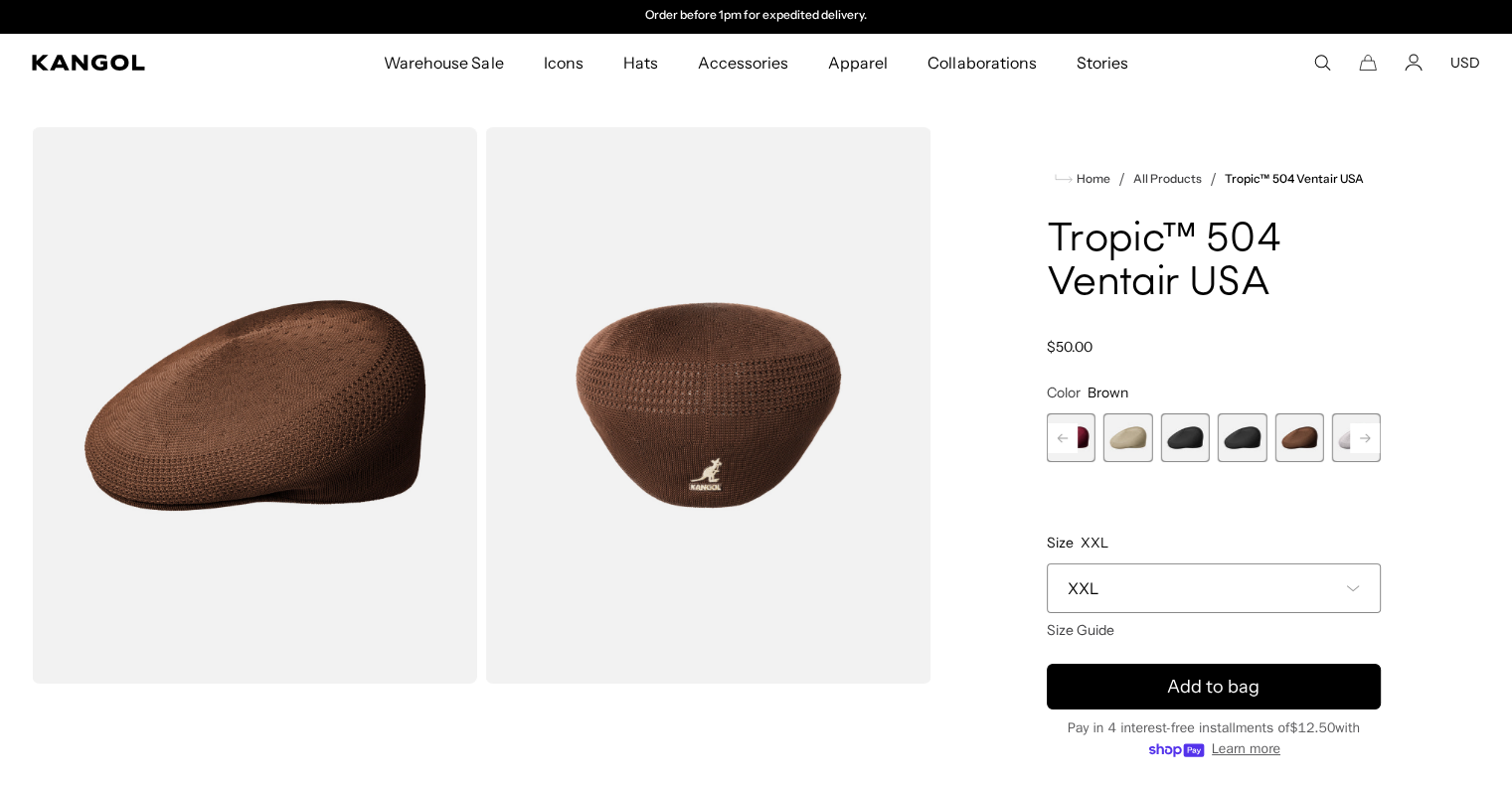 click at bounding box center (1356, 437) 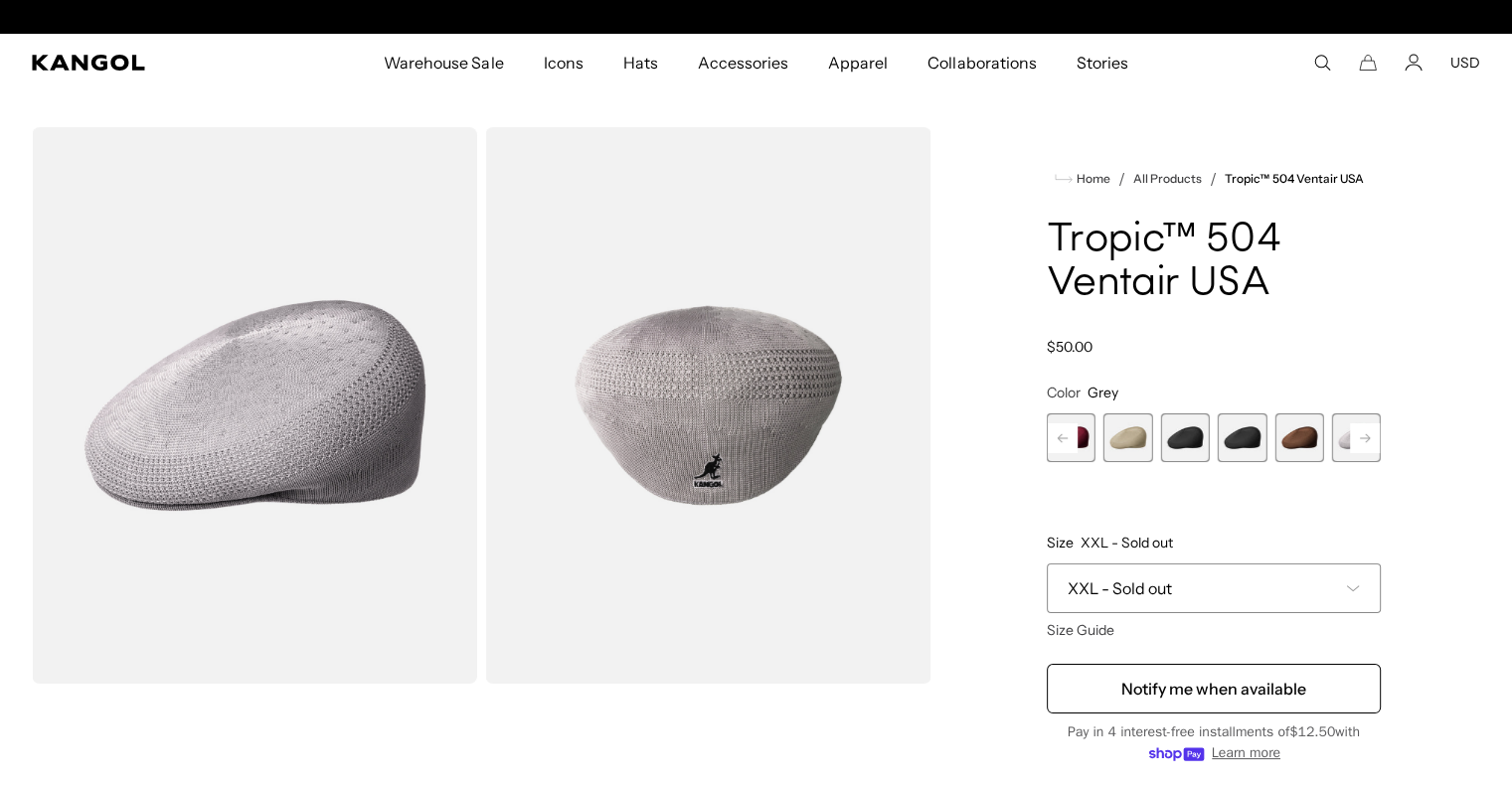 scroll, scrollTop: 0, scrollLeft: 0, axis: both 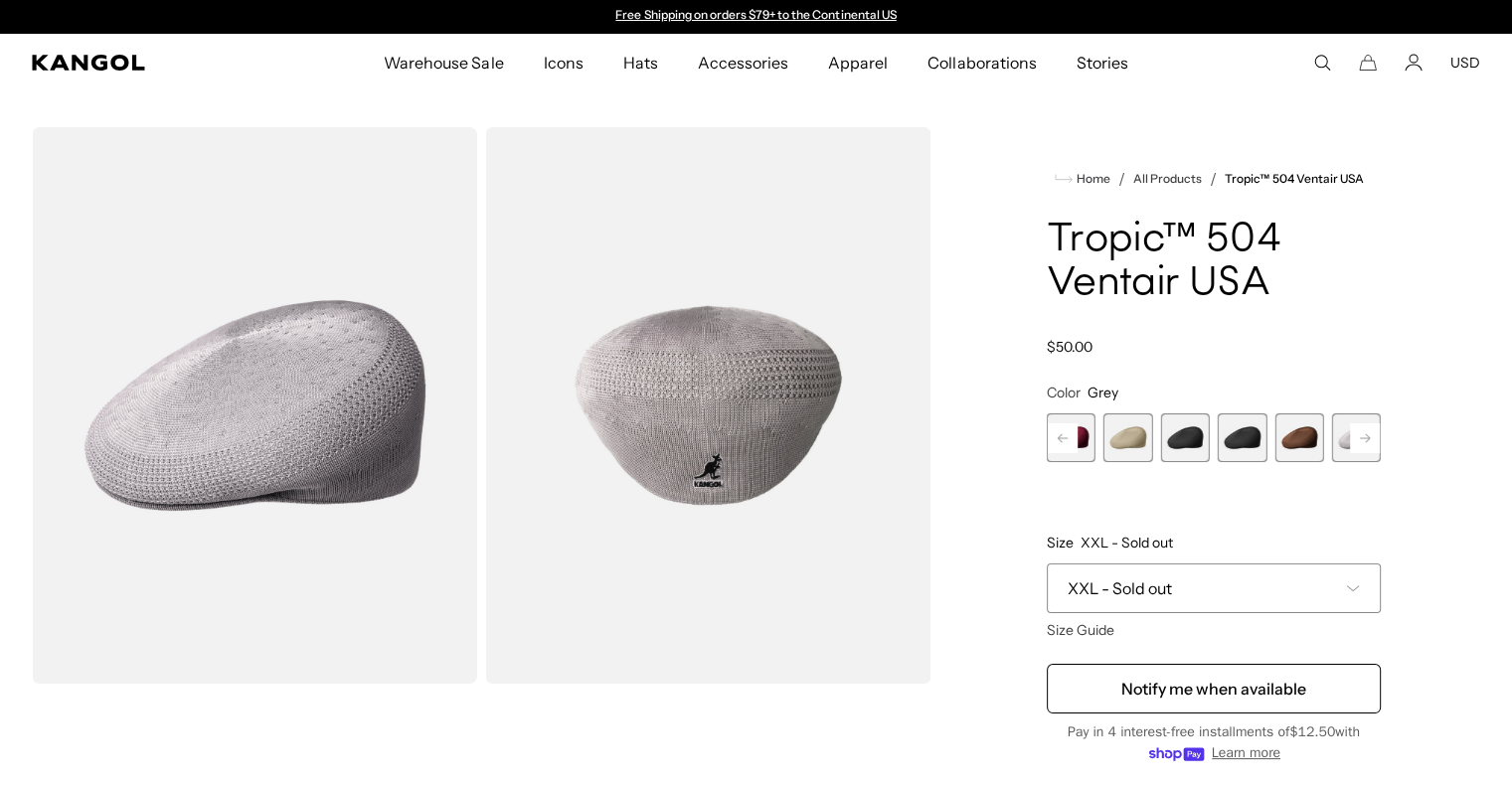 click at bounding box center (1356, 437) 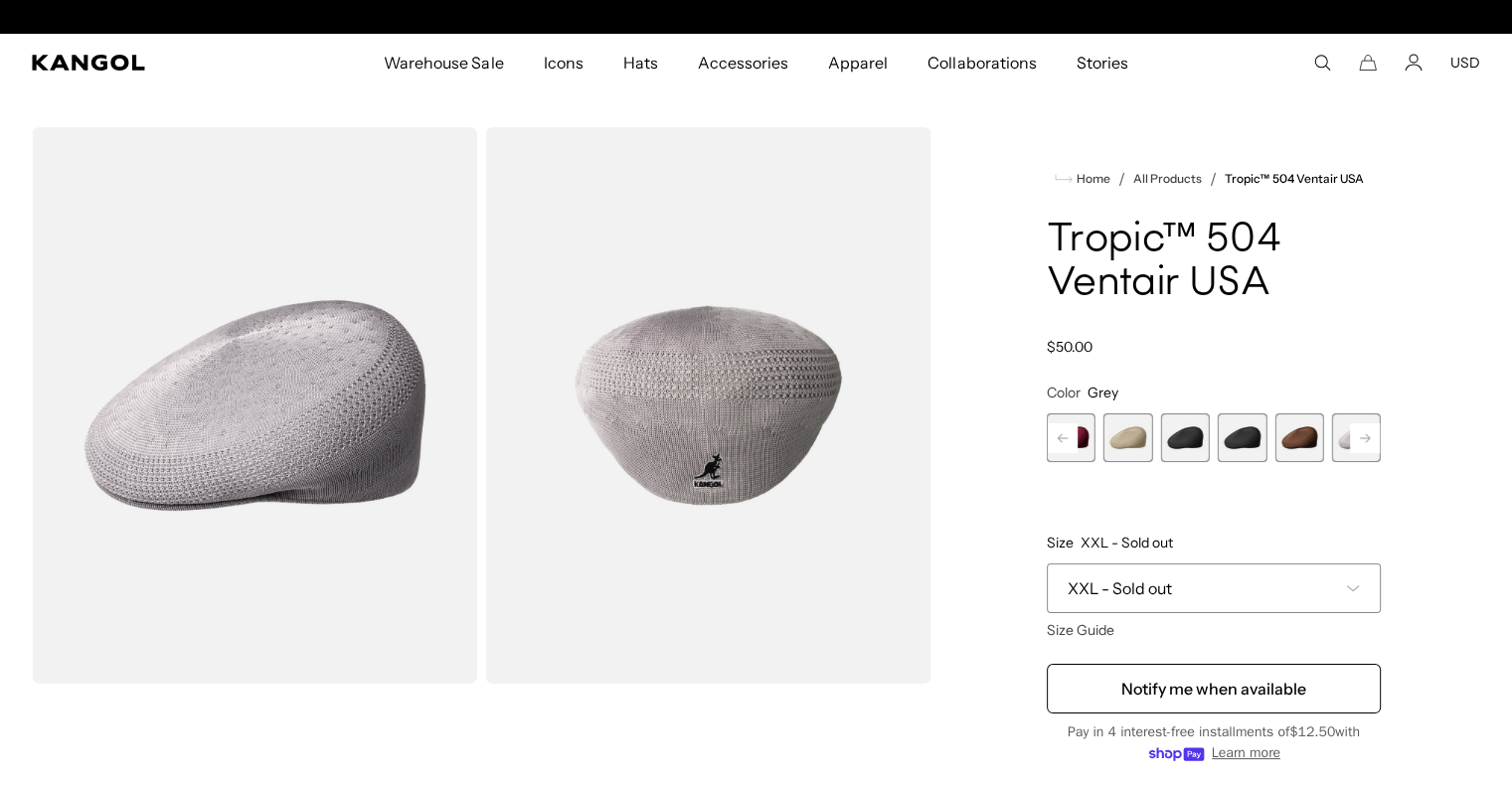 scroll, scrollTop: 0, scrollLeft: 410, axis: horizontal 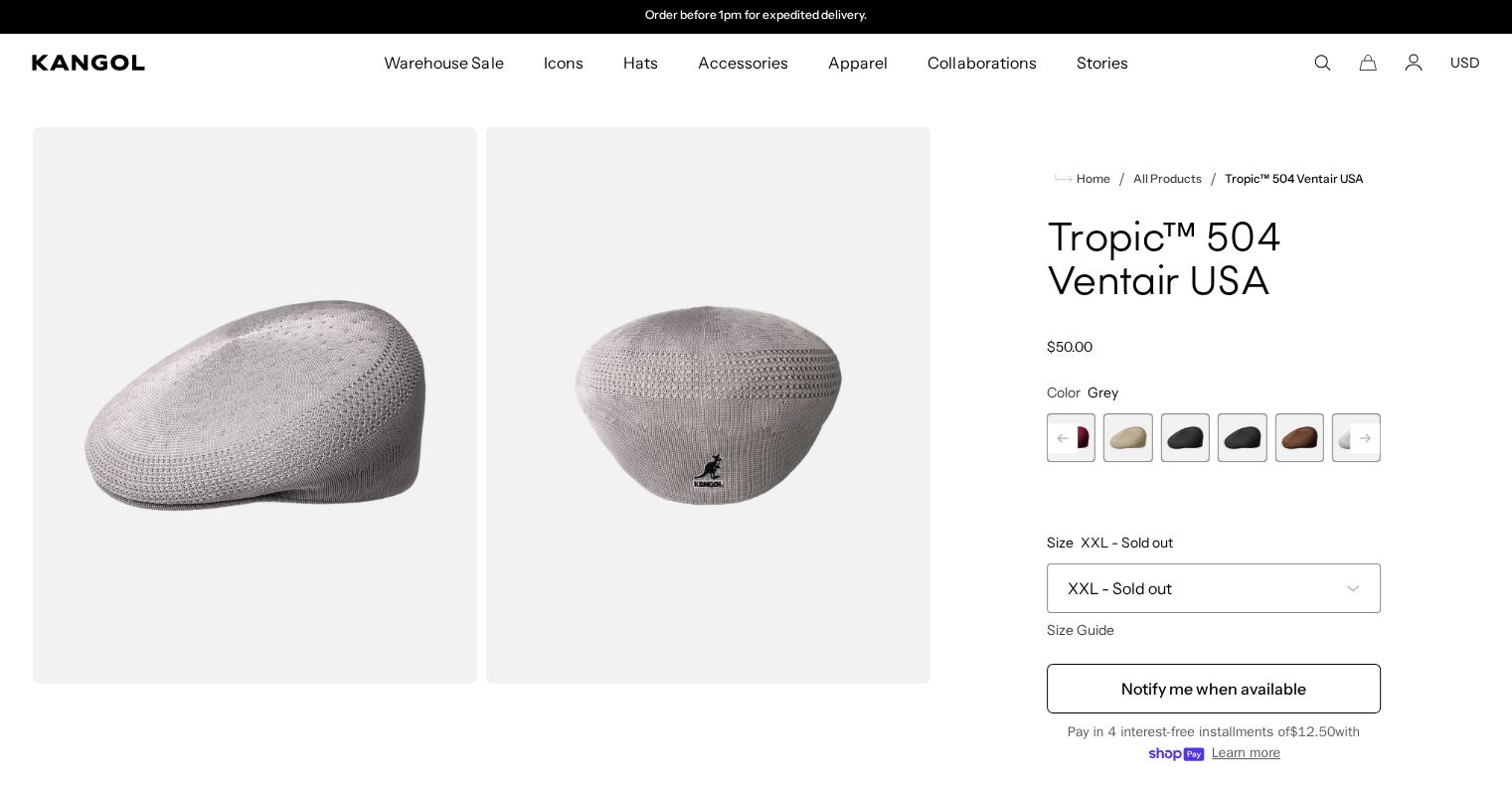 click 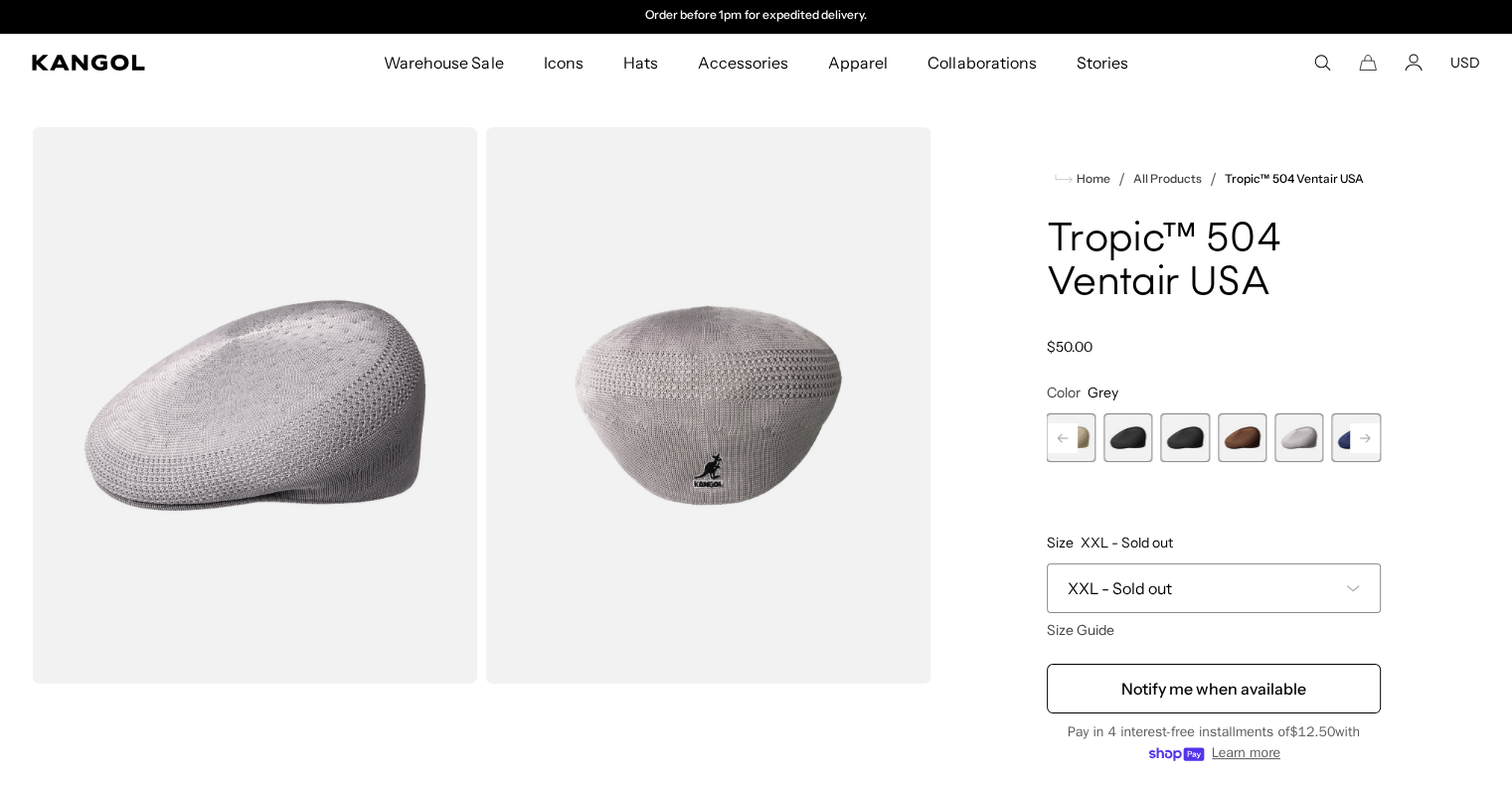 click at bounding box center (1356, 437) 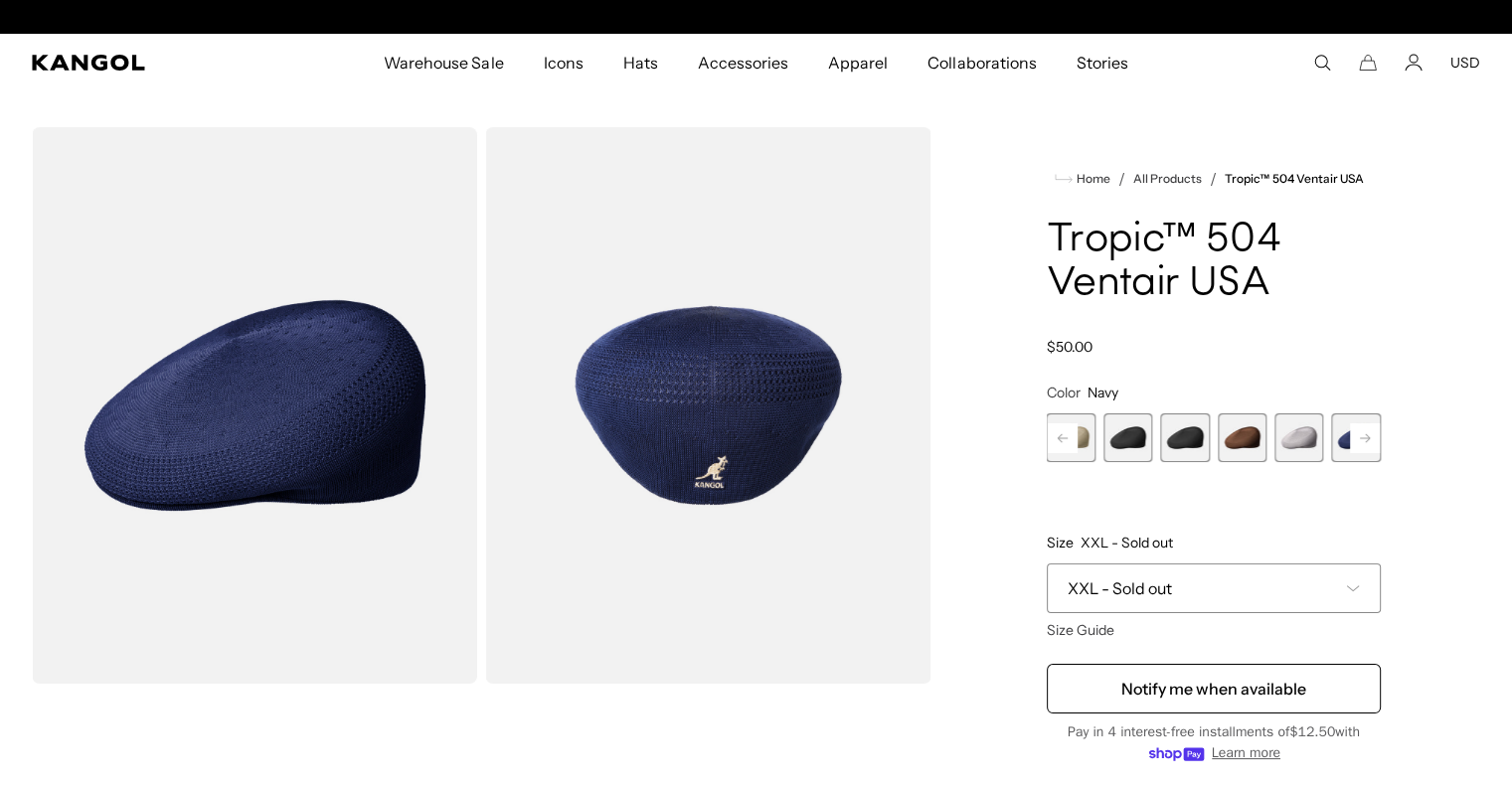 scroll, scrollTop: 0, scrollLeft: 0, axis: both 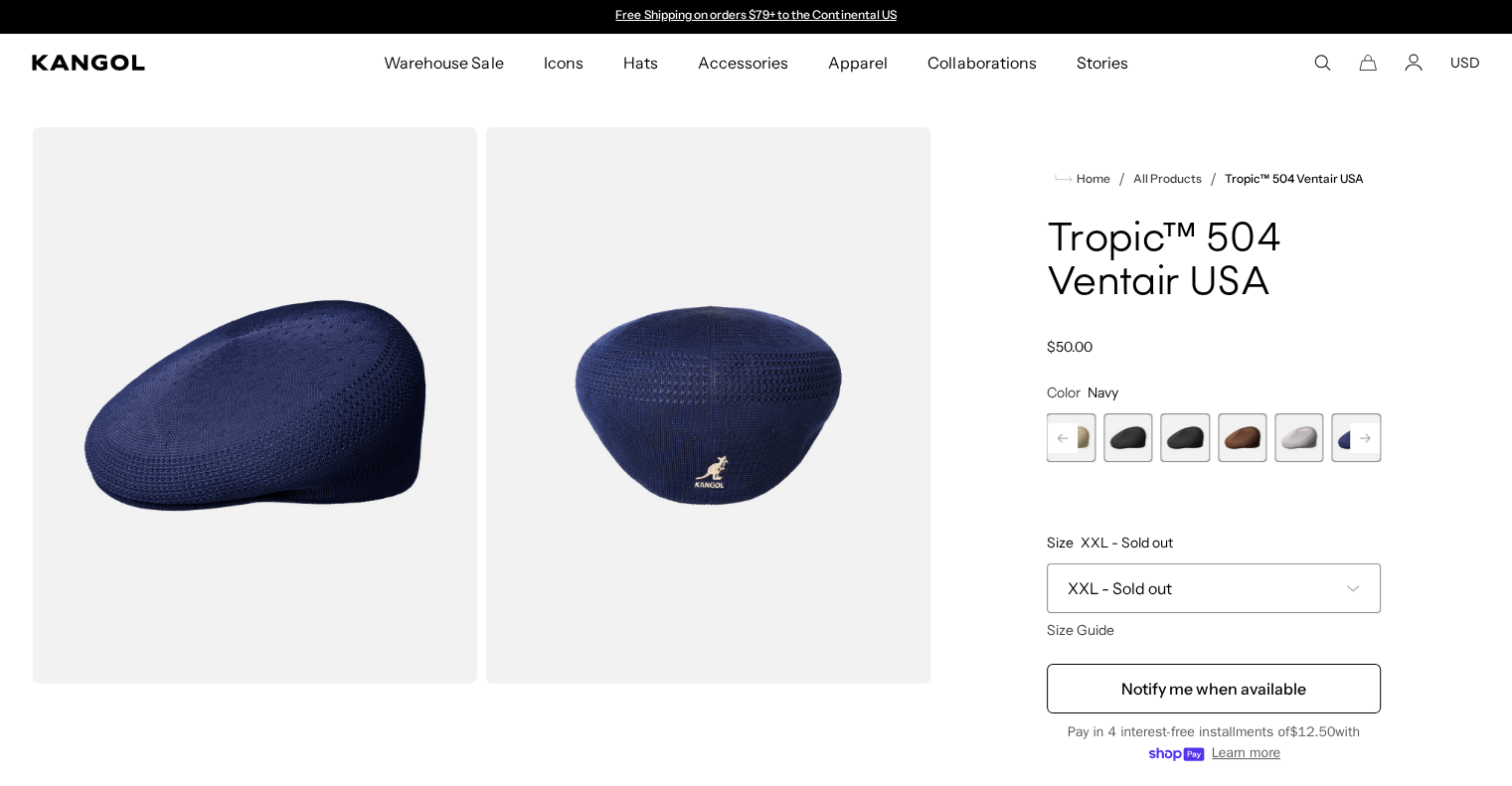 click 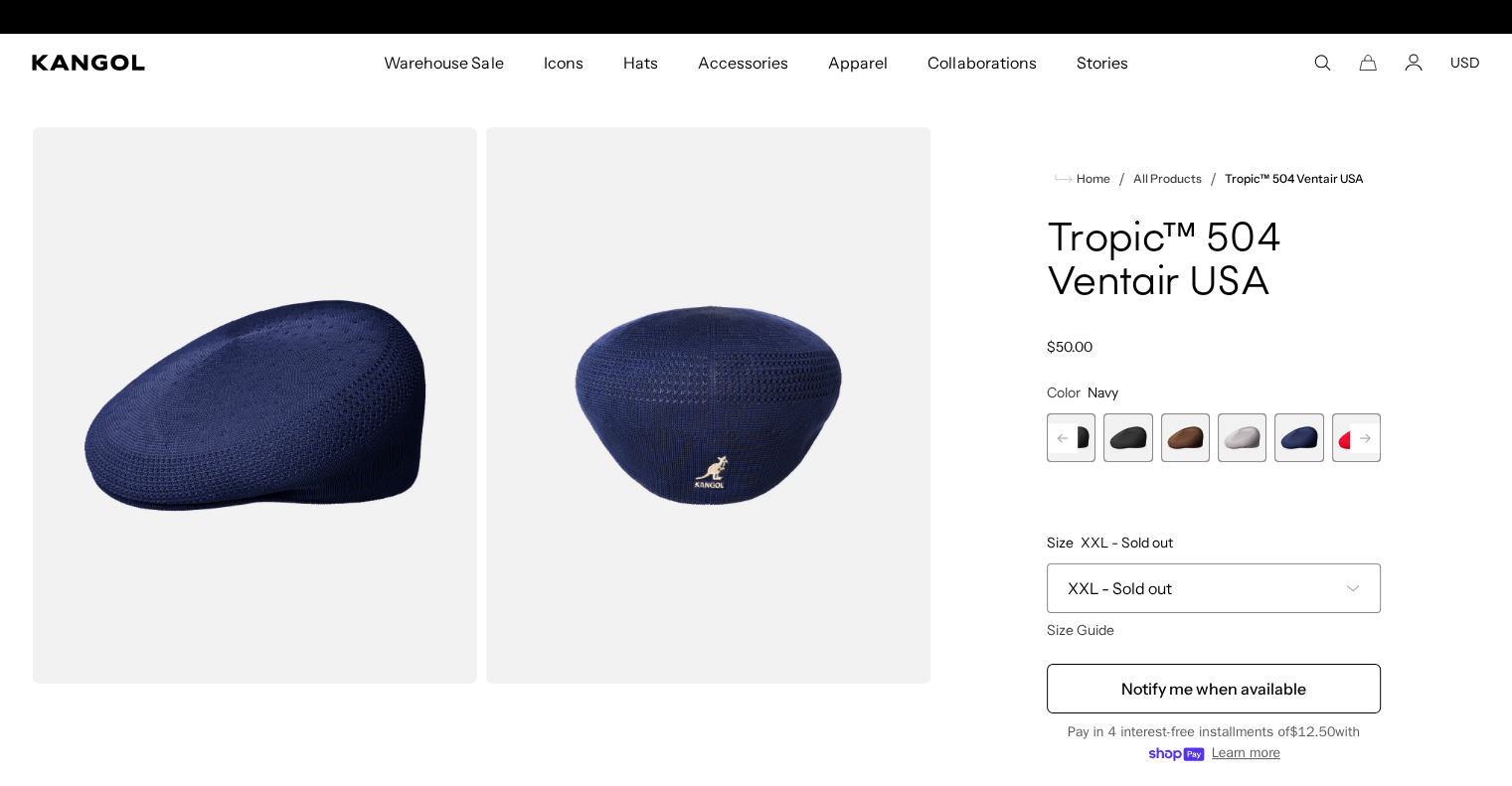 scroll, scrollTop: 0, scrollLeft: 410, axis: horizontal 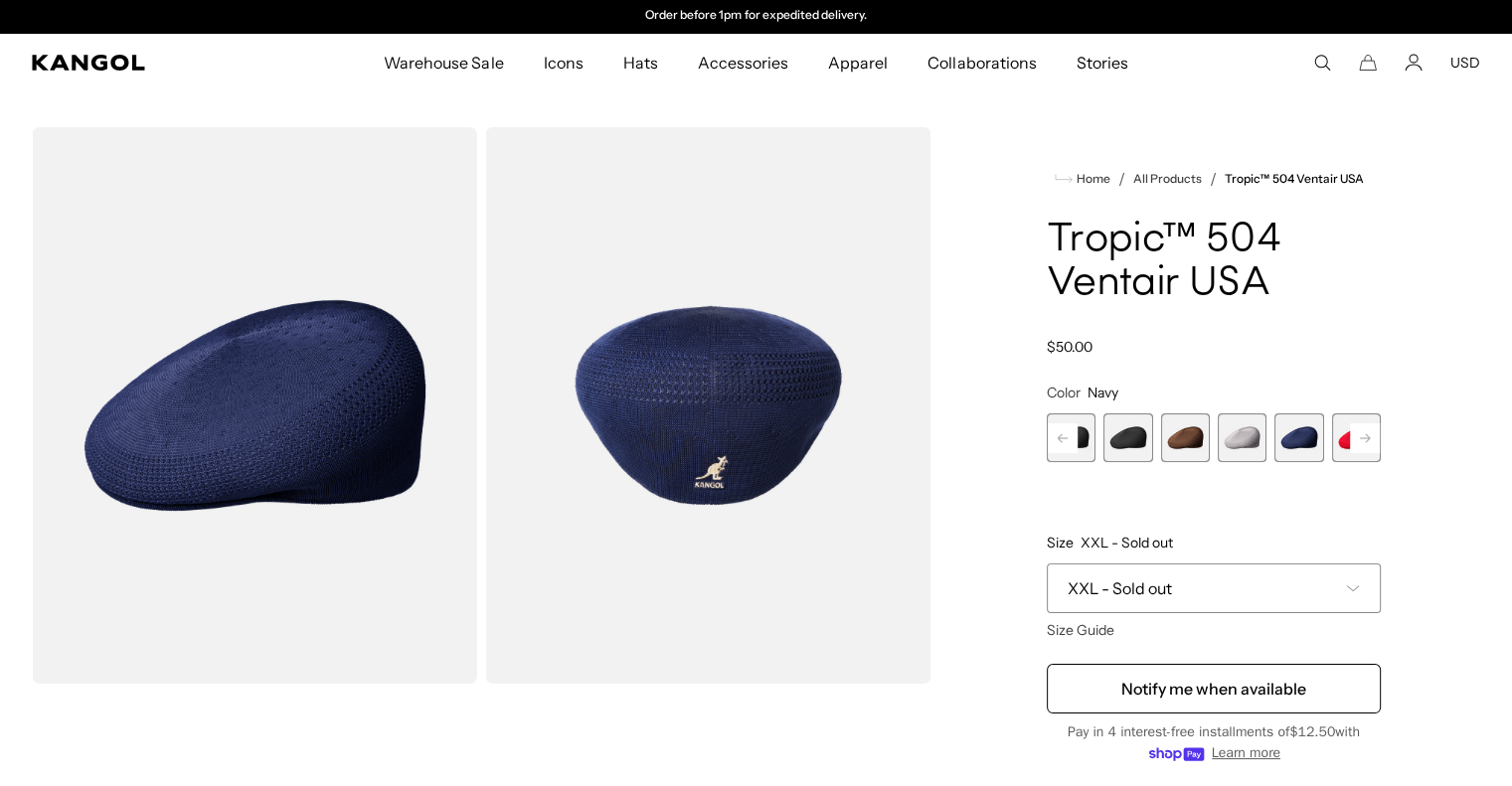 click at bounding box center [1356, 437] 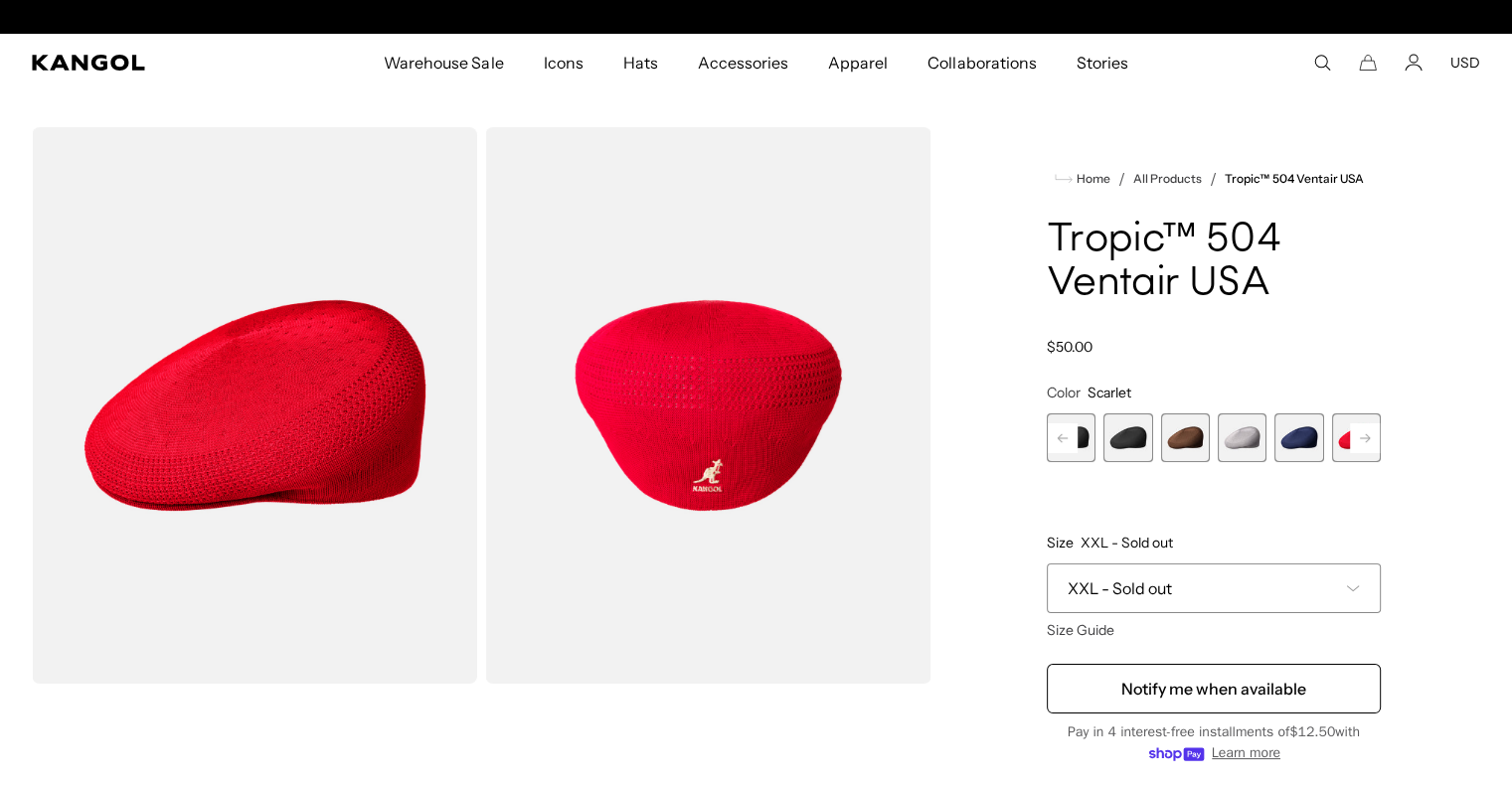 scroll, scrollTop: 0, scrollLeft: 410, axis: horizontal 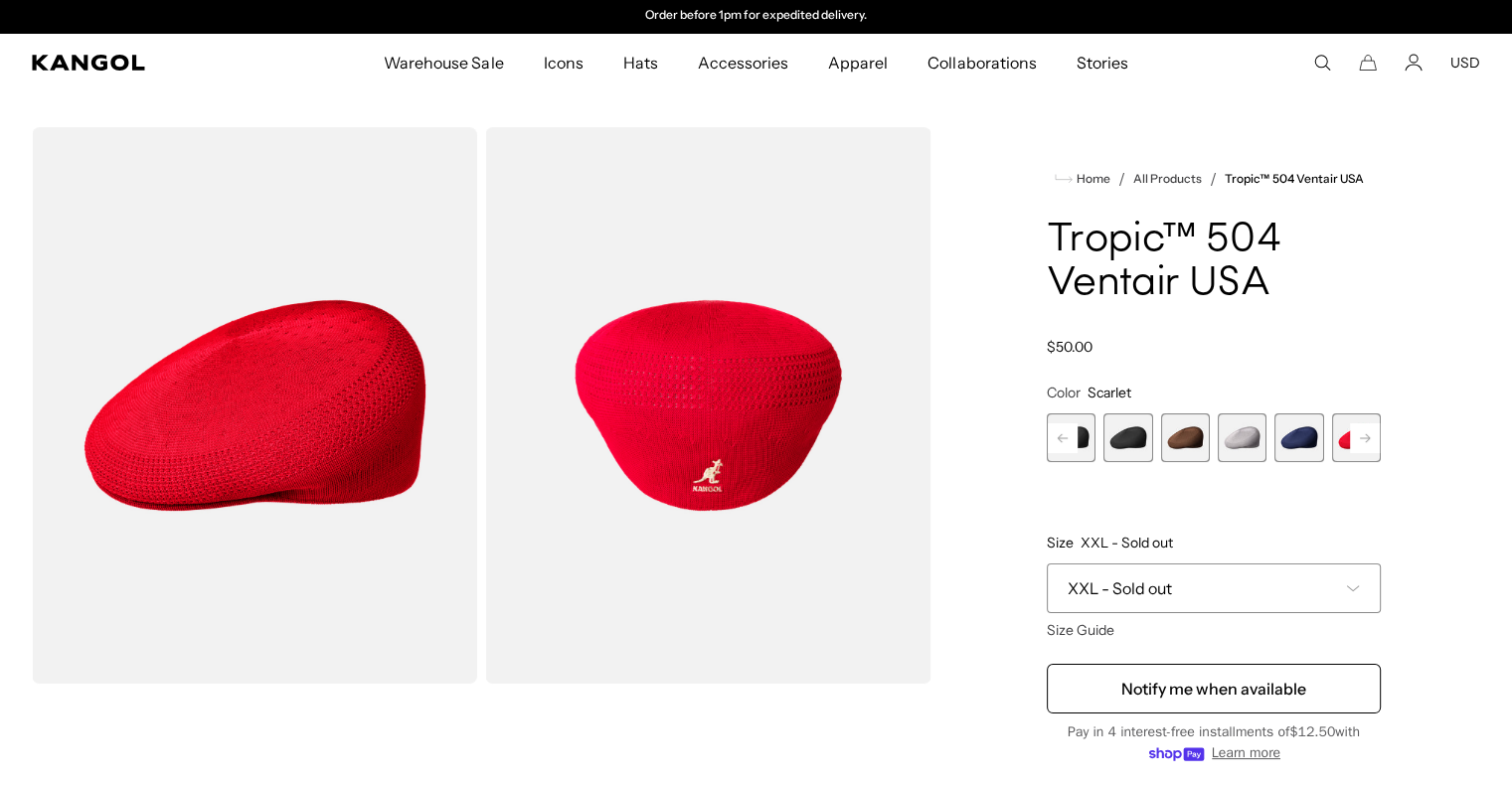 click 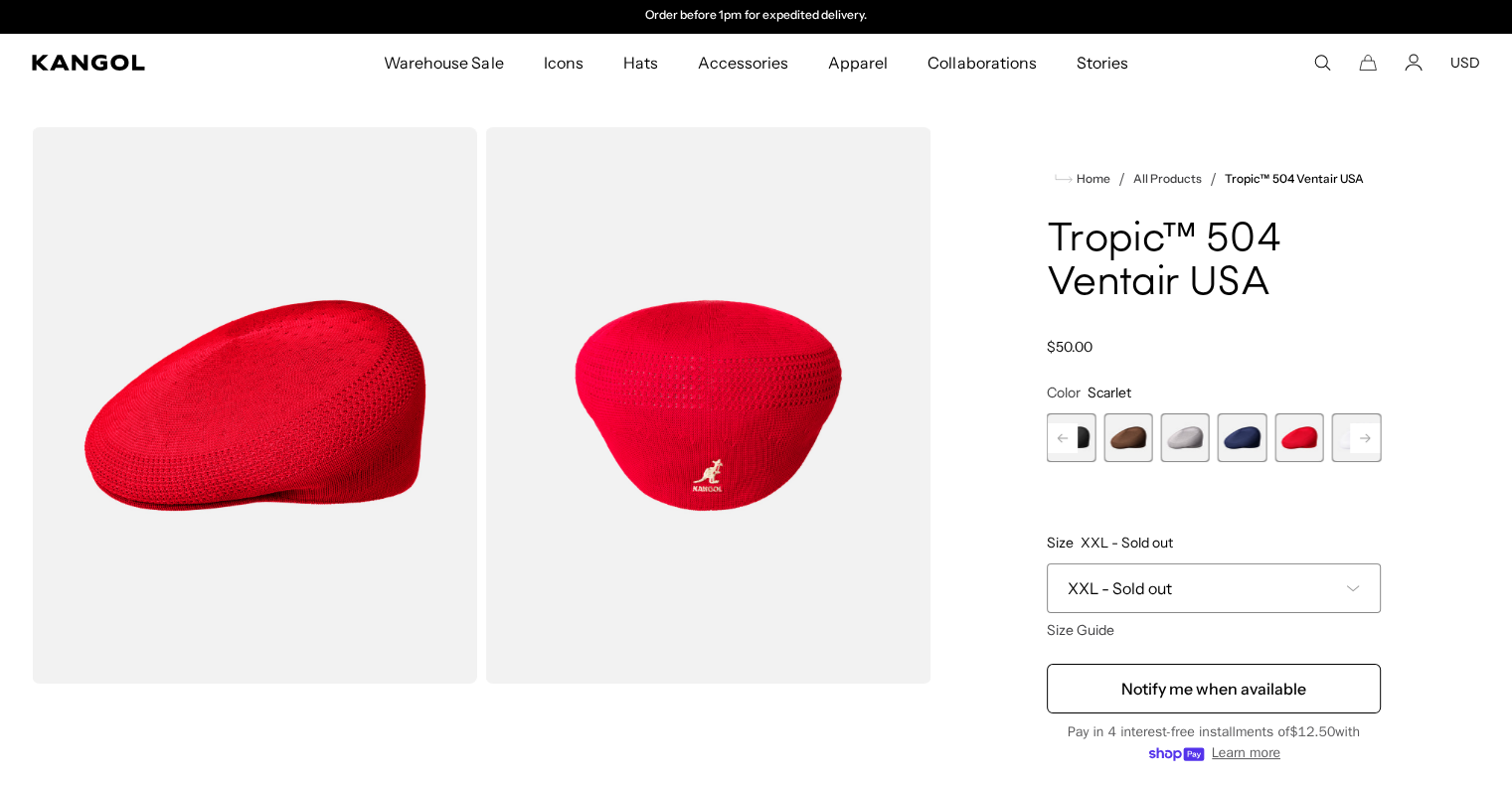click at bounding box center (1356, 437) 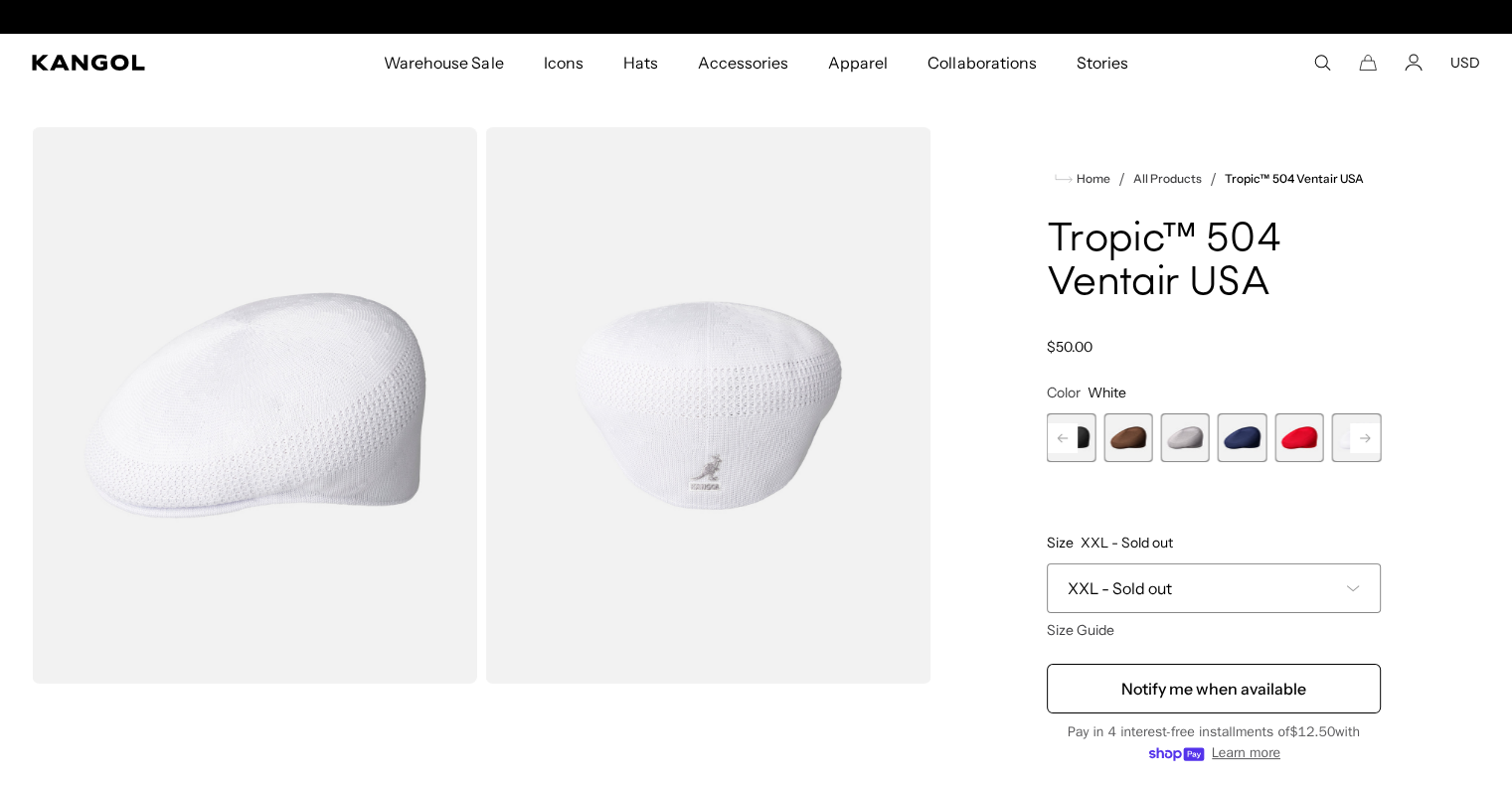 scroll, scrollTop: 0, scrollLeft: 0, axis: both 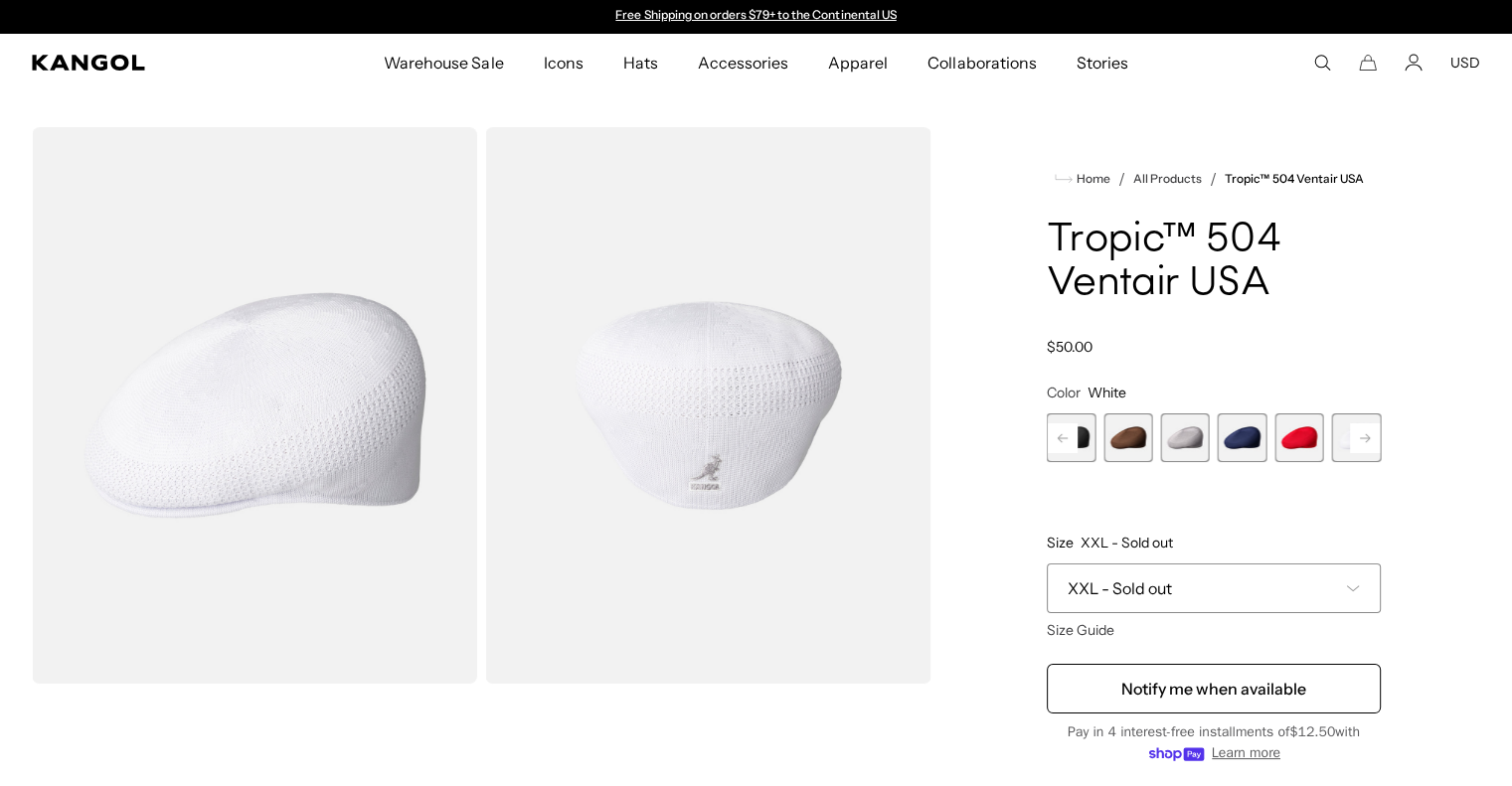 click 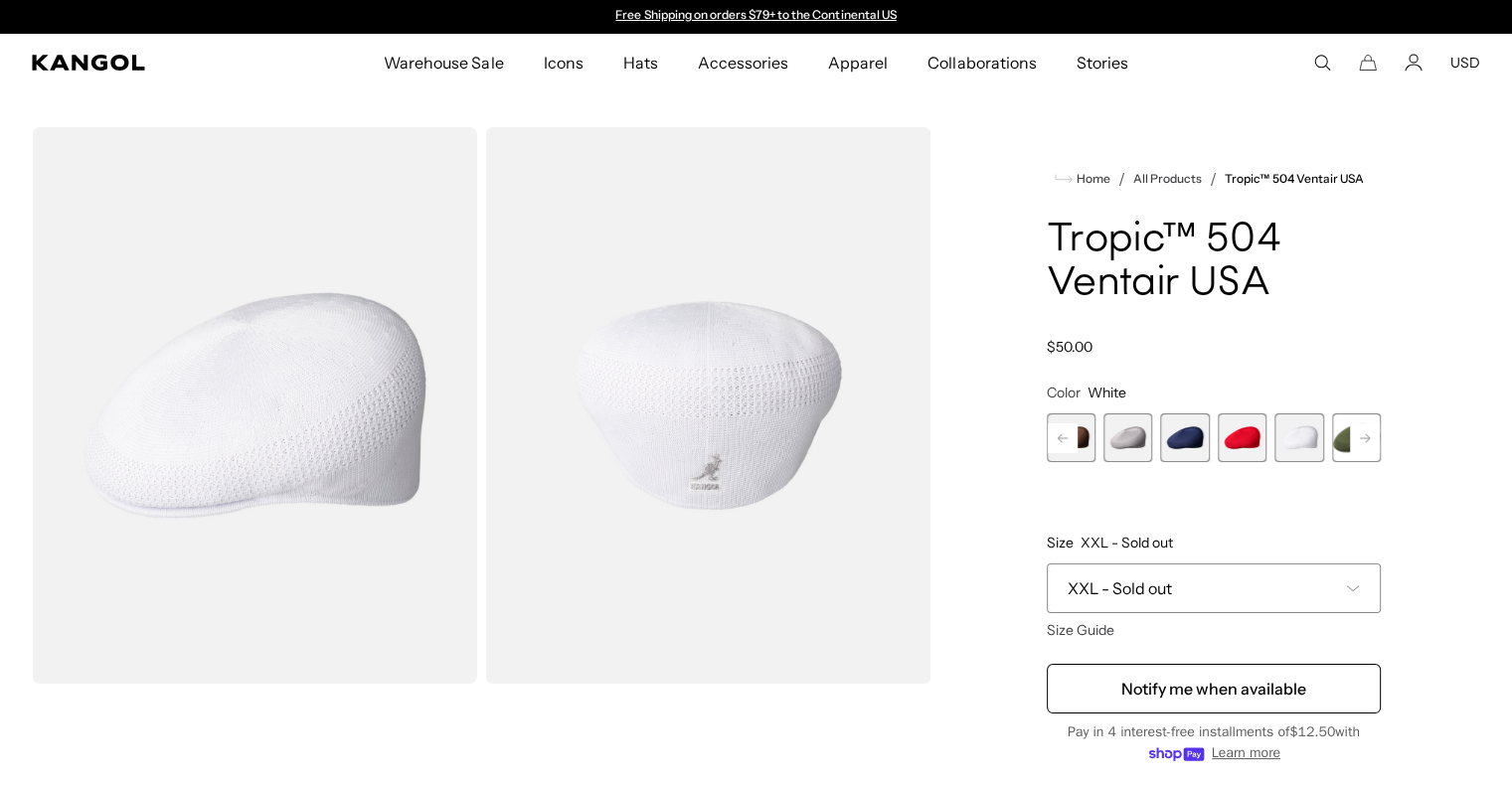 click at bounding box center [1356, 437] 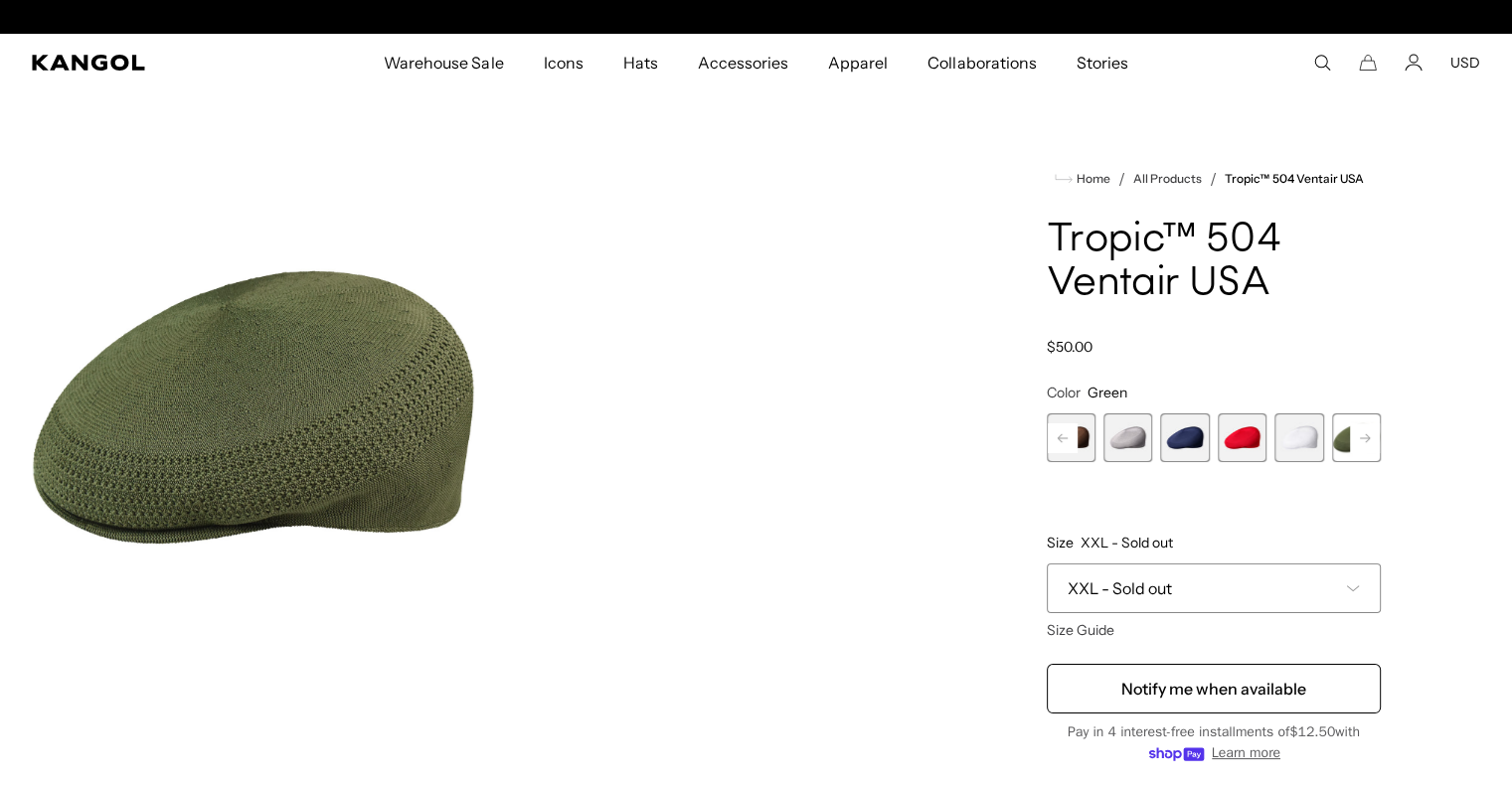 scroll, scrollTop: 0, scrollLeft: 0, axis: both 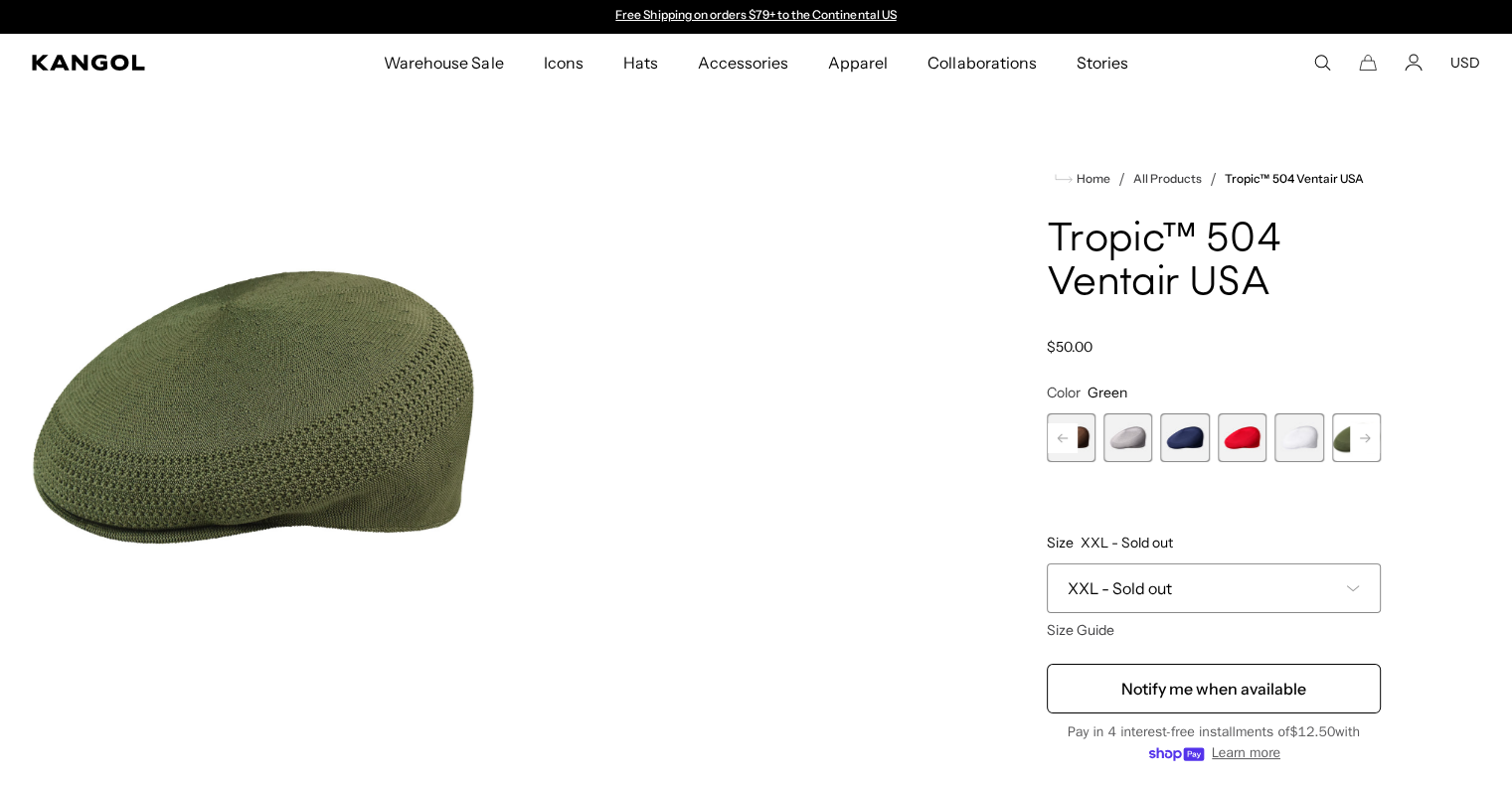 click 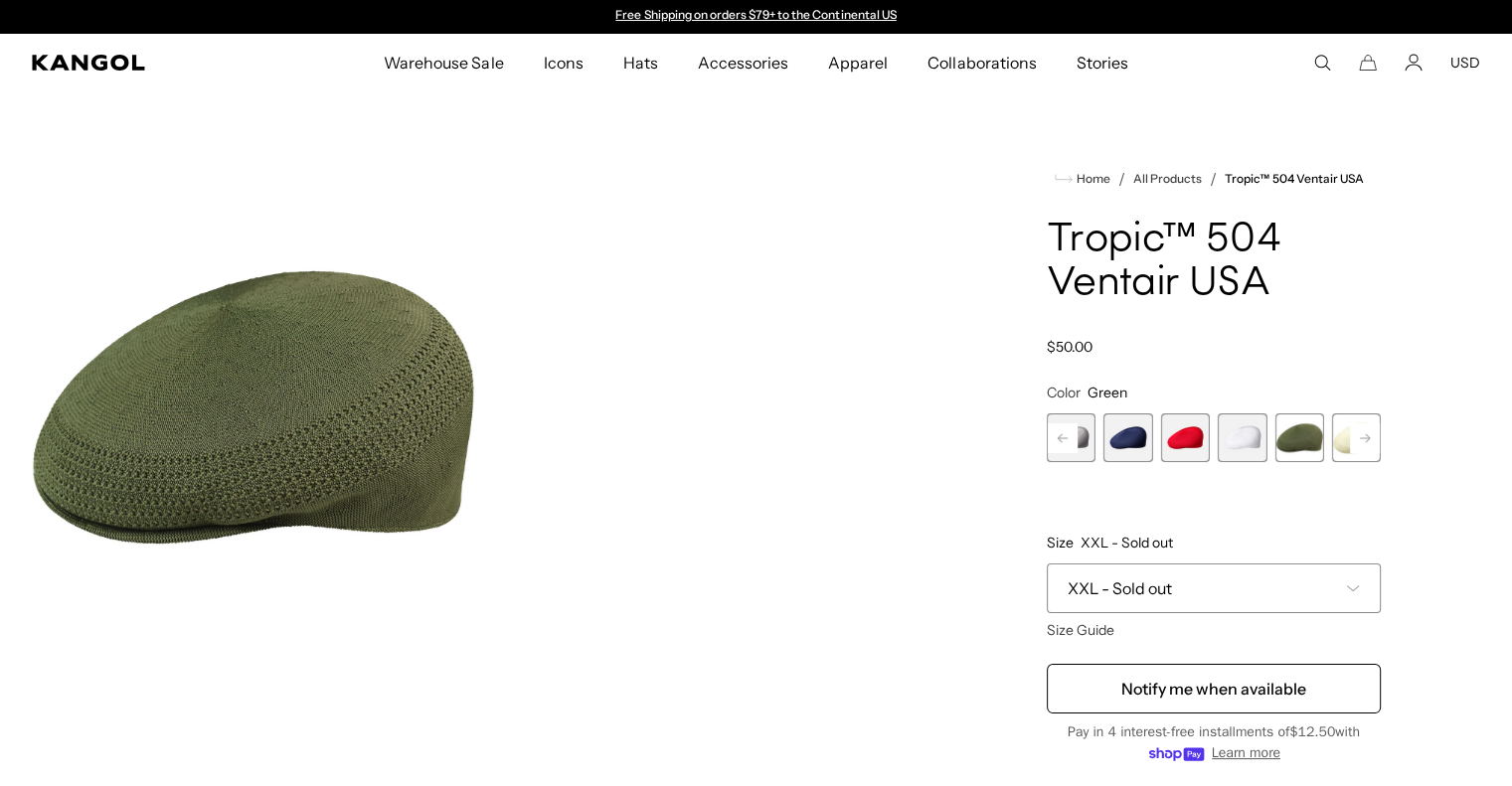 click at bounding box center (1356, 437) 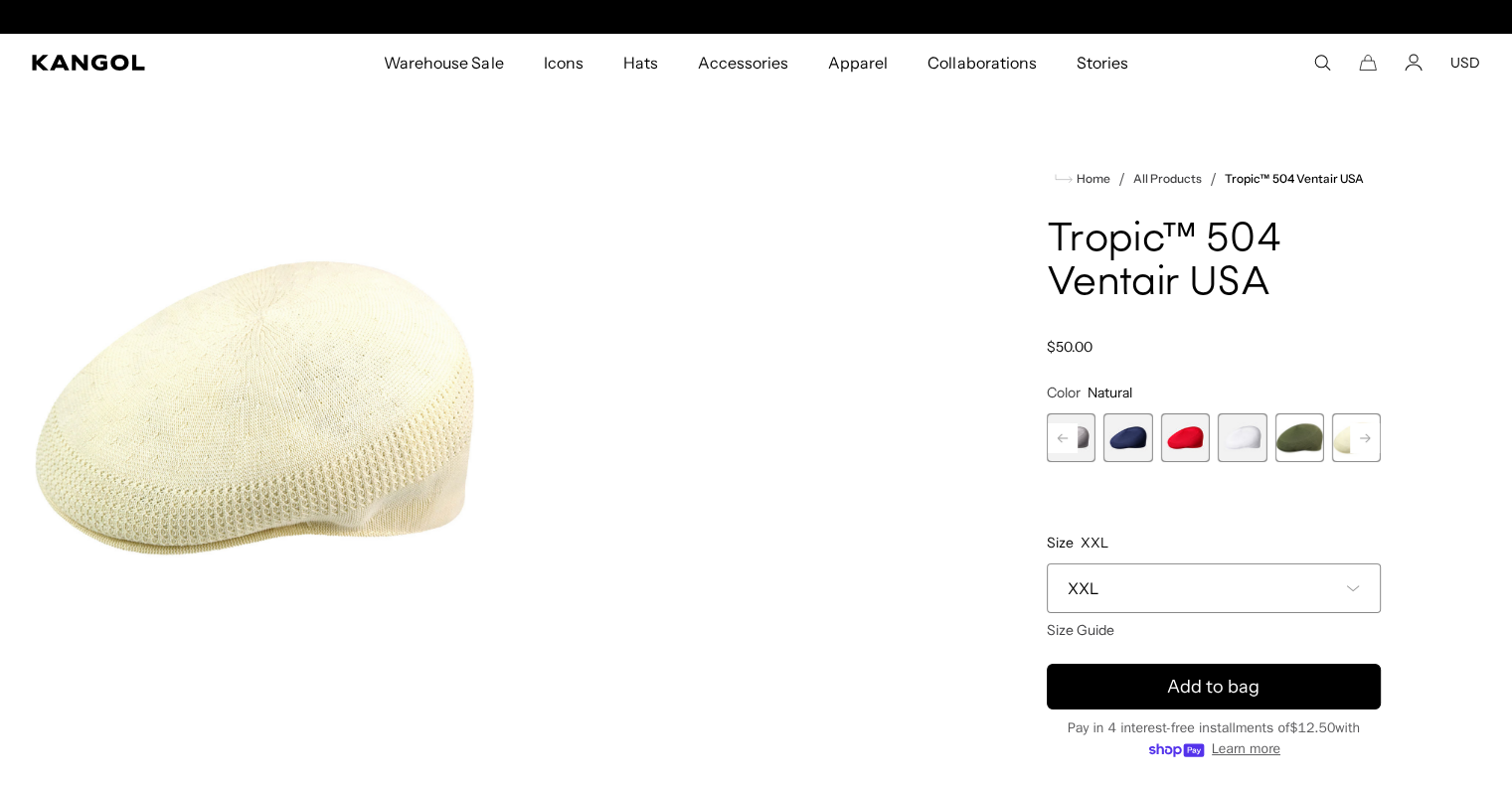 scroll, scrollTop: 0, scrollLeft: 410, axis: horizontal 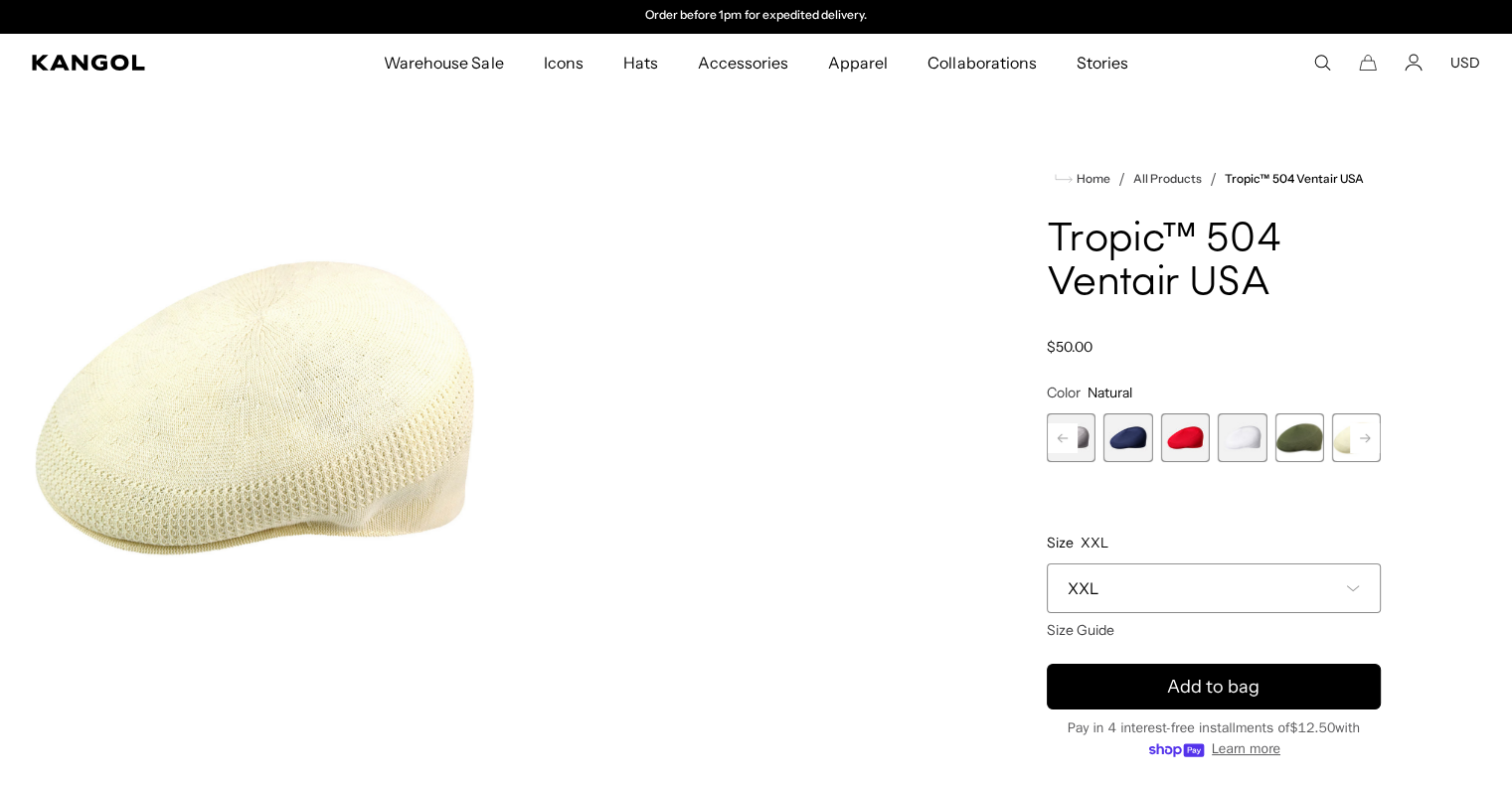 click 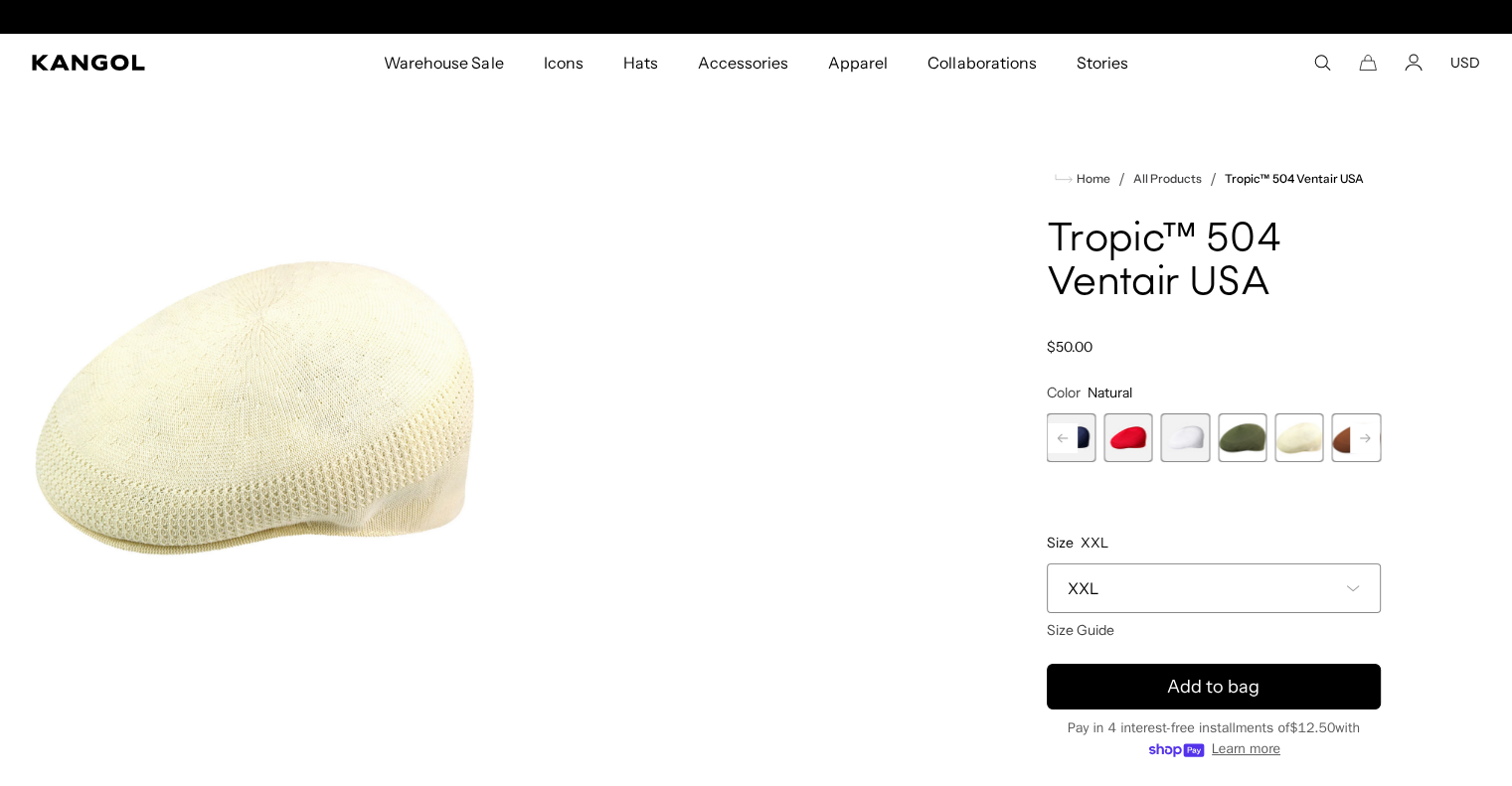 scroll, scrollTop: 0, scrollLeft: 0, axis: both 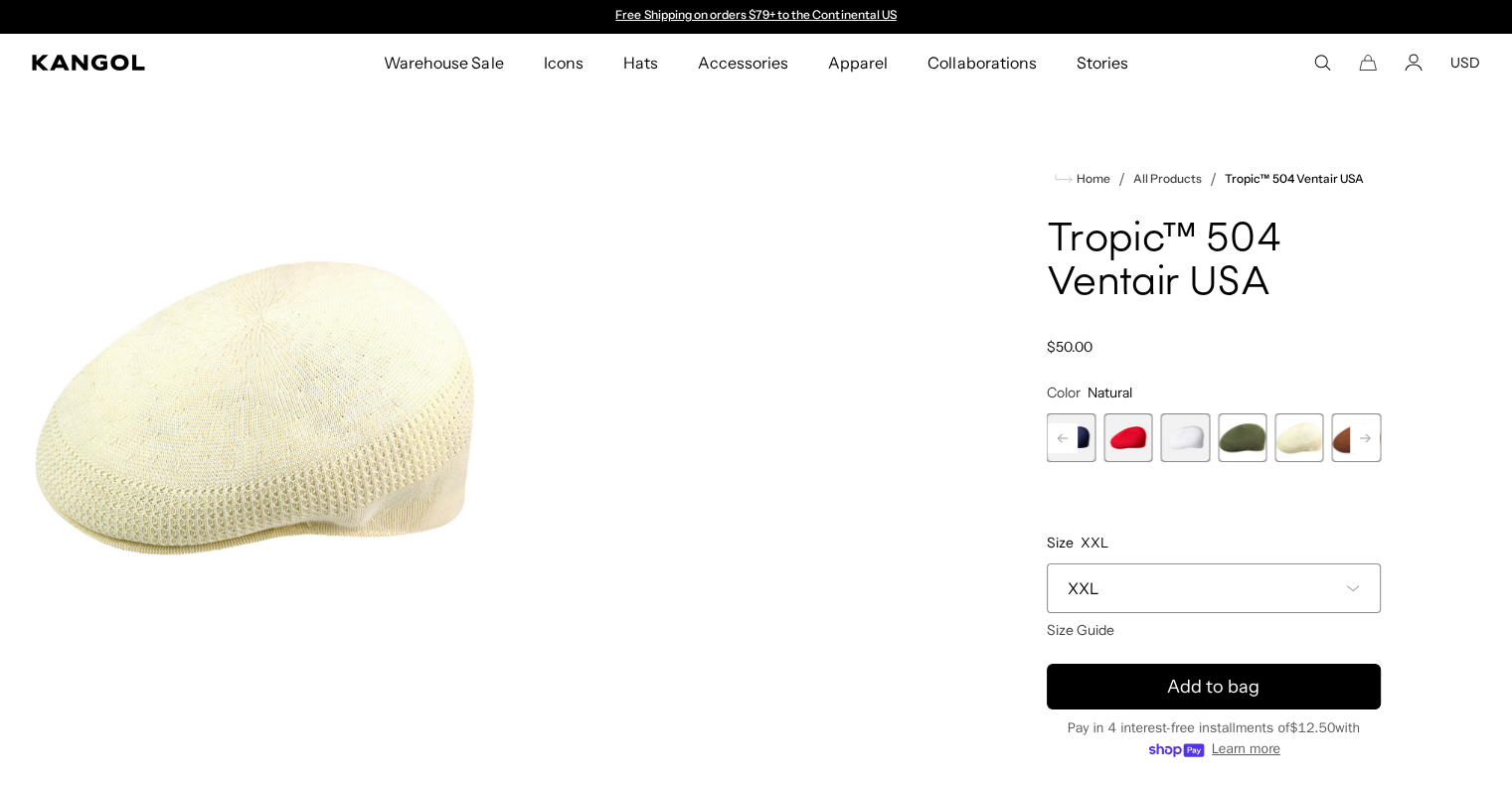 click at bounding box center (1356, 437) 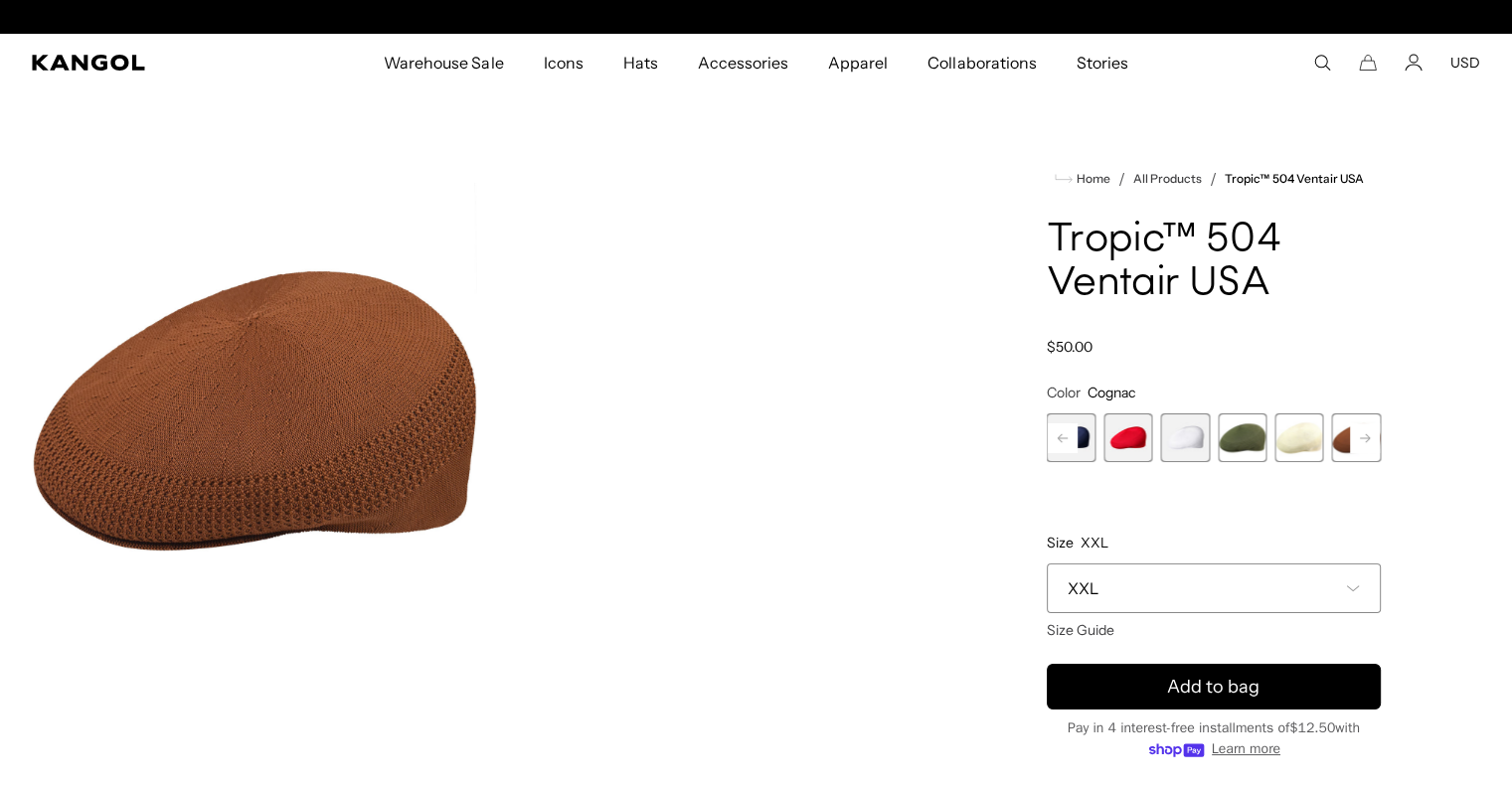 scroll, scrollTop: 0, scrollLeft: 410, axis: horizontal 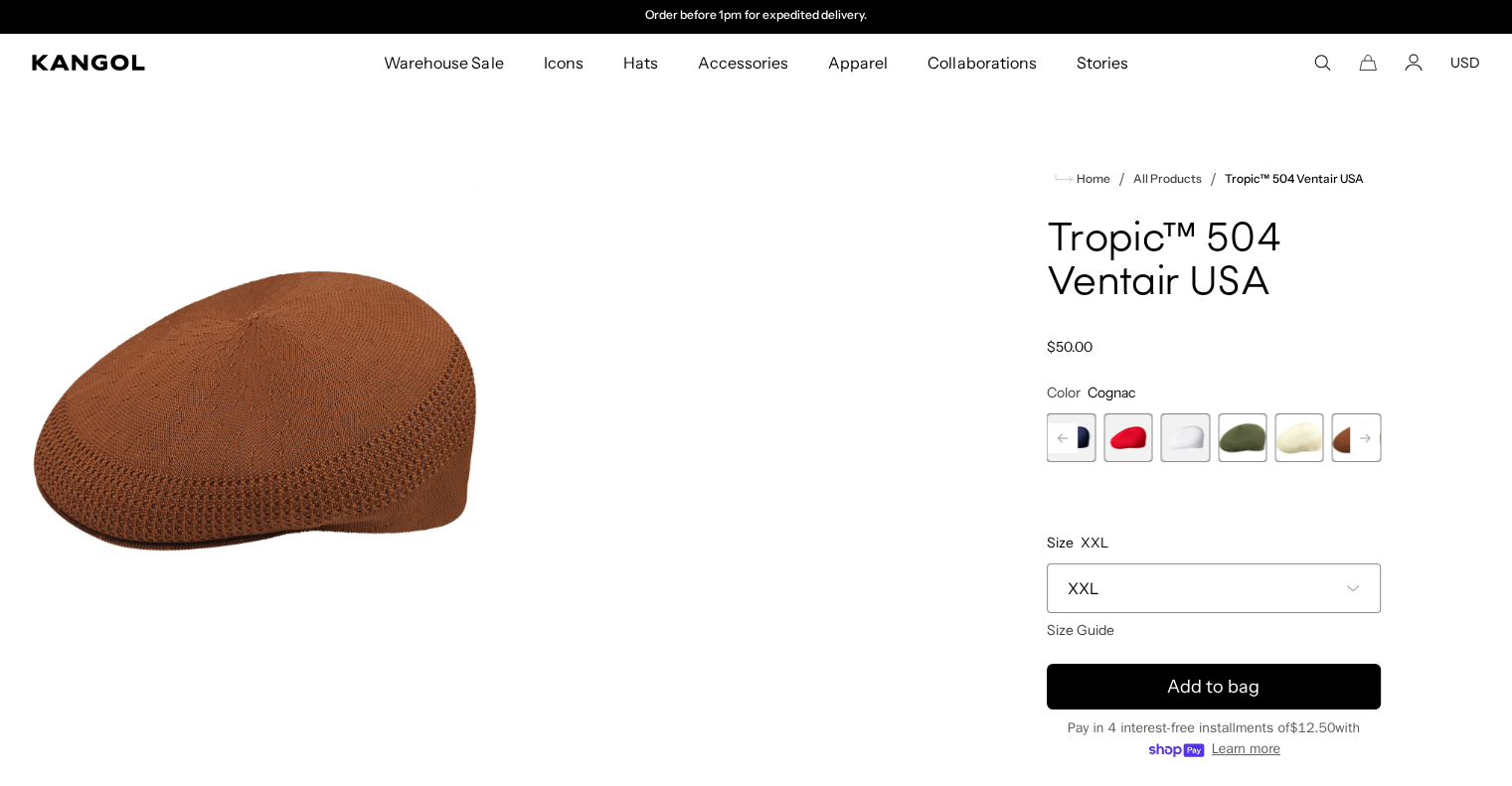 click 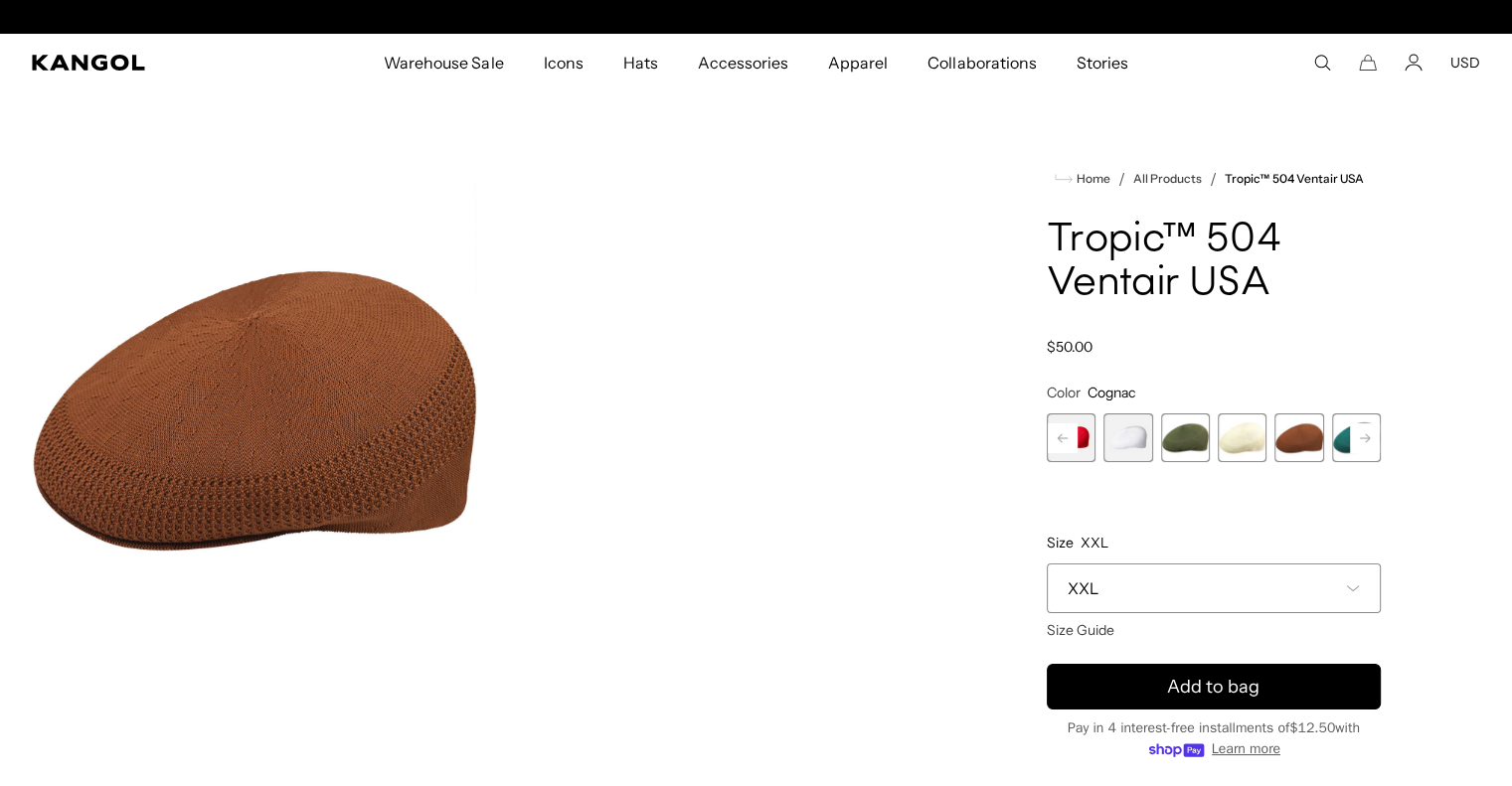 scroll, scrollTop: 0, scrollLeft: 0, axis: both 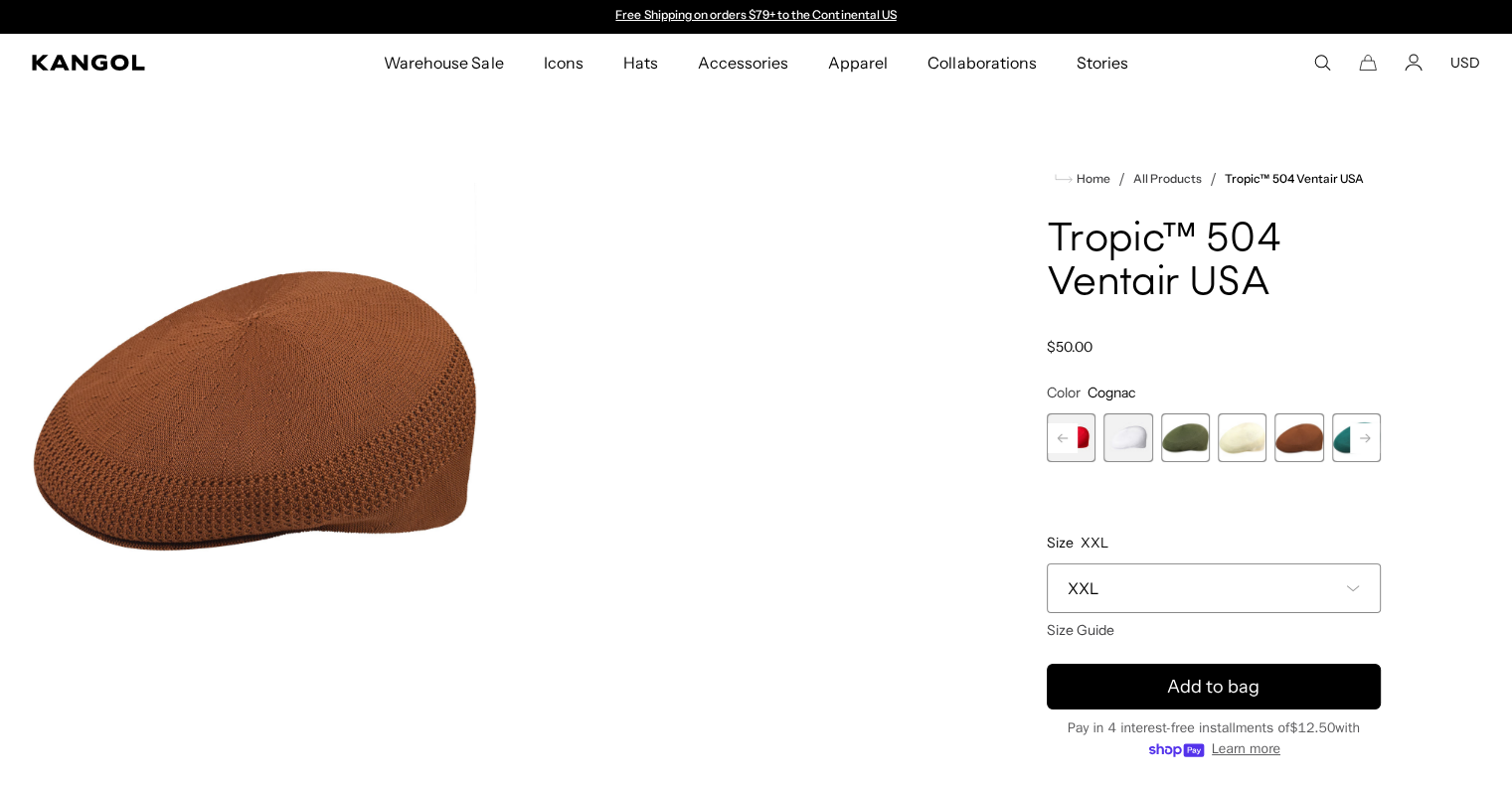 click at bounding box center [1356, 437] 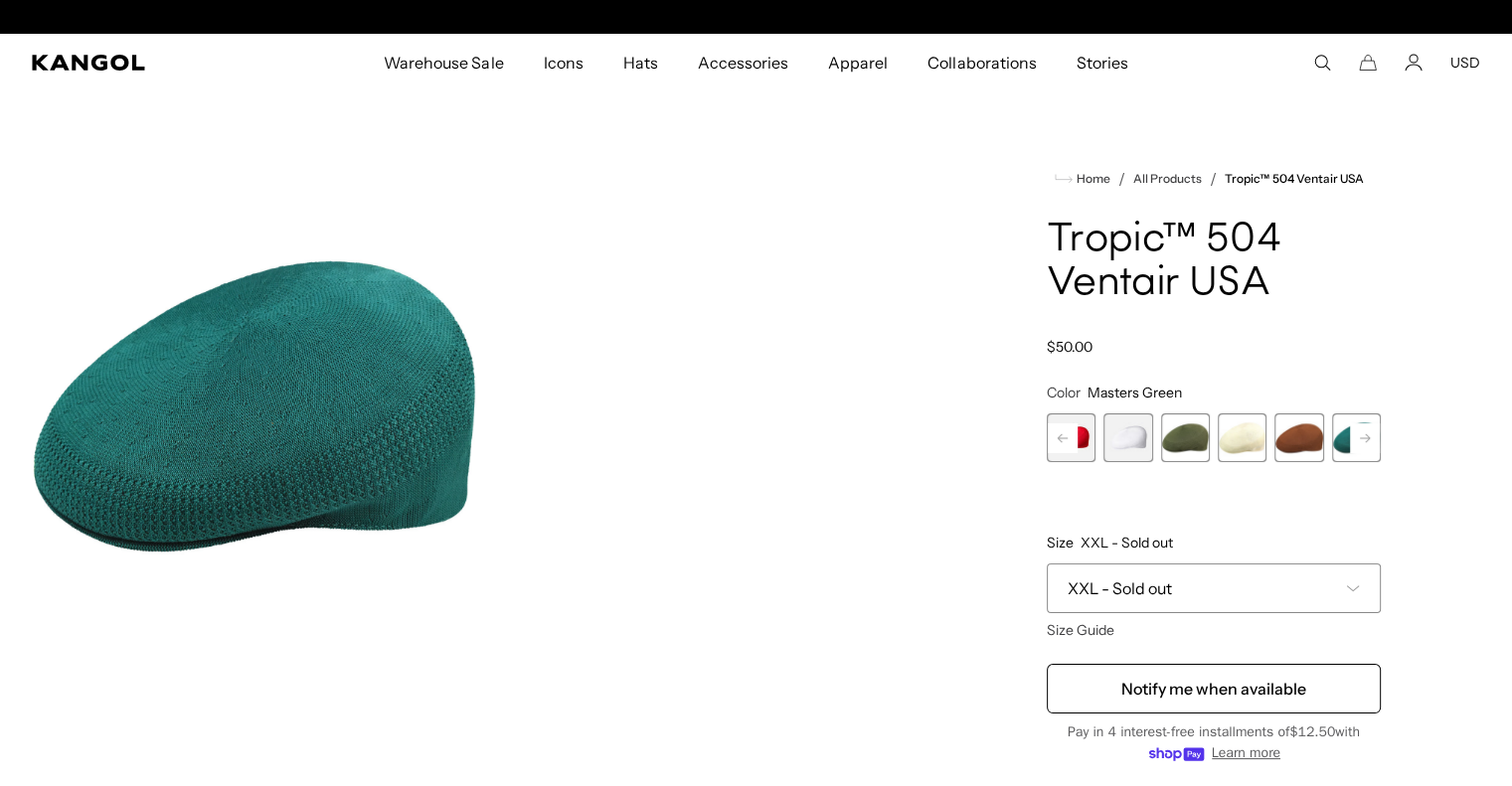 scroll, scrollTop: 0, scrollLeft: 410, axis: horizontal 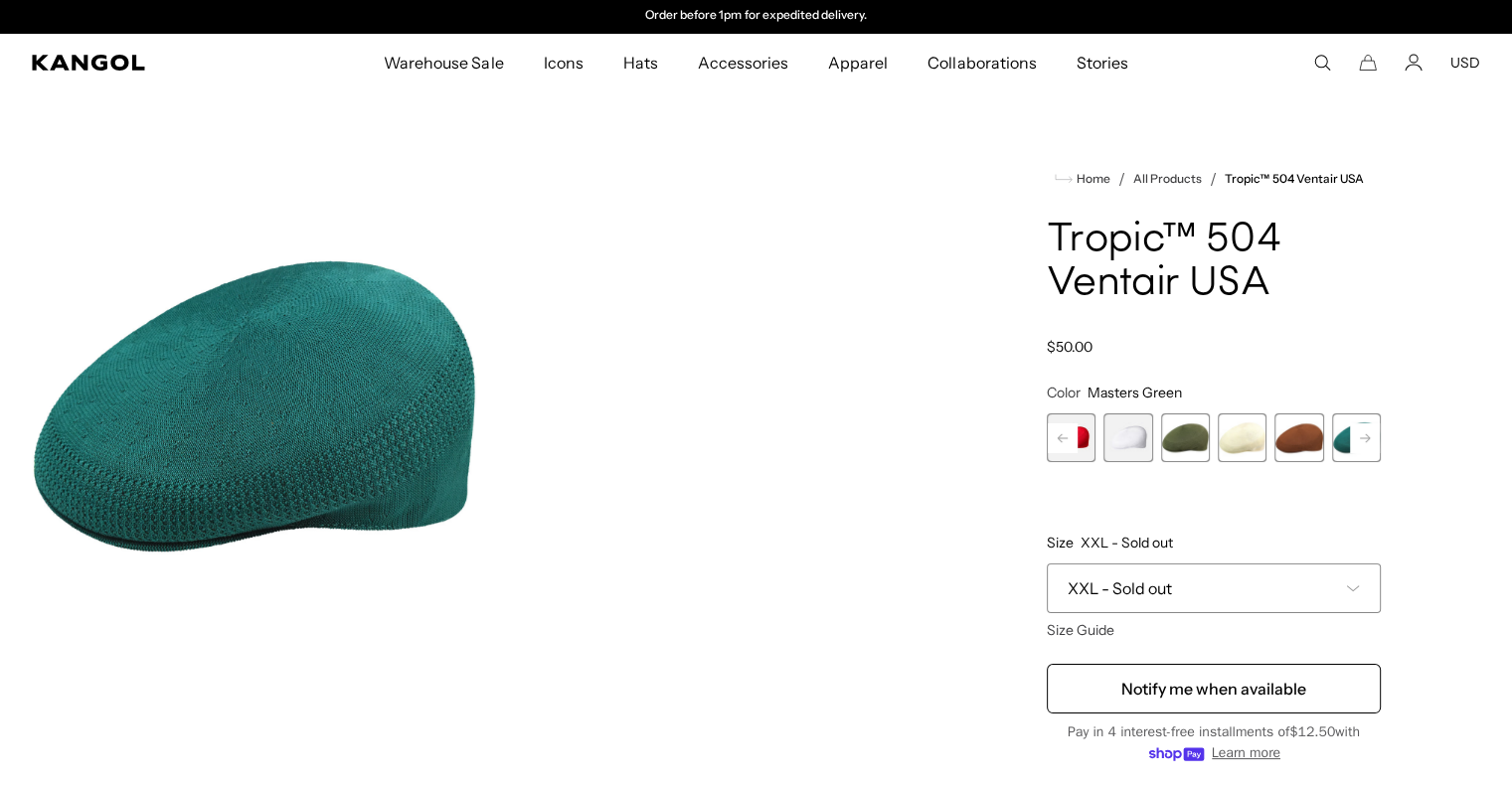 click 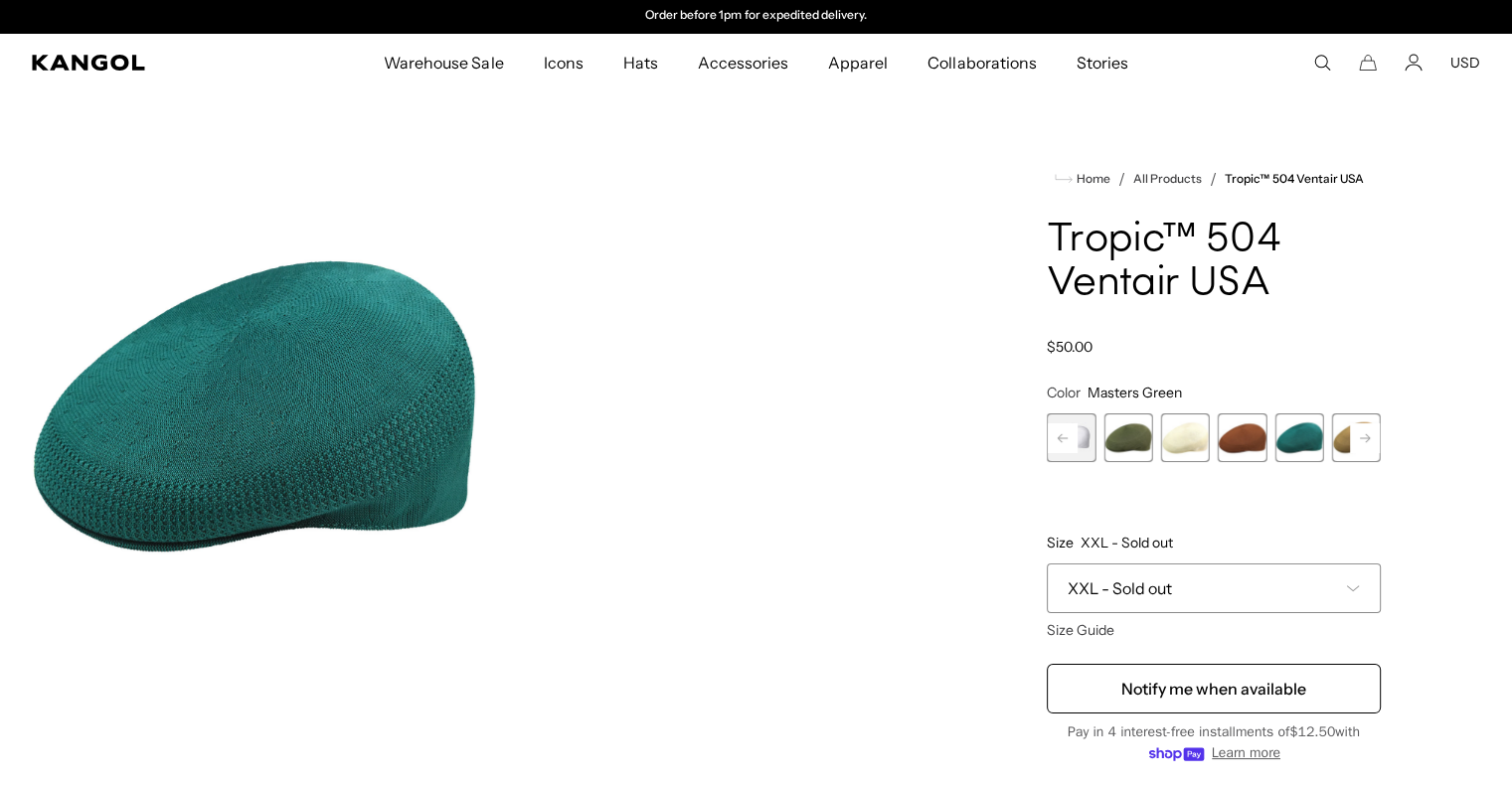 click at bounding box center [1356, 437] 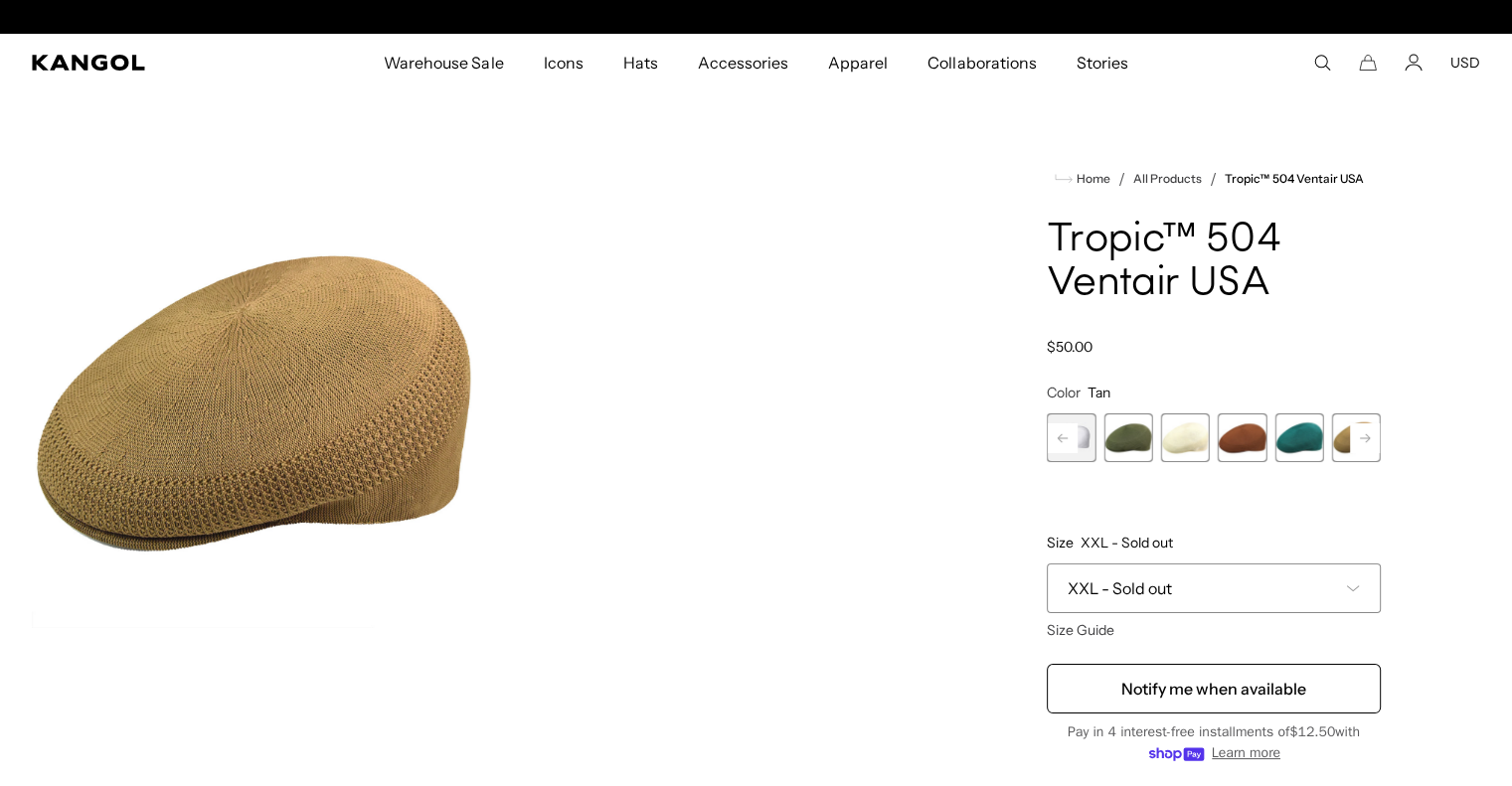 scroll, scrollTop: 0, scrollLeft: 410, axis: horizontal 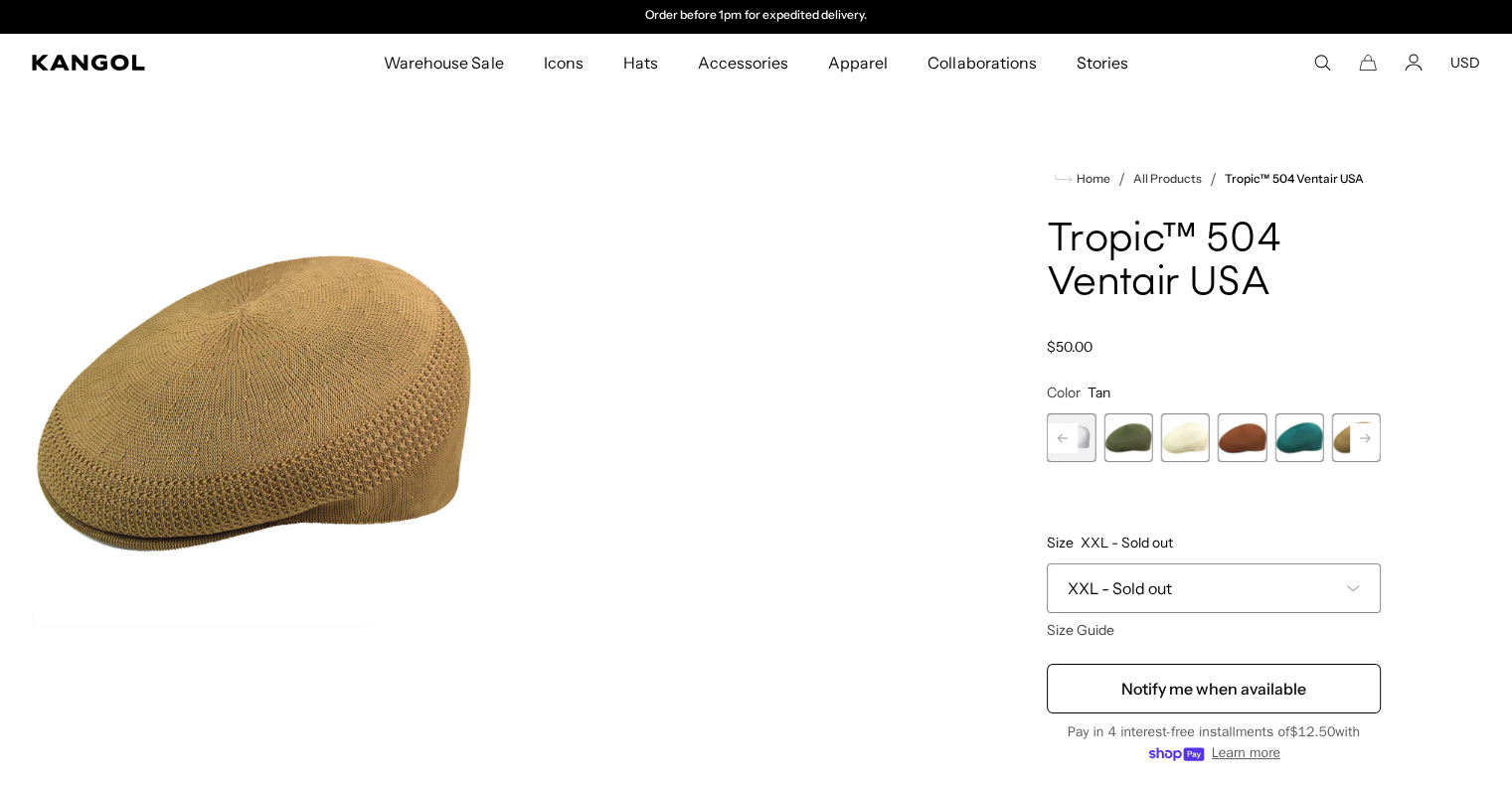 click 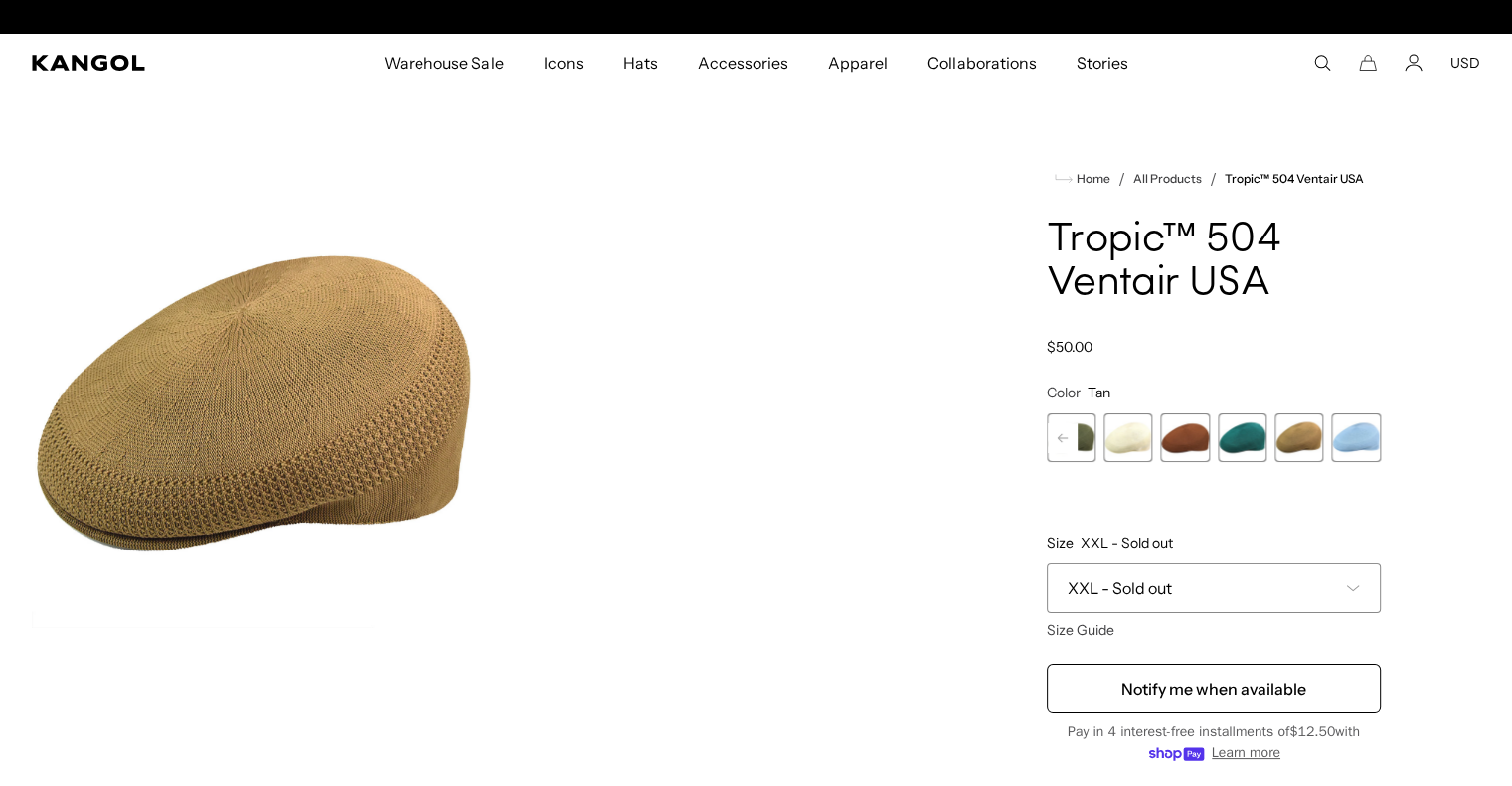 scroll, scrollTop: 0, scrollLeft: 0, axis: both 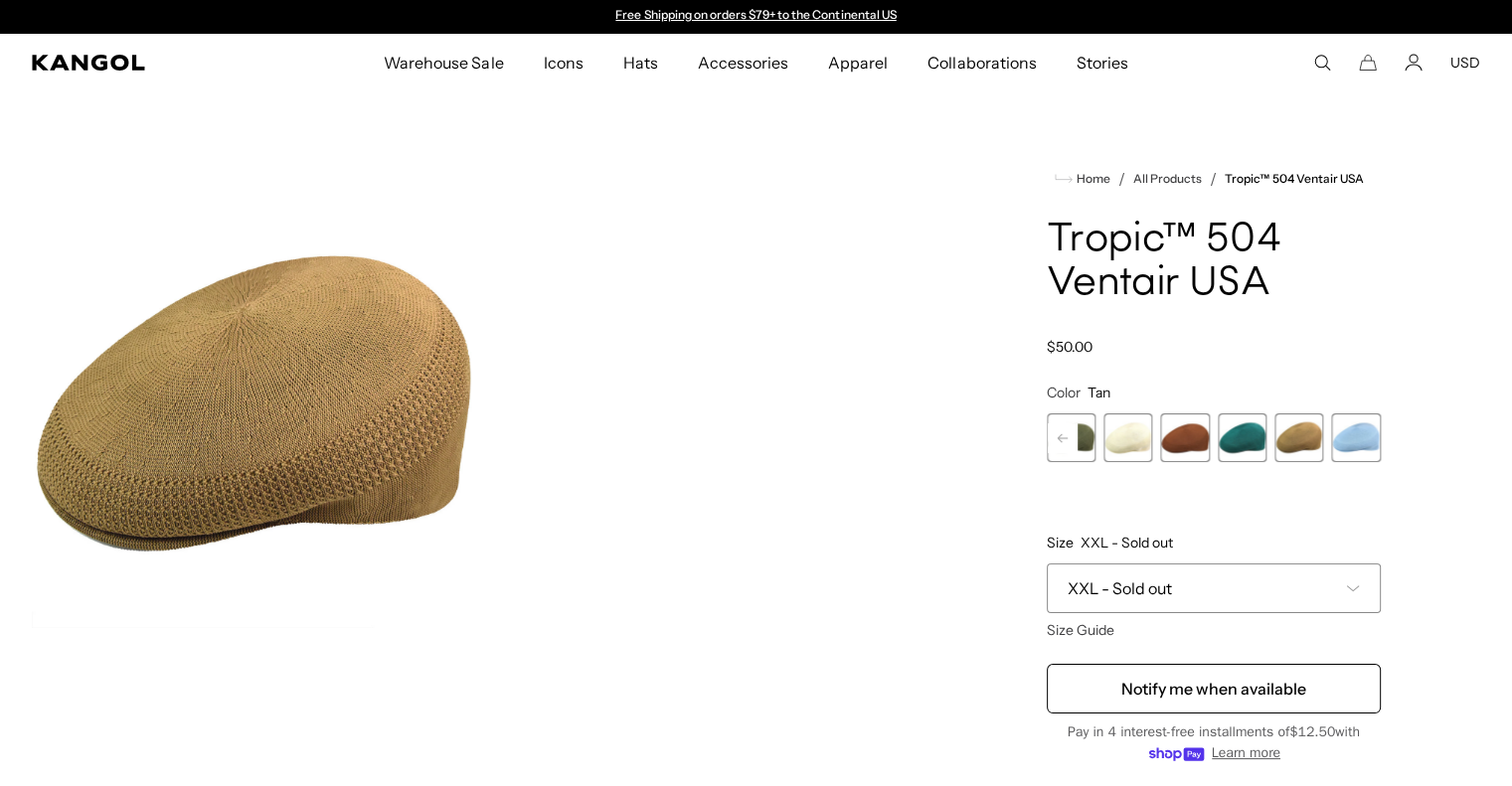 click at bounding box center [1356, 437] 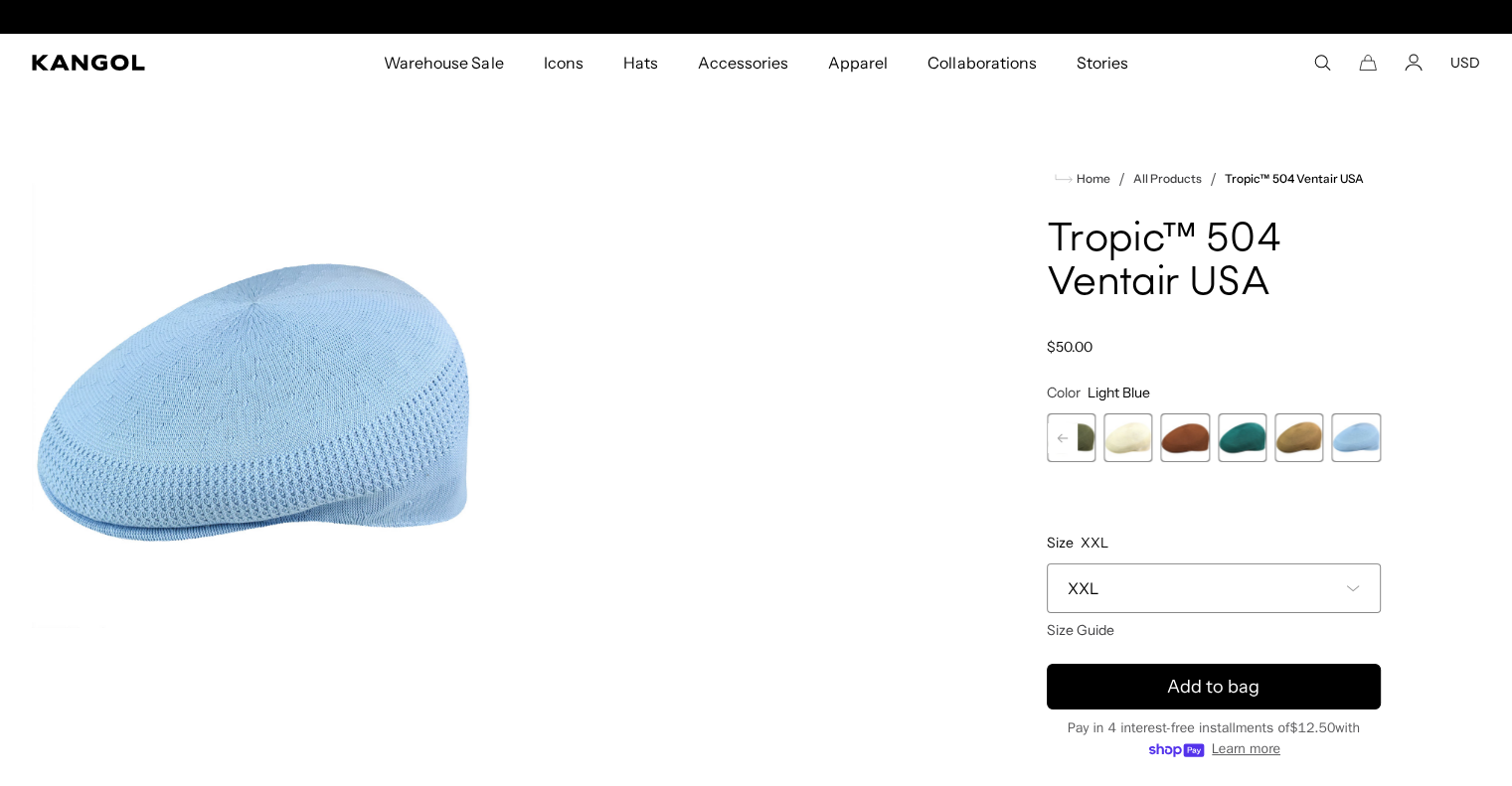 scroll, scrollTop: 0, scrollLeft: 410, axis: horizontal 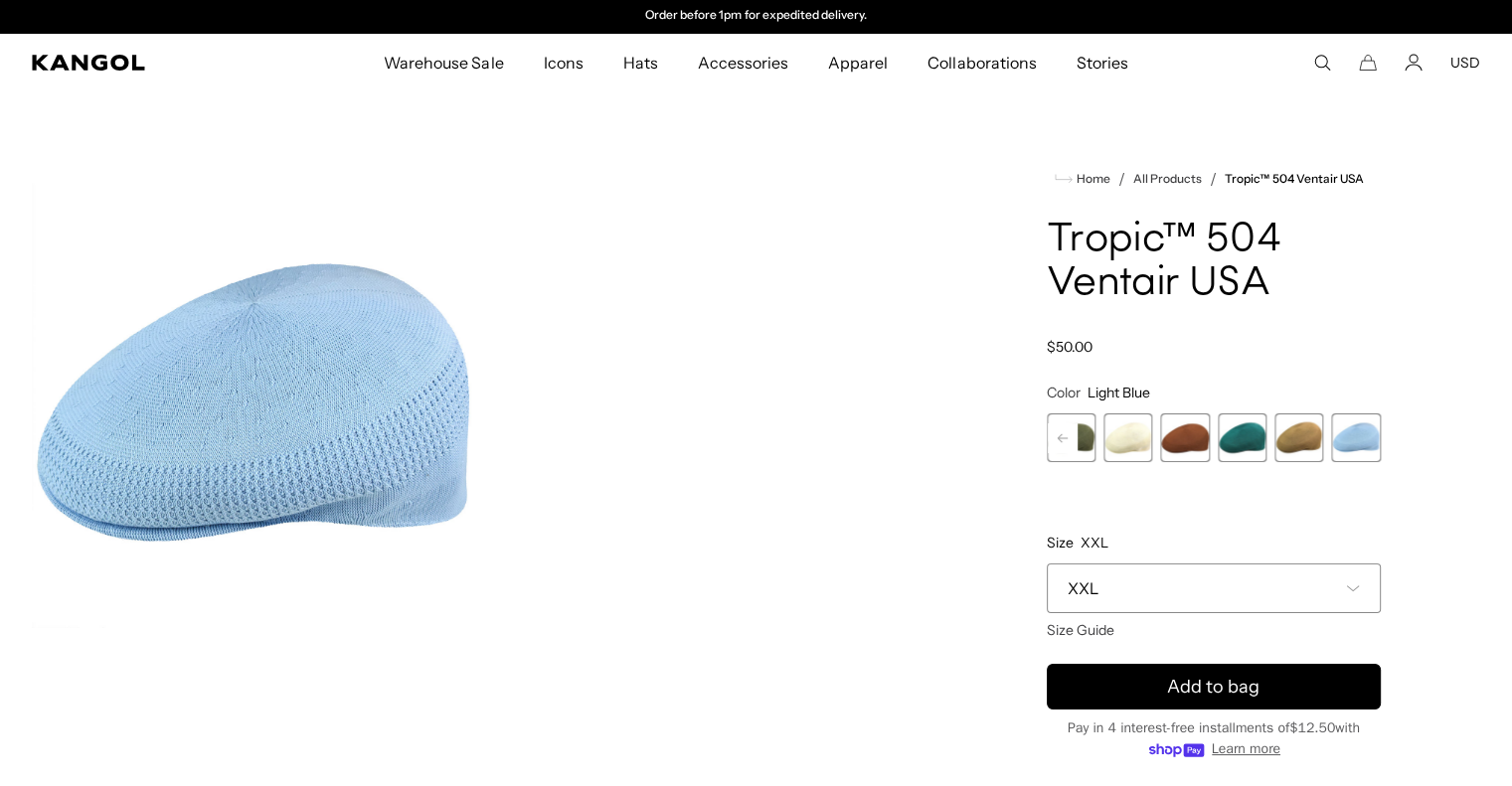 click at bounding box center [1356, 437] 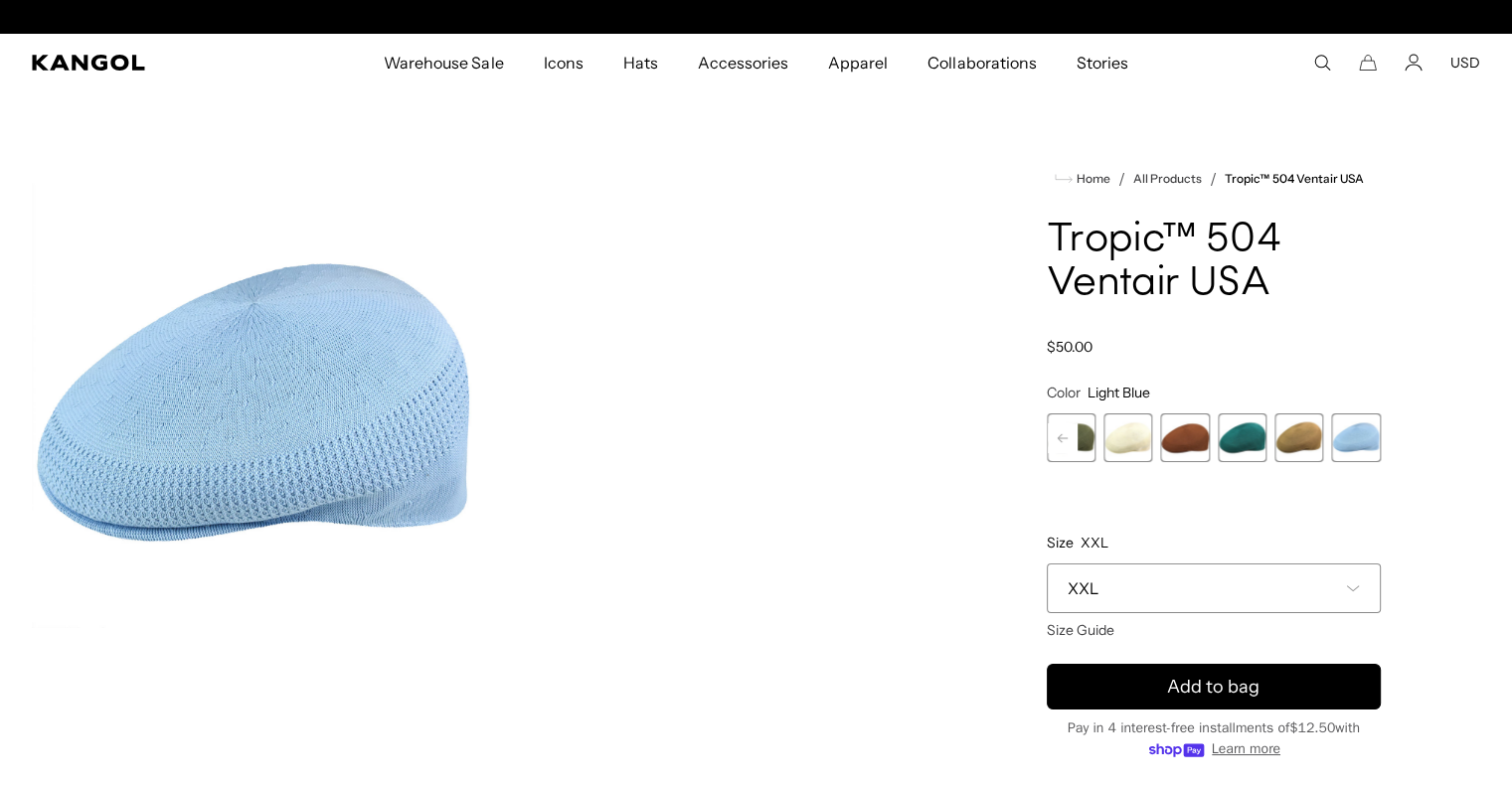 scroll, scrollTop: 0, scrollLeft: 0, axis: both 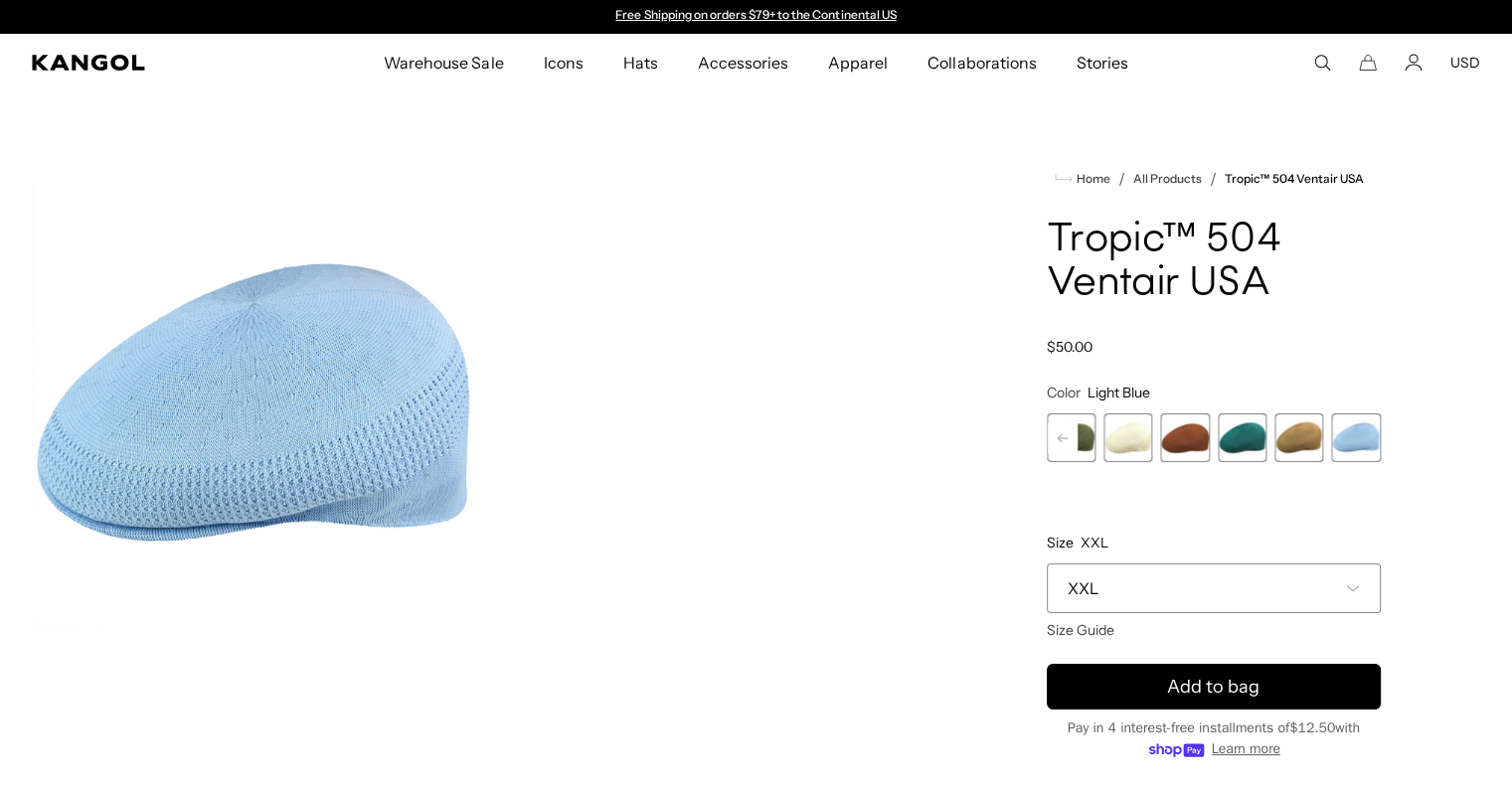 click 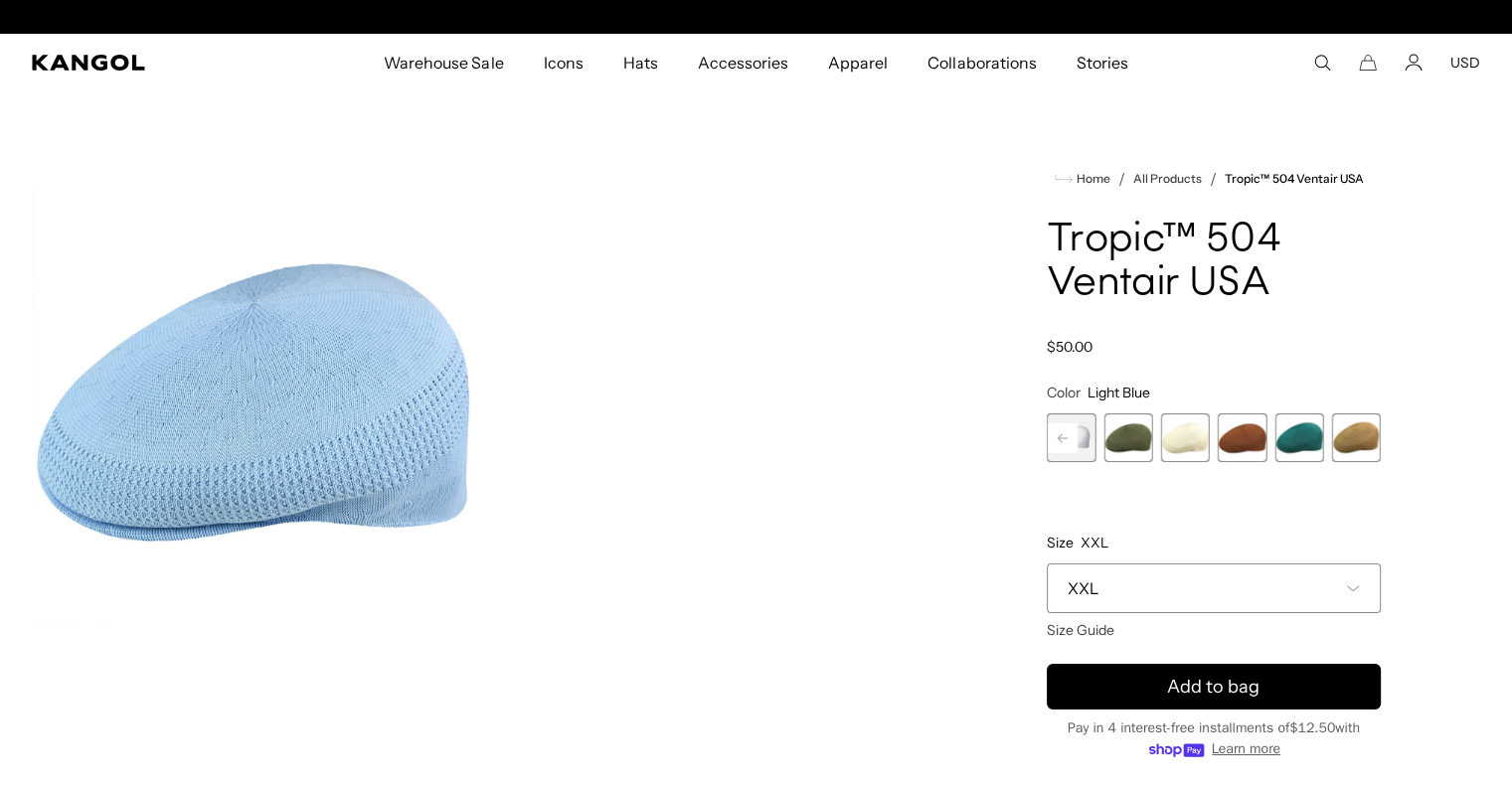 scroll, scrollTop: 0, scrollLeft: 410, axis: horizontal 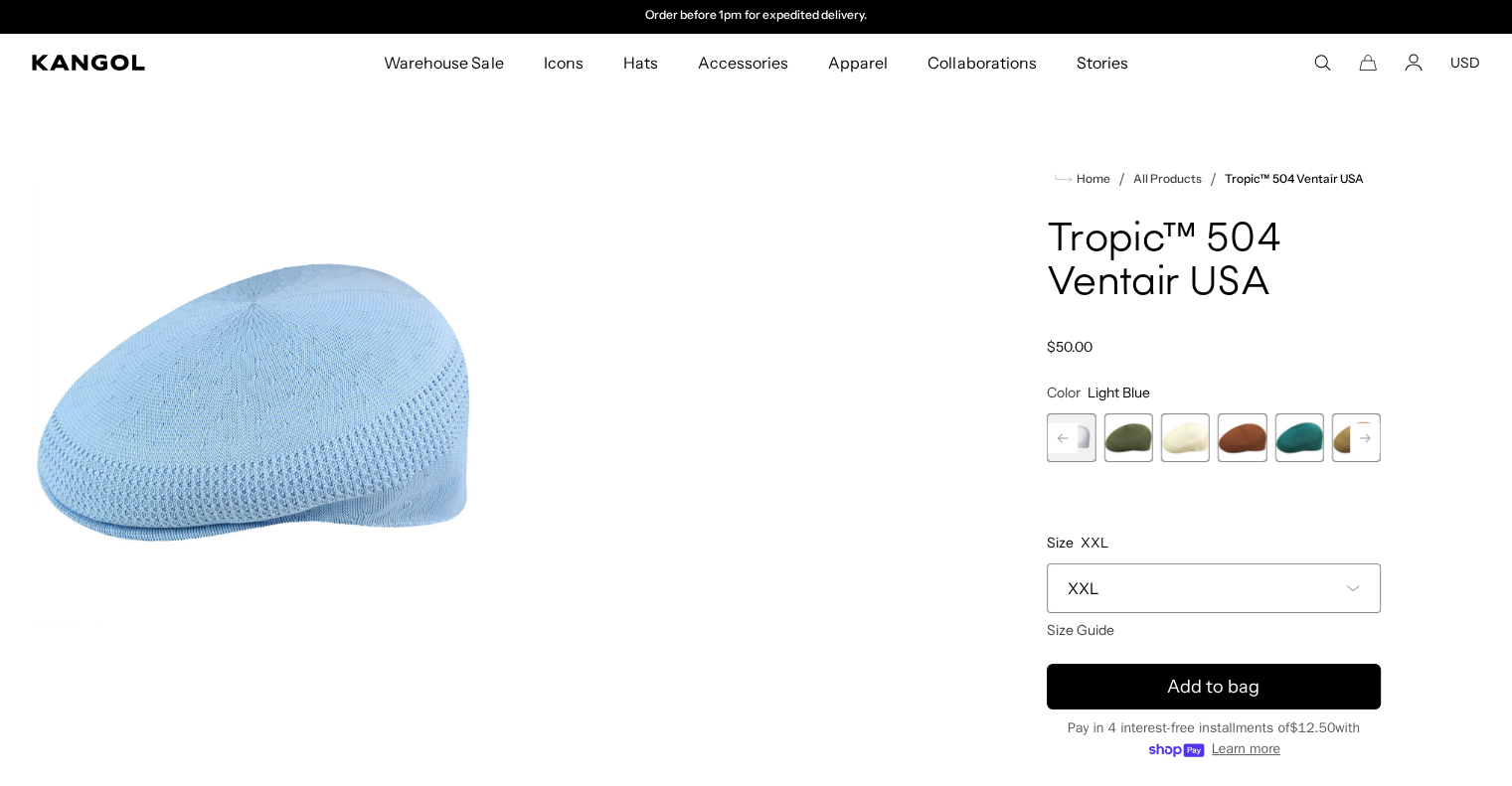 click 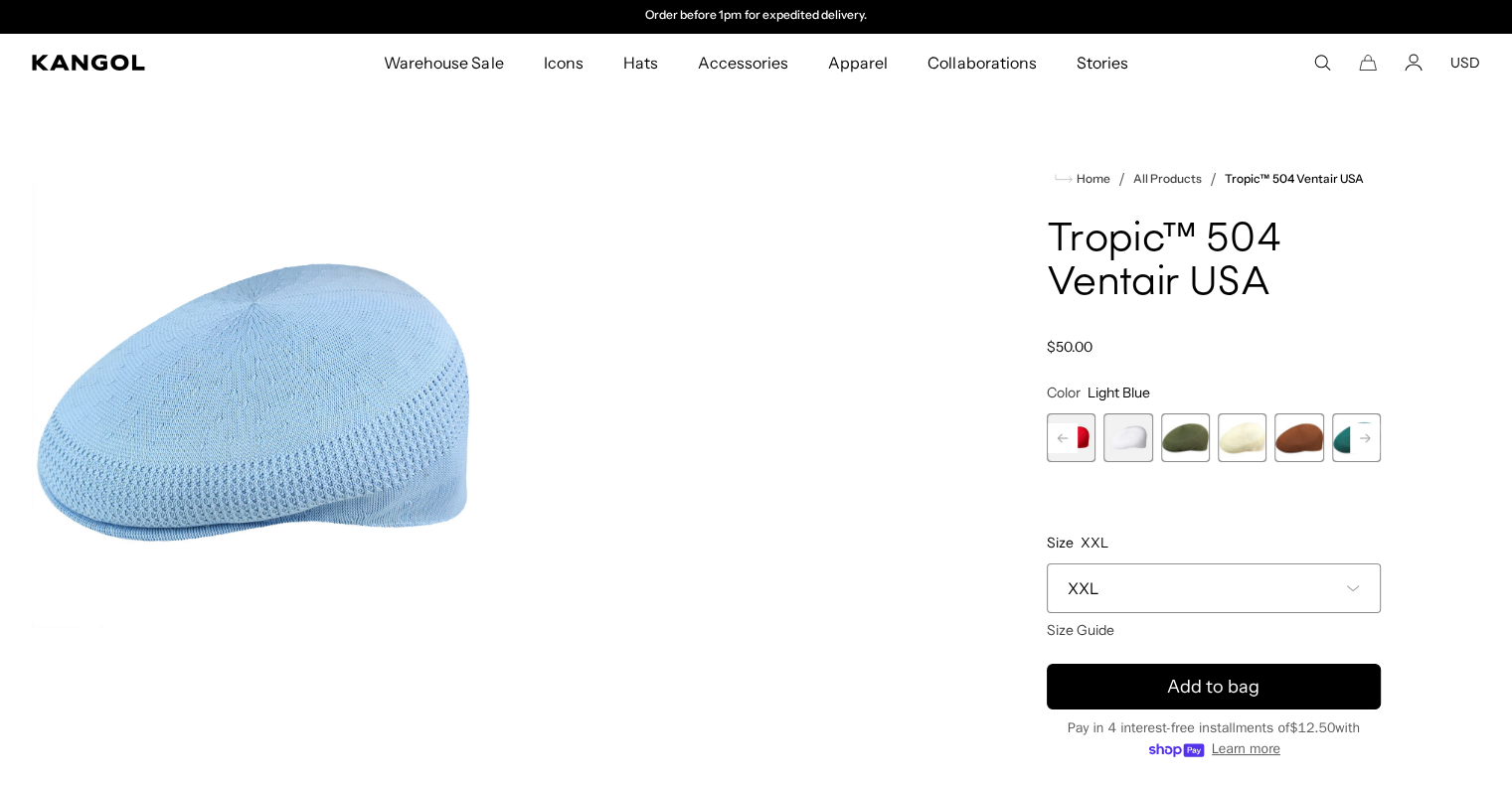 click 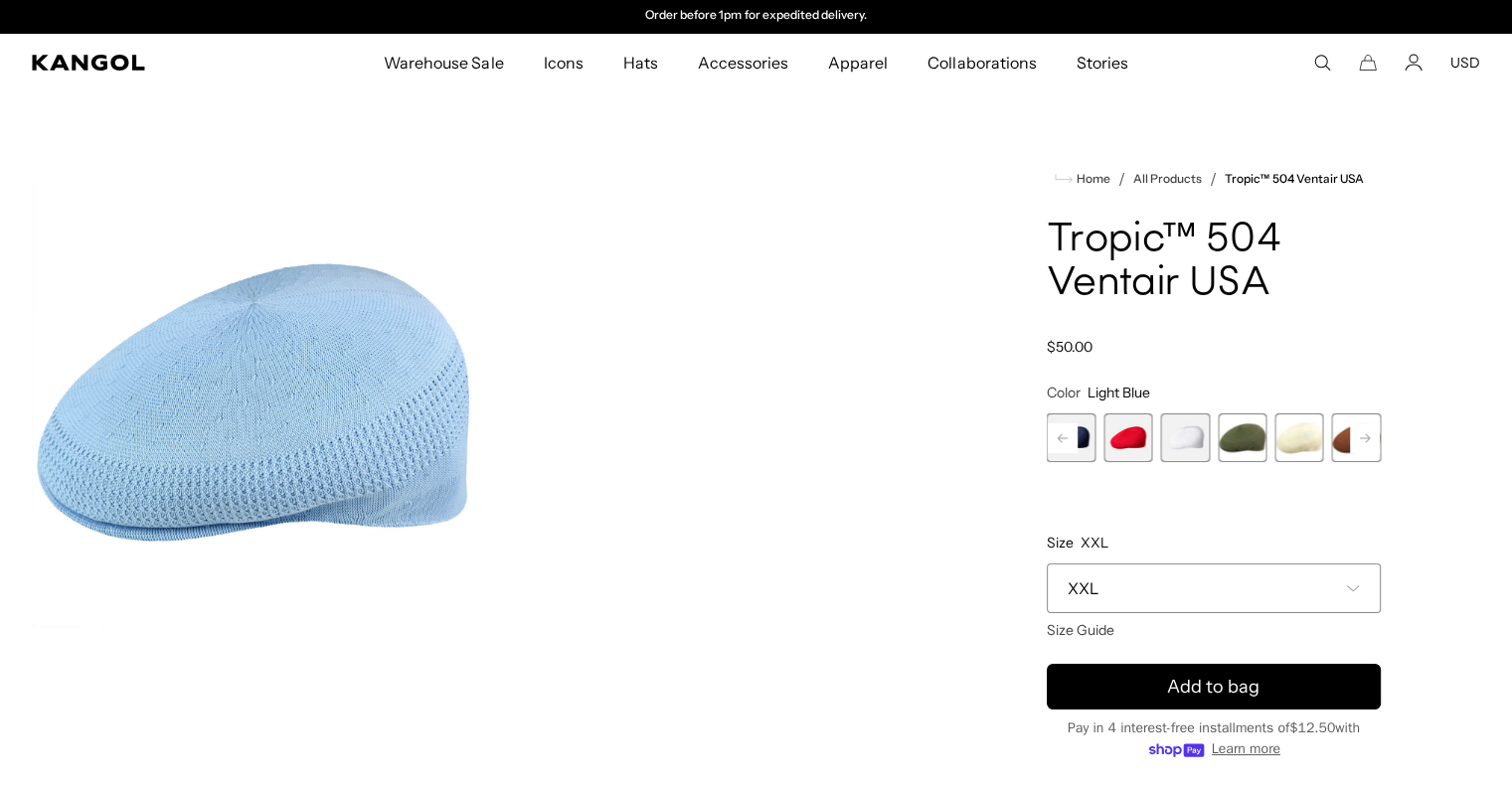 click 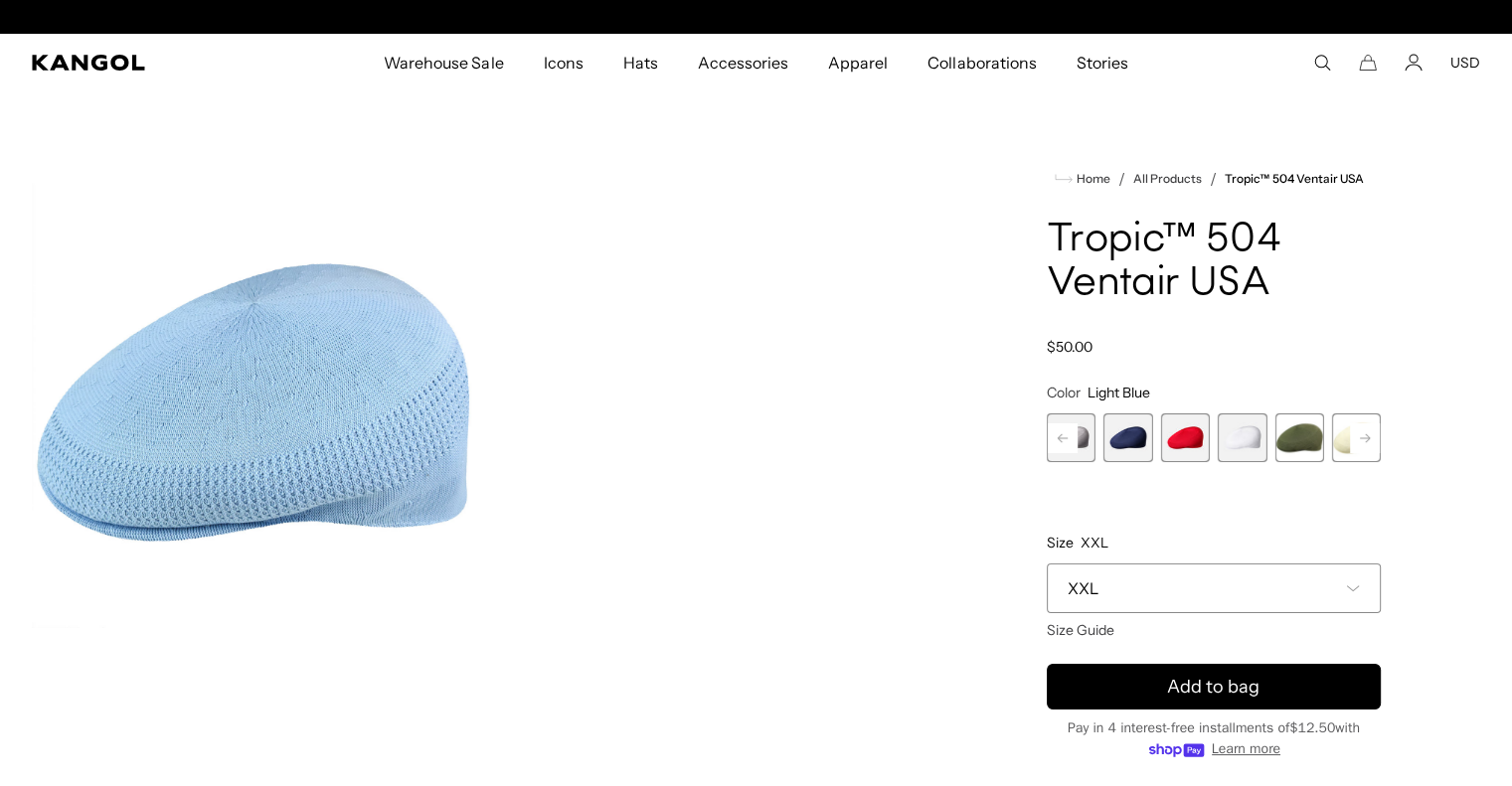 click 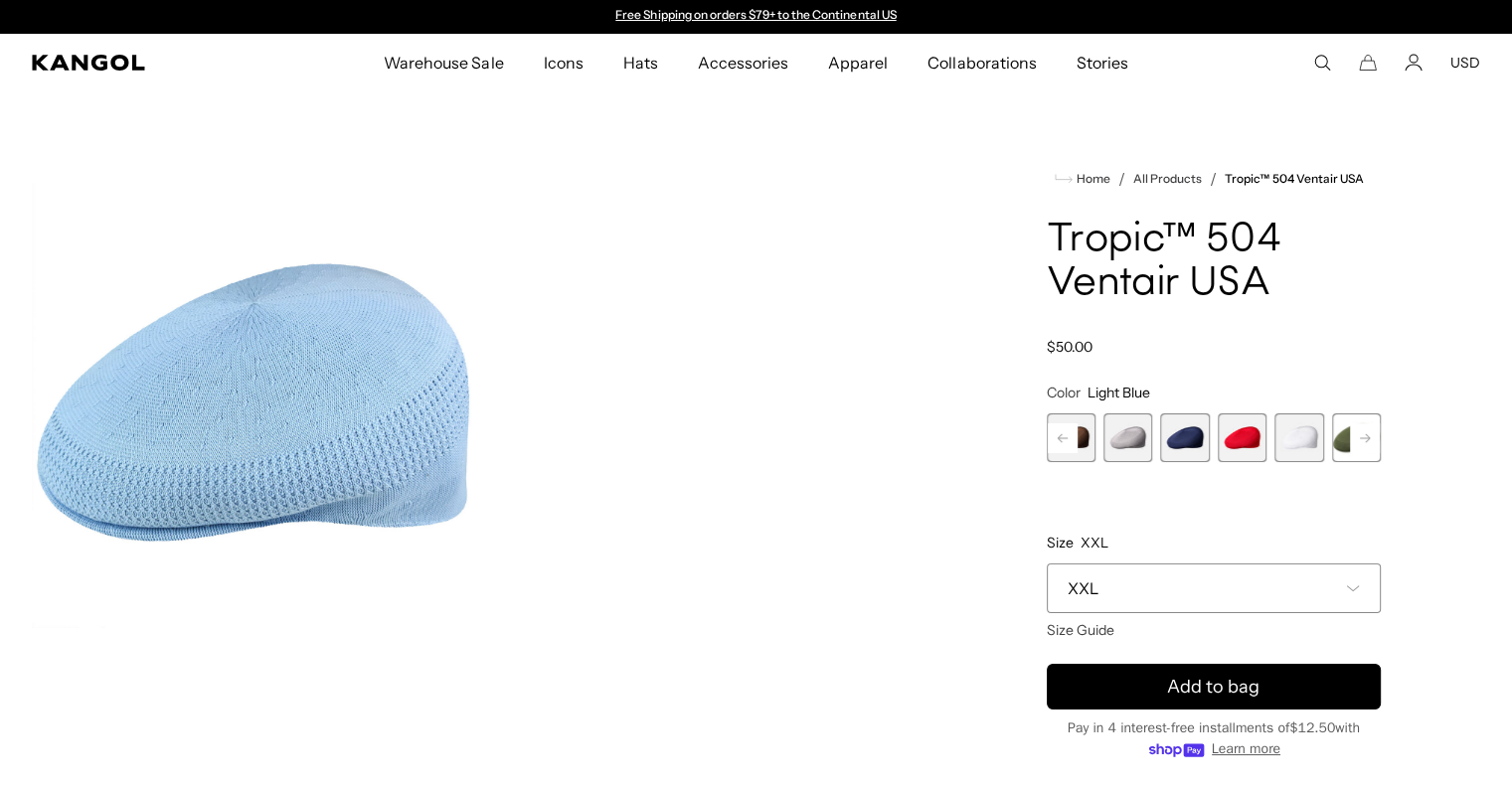 click 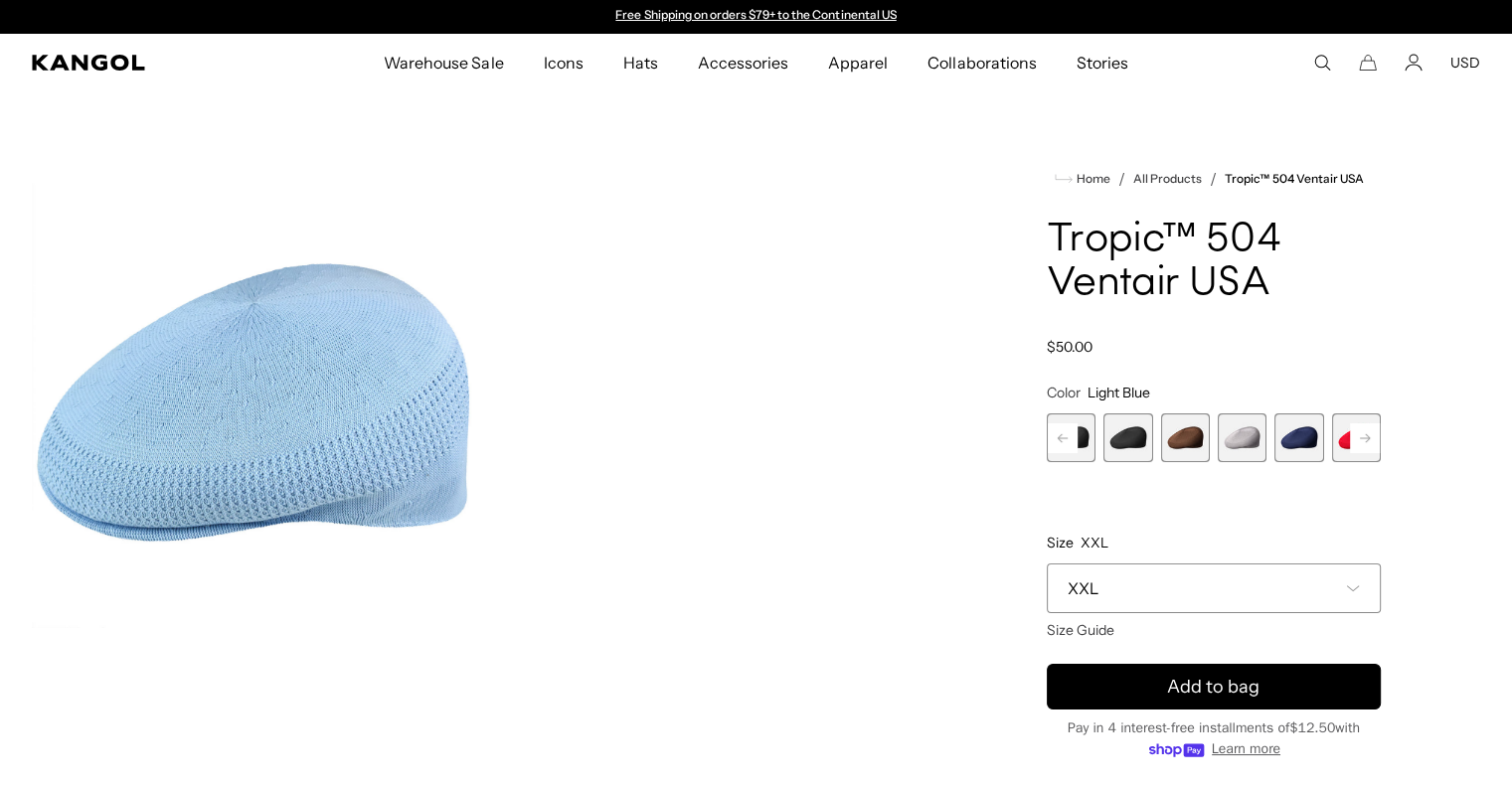 click 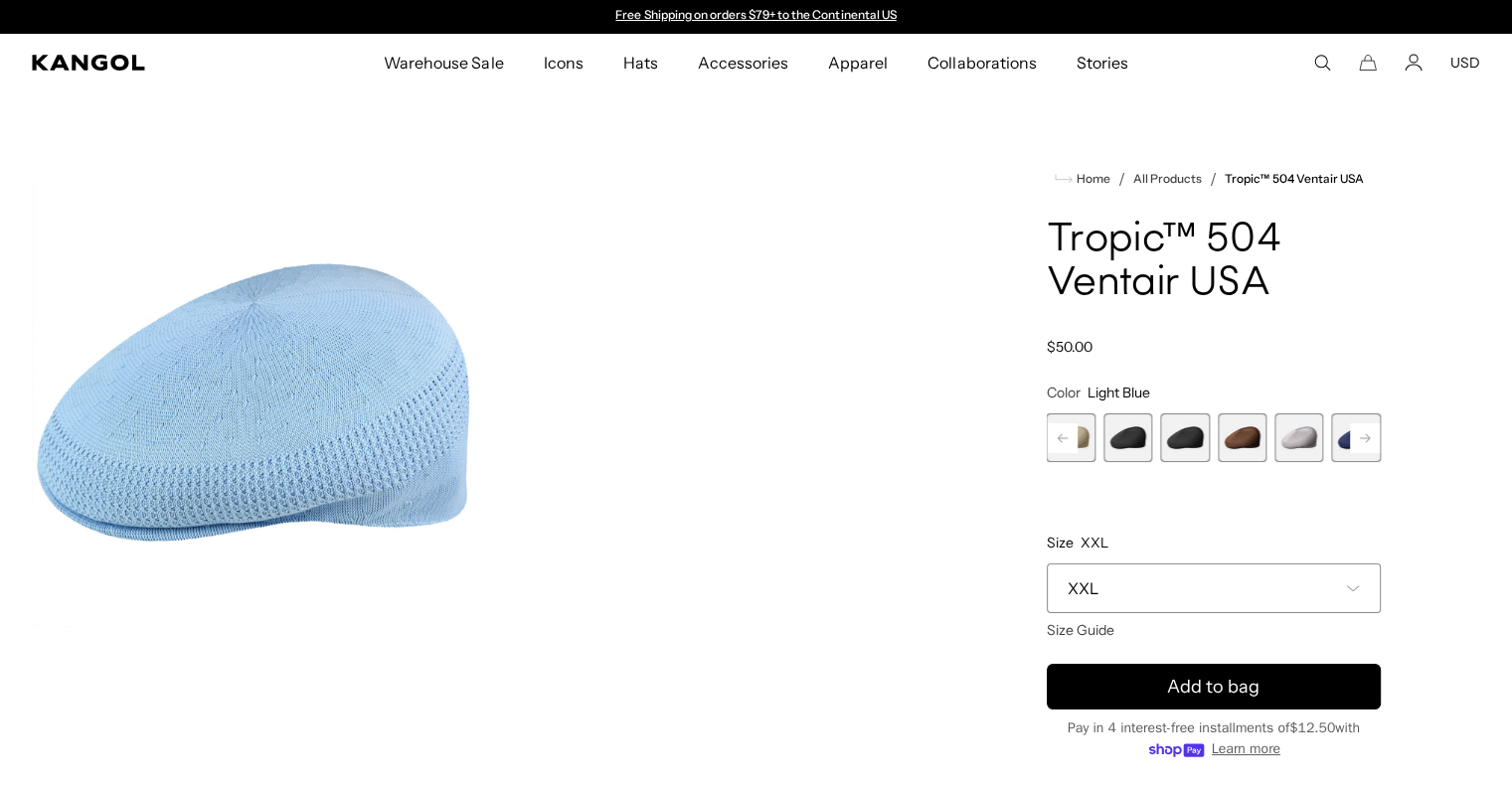 click 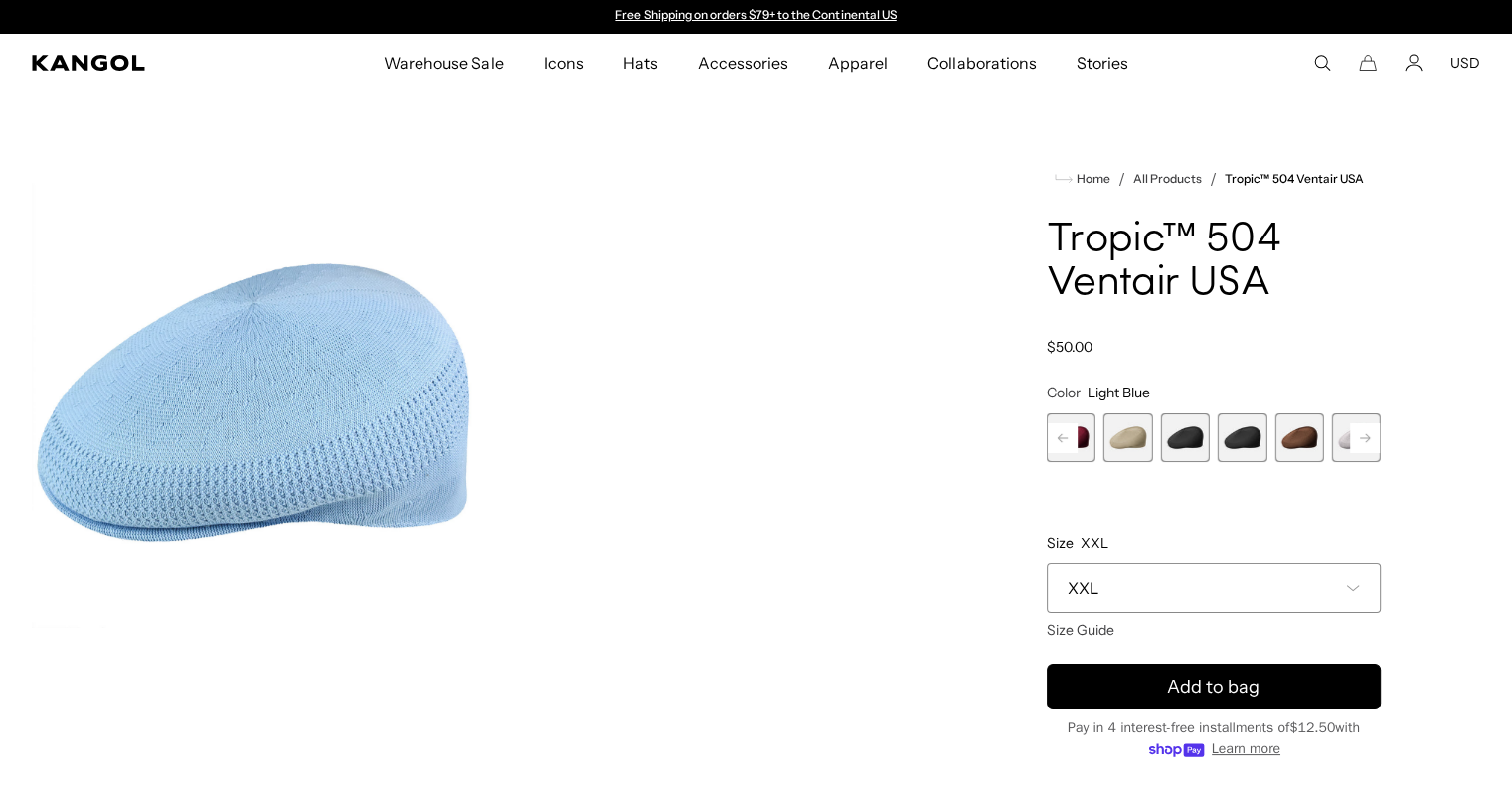 click 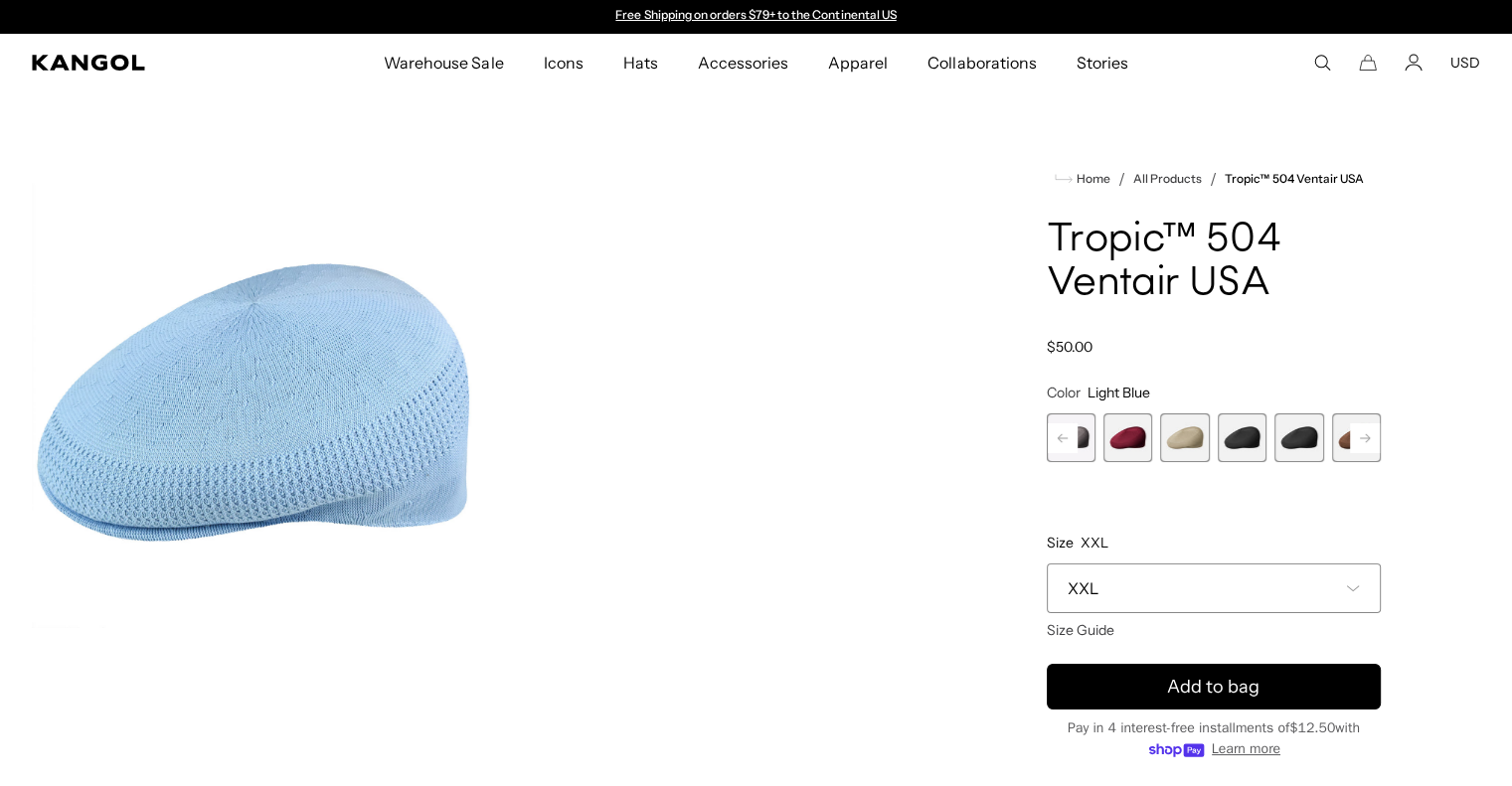 click 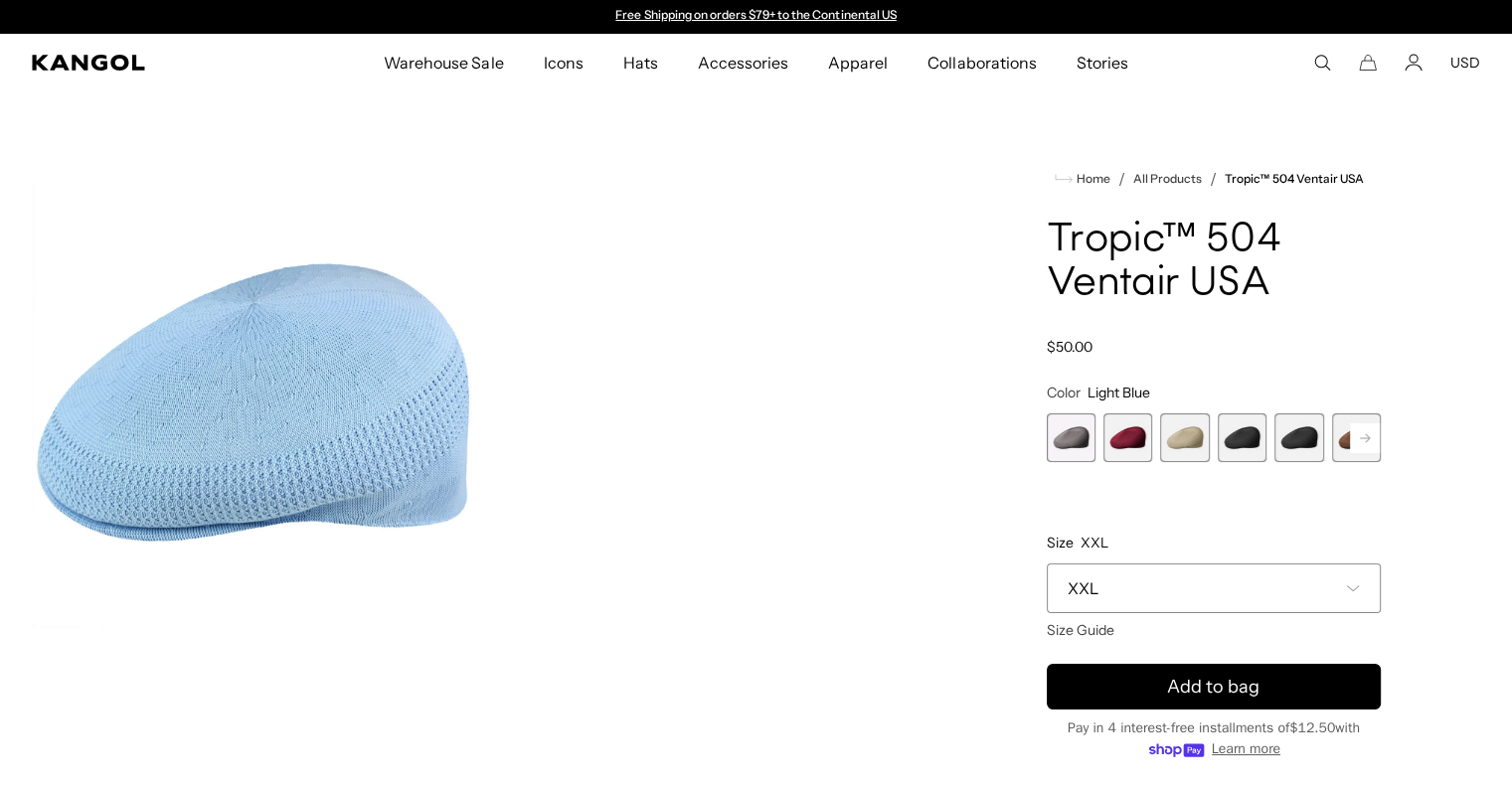 click at bounding box center (1127, 437) 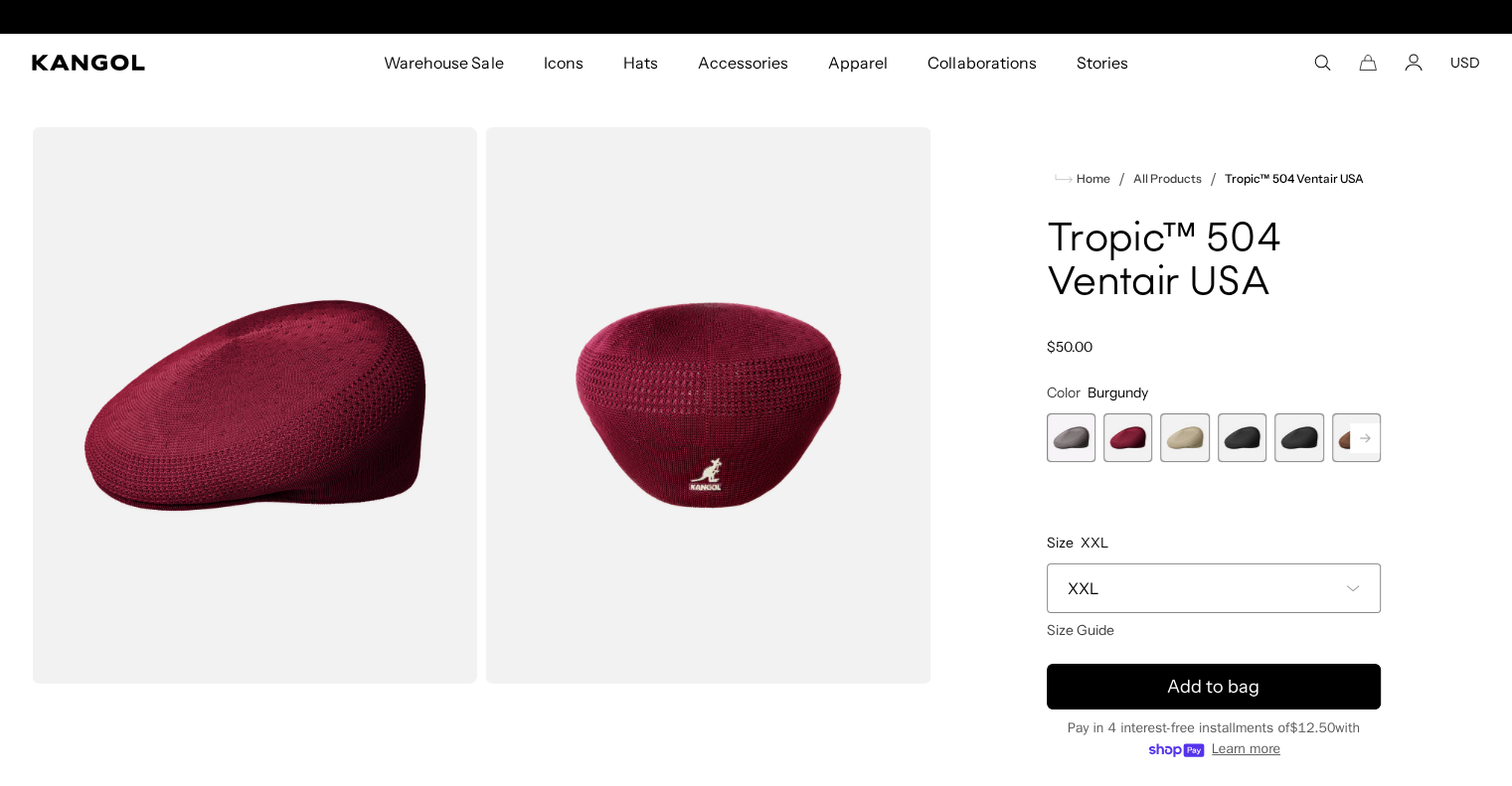 scroll, scrollTop: 0, scrollLeft: 0, axis: both 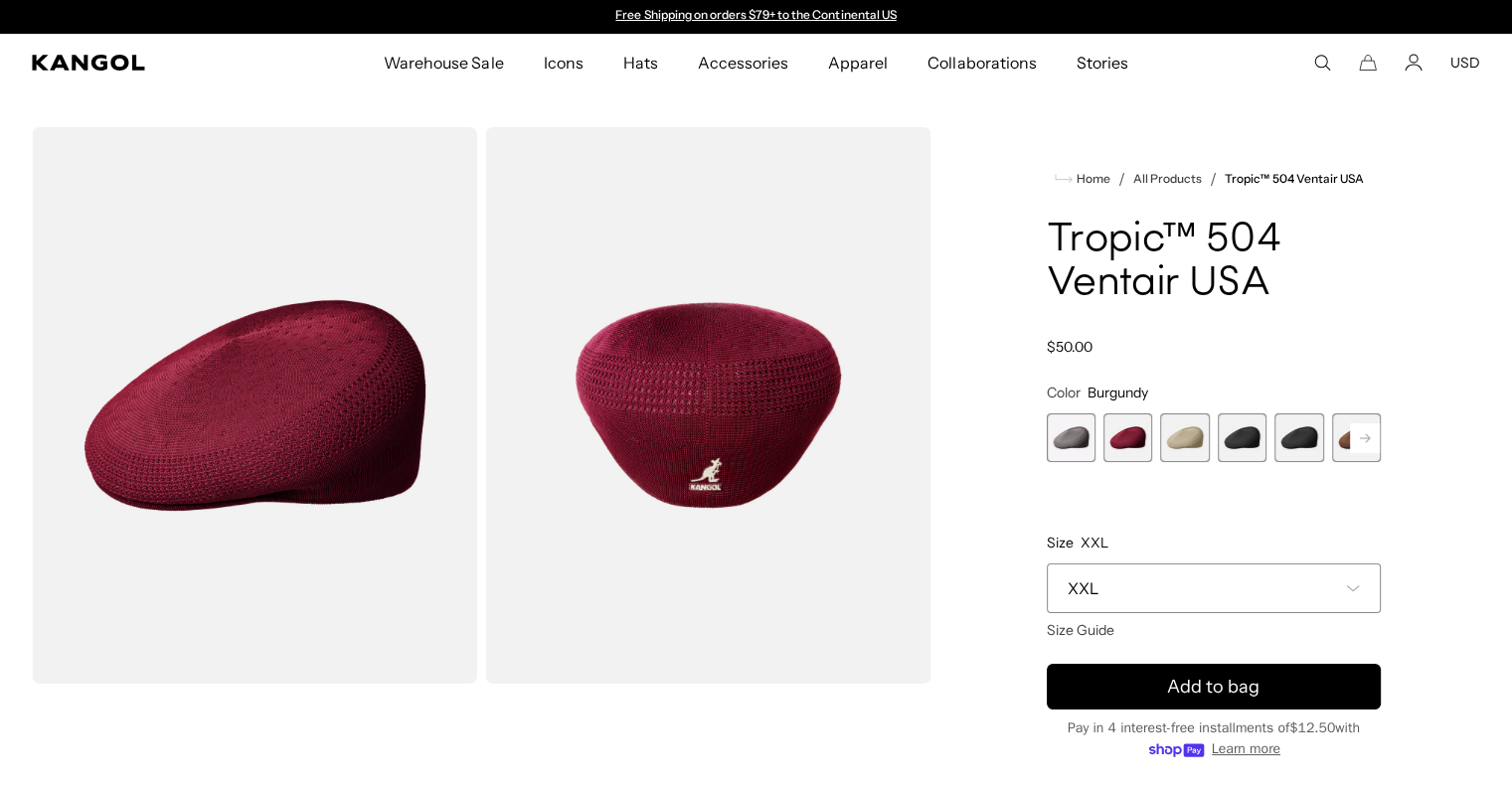 click 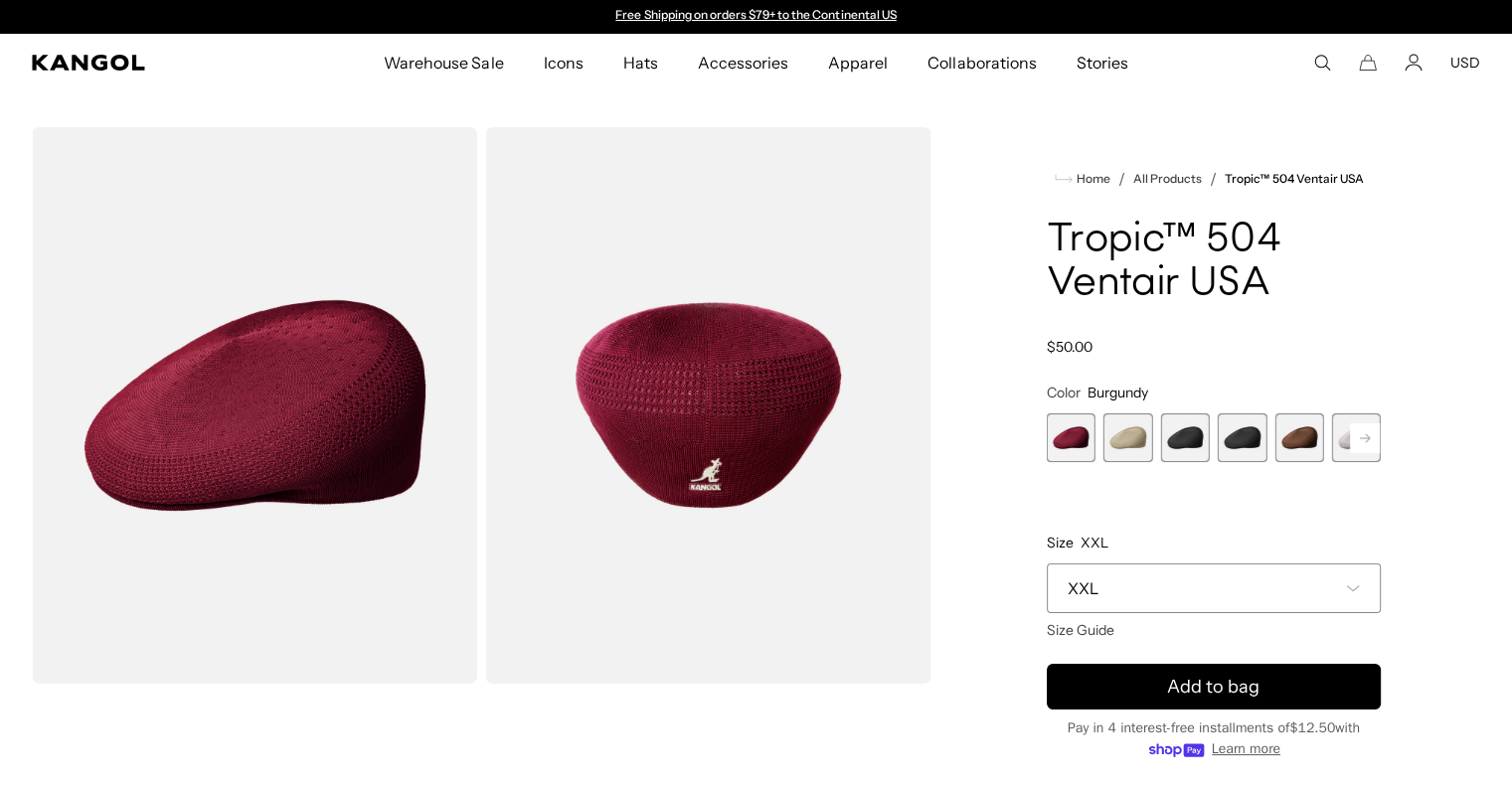 click 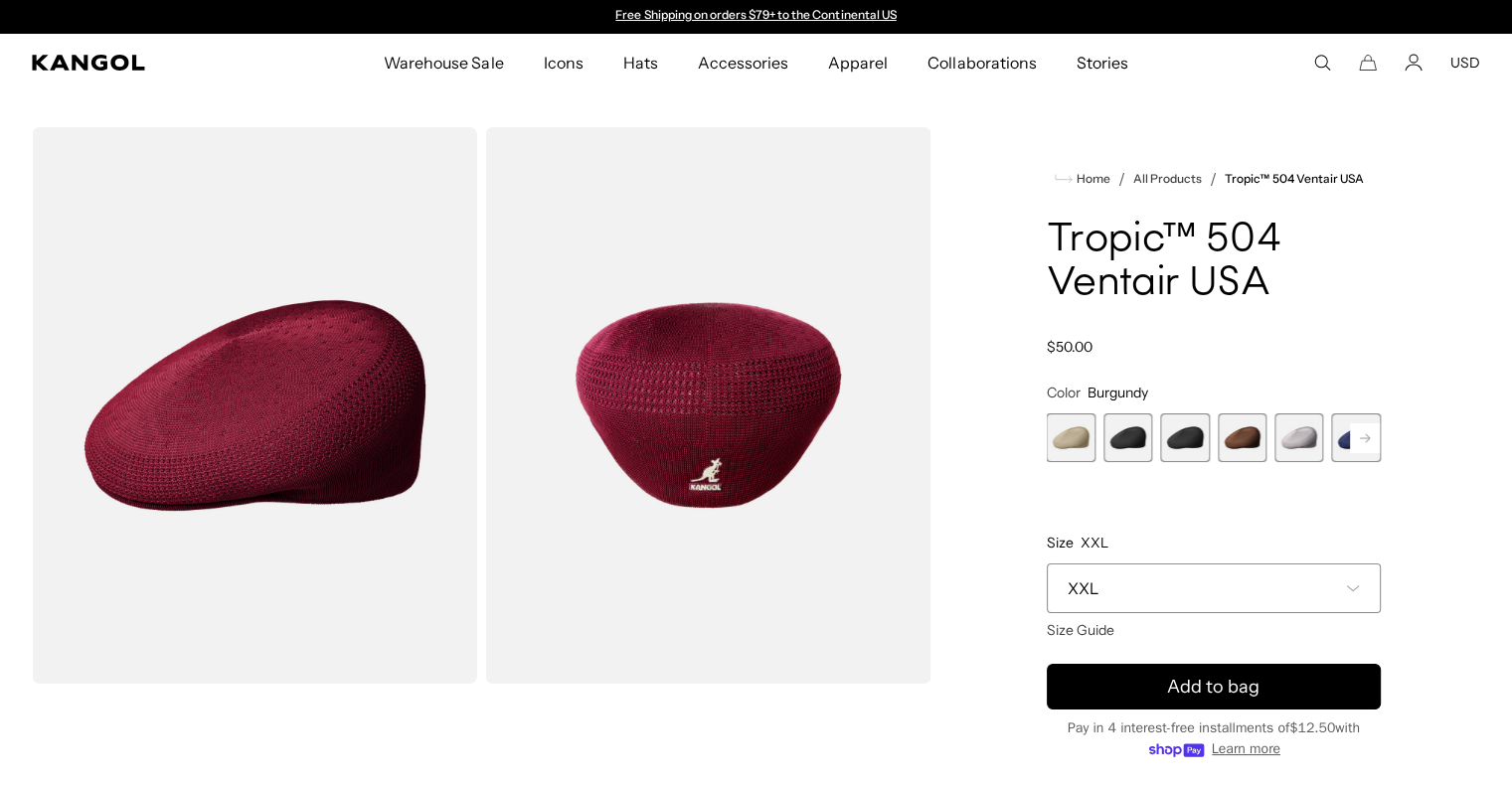 click 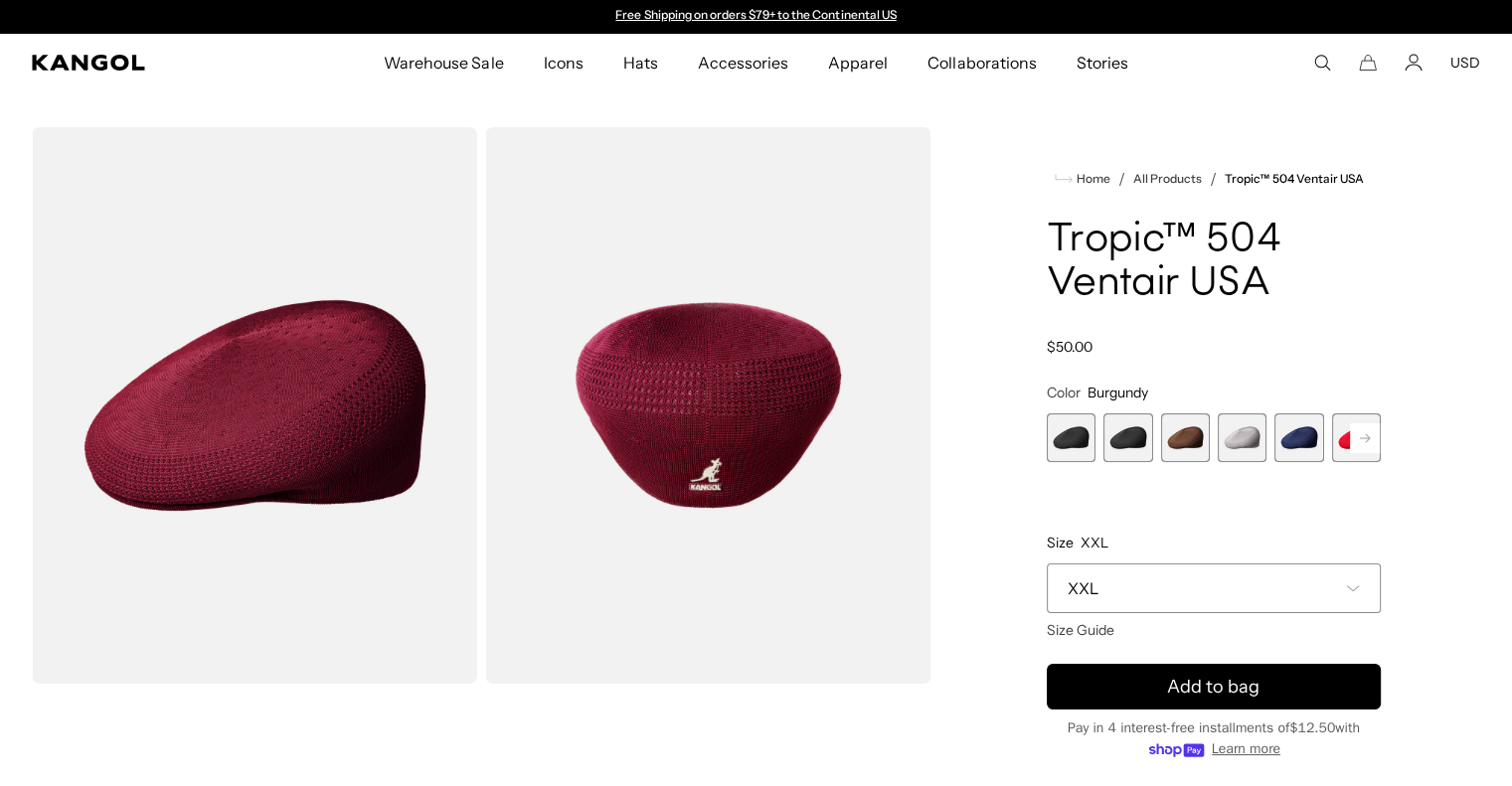 click 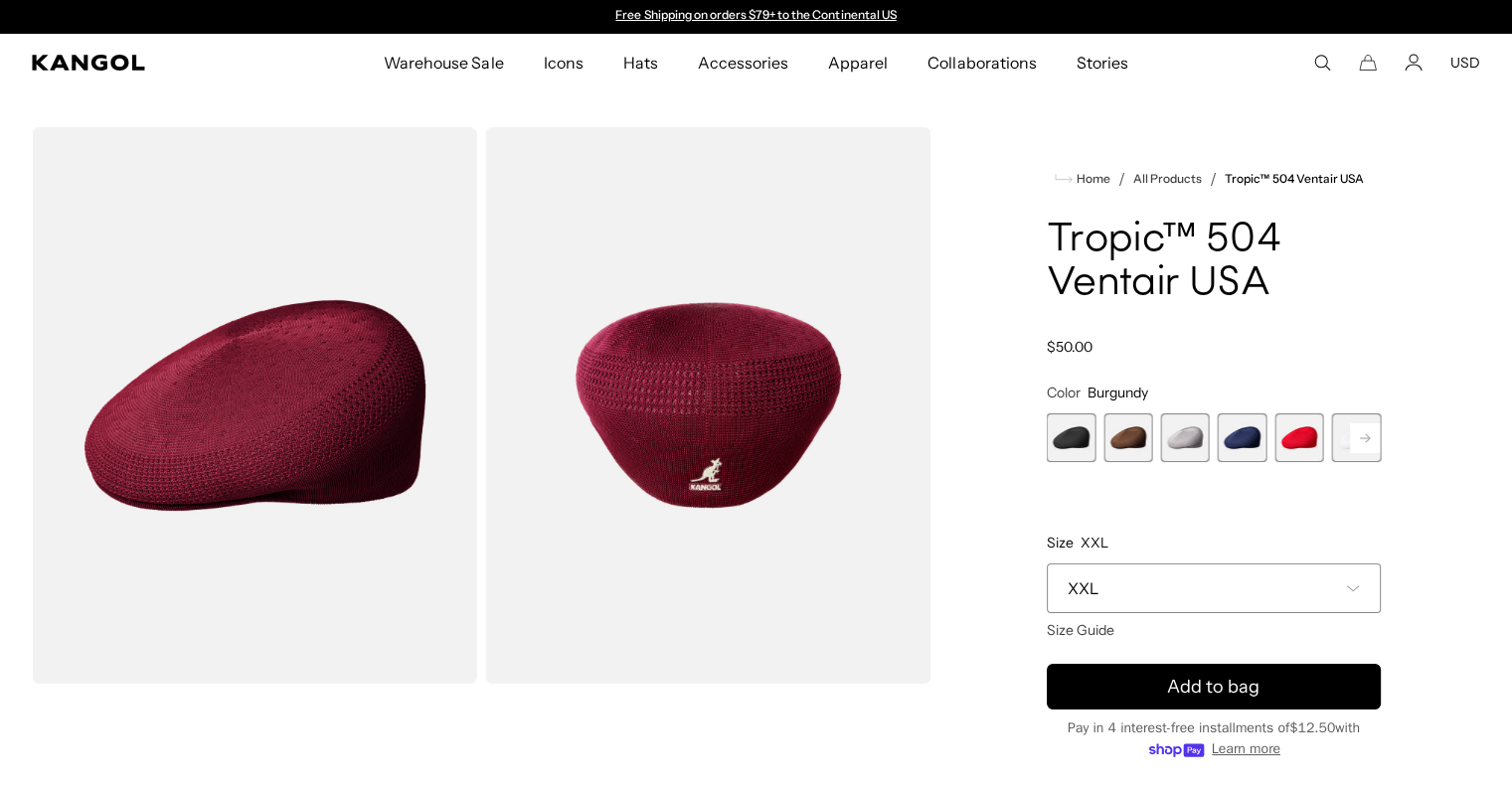 click 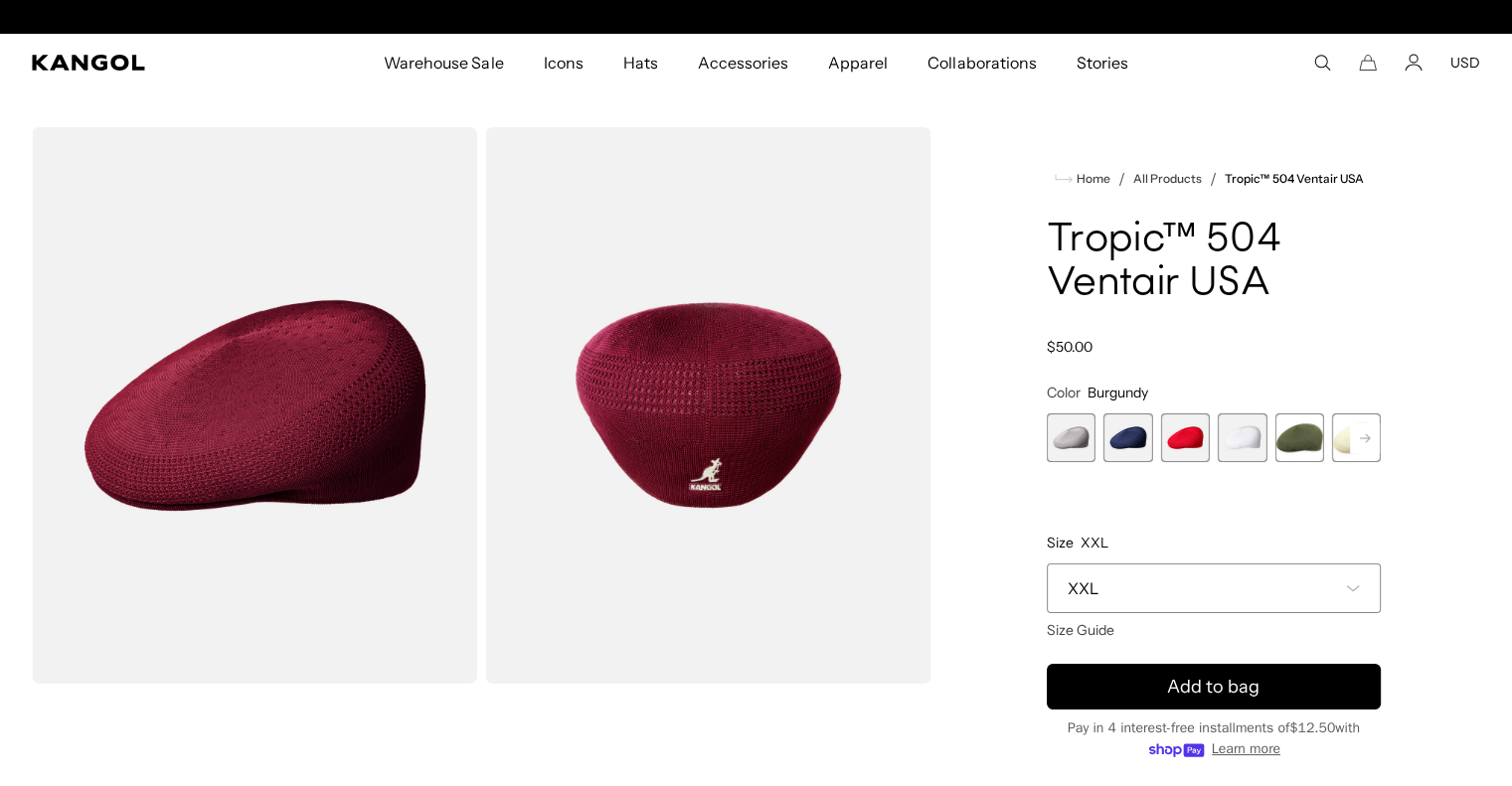 scroll, scrollTop: 0, scrollLeft: 410, axis: horizontal 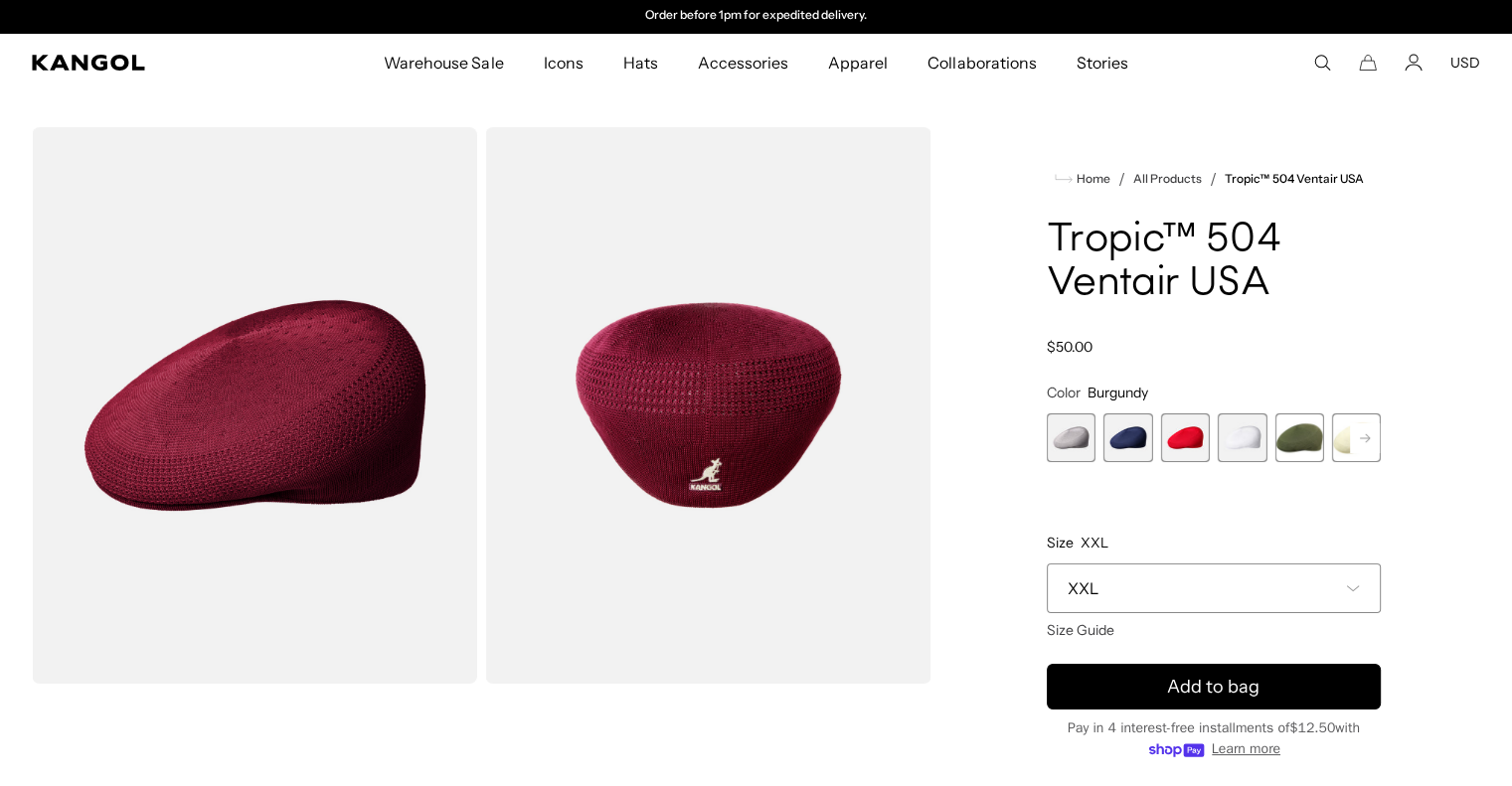 click 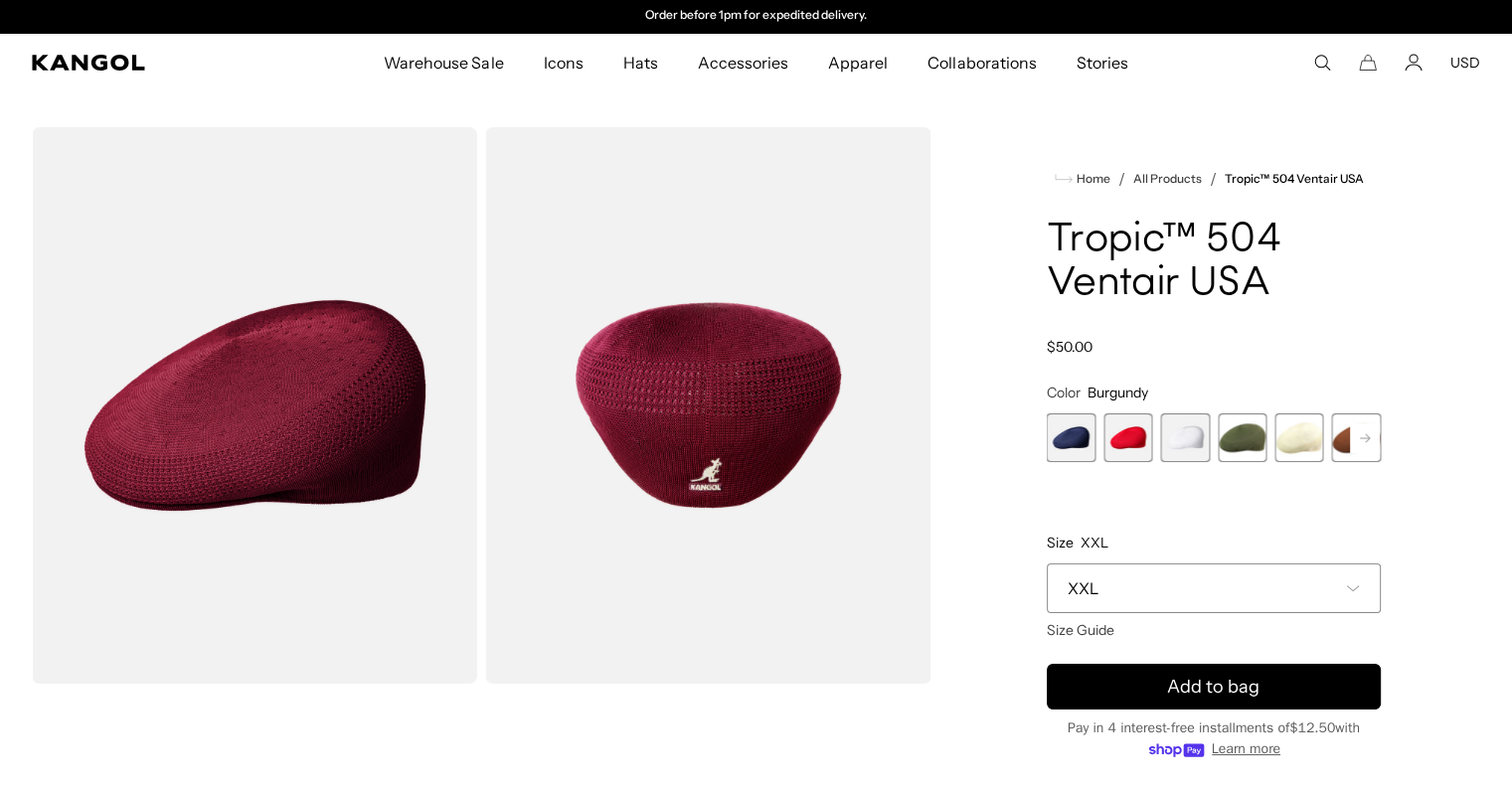 click 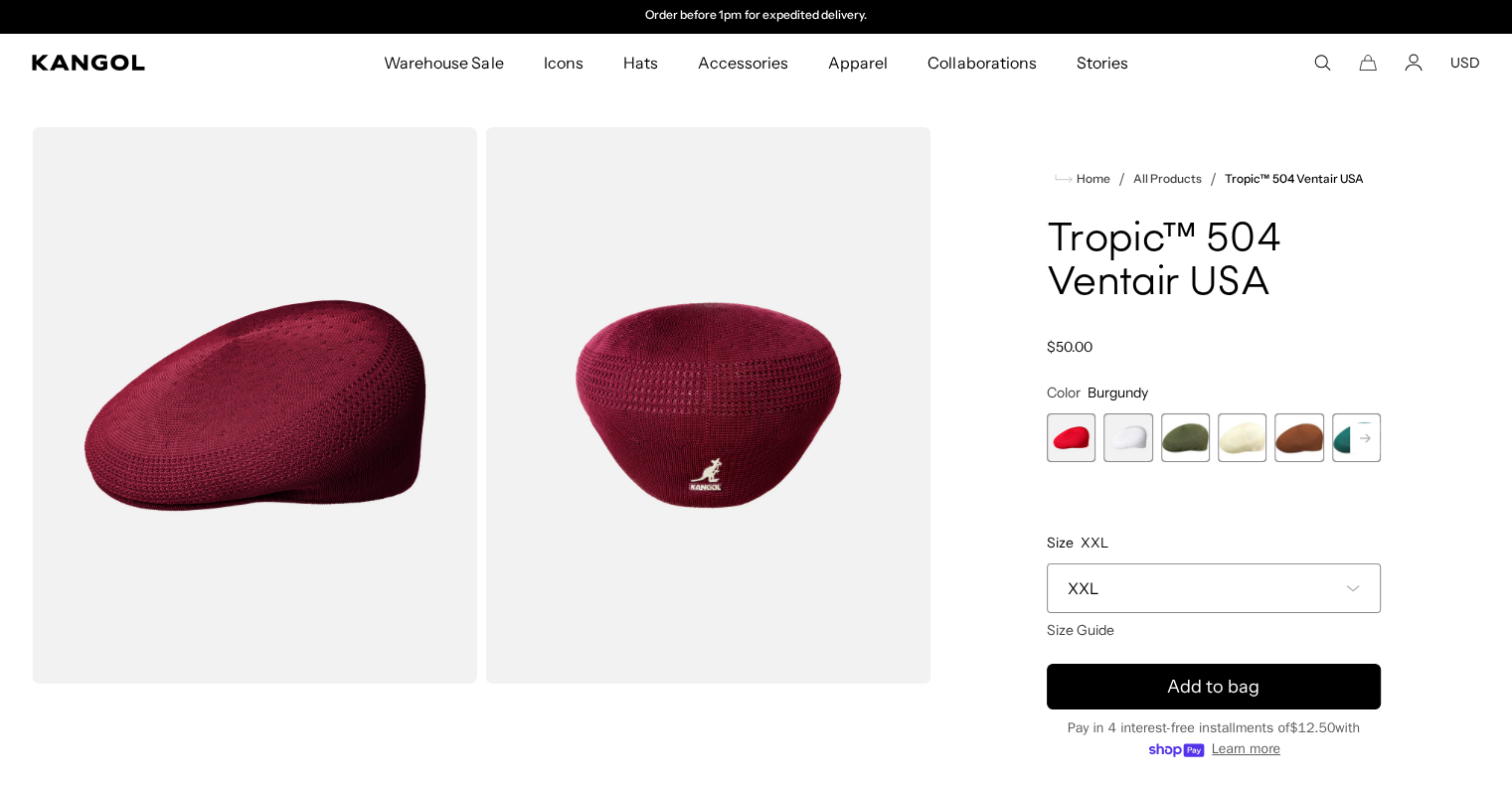 click 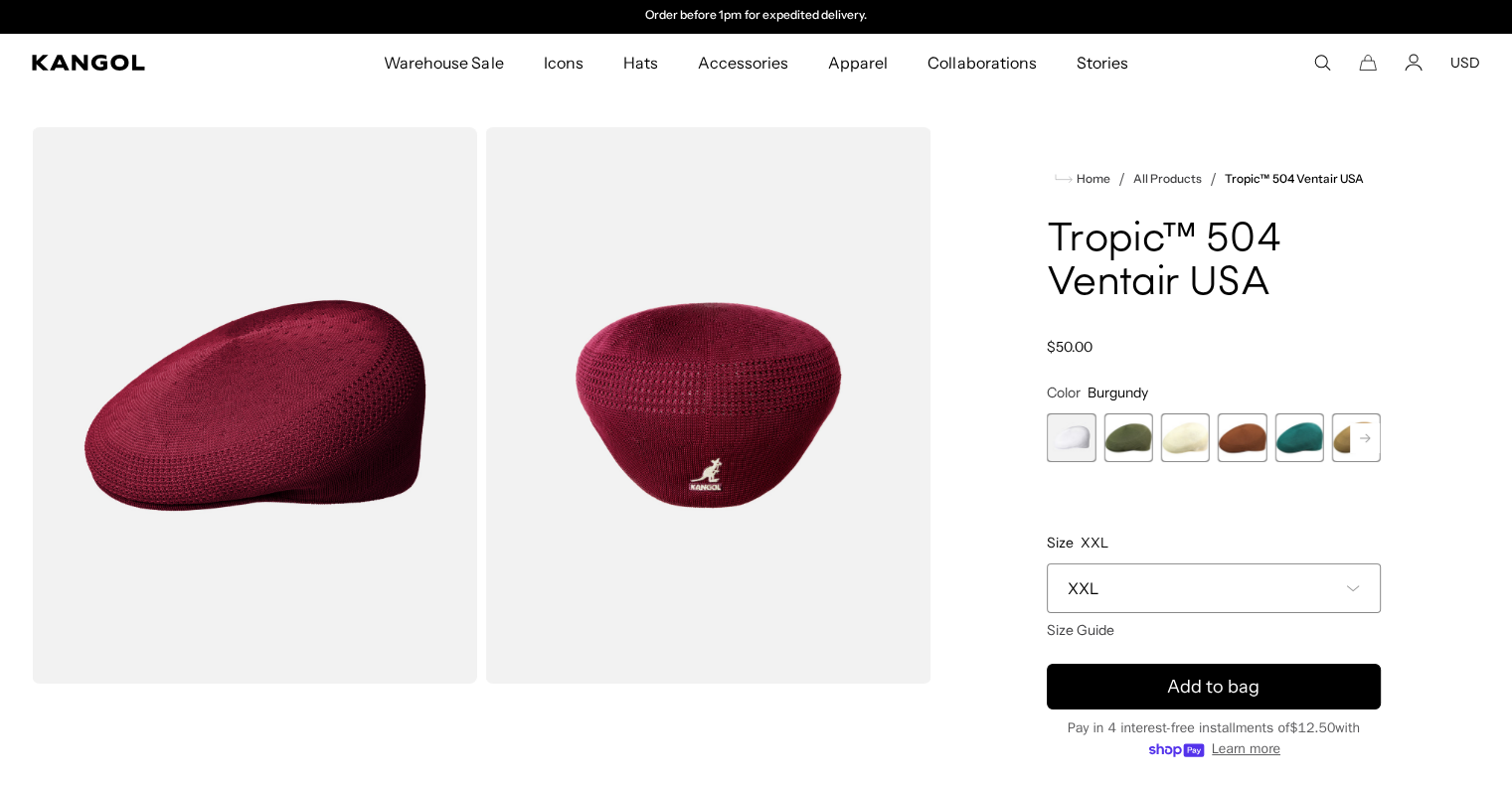 click 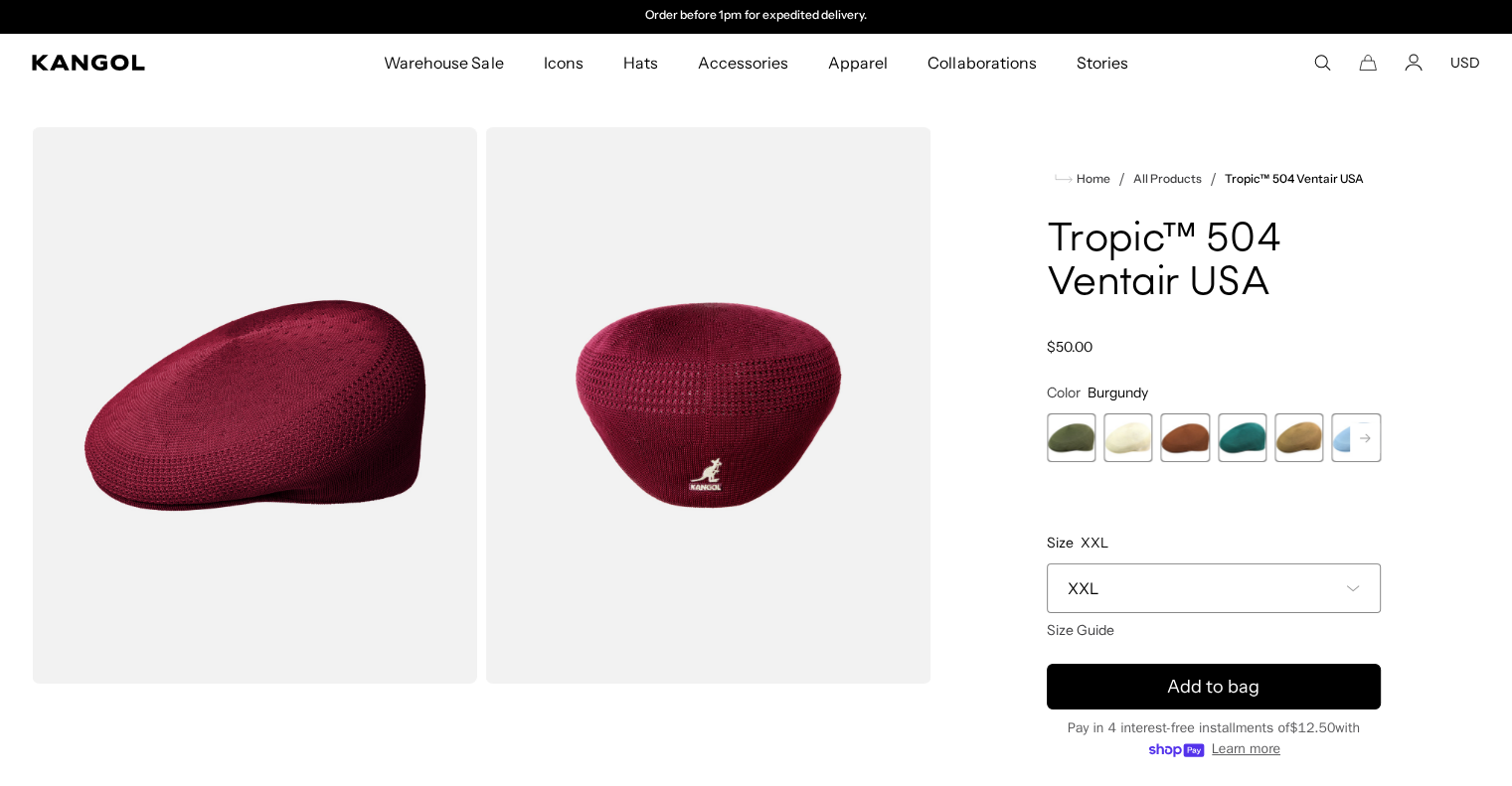 click 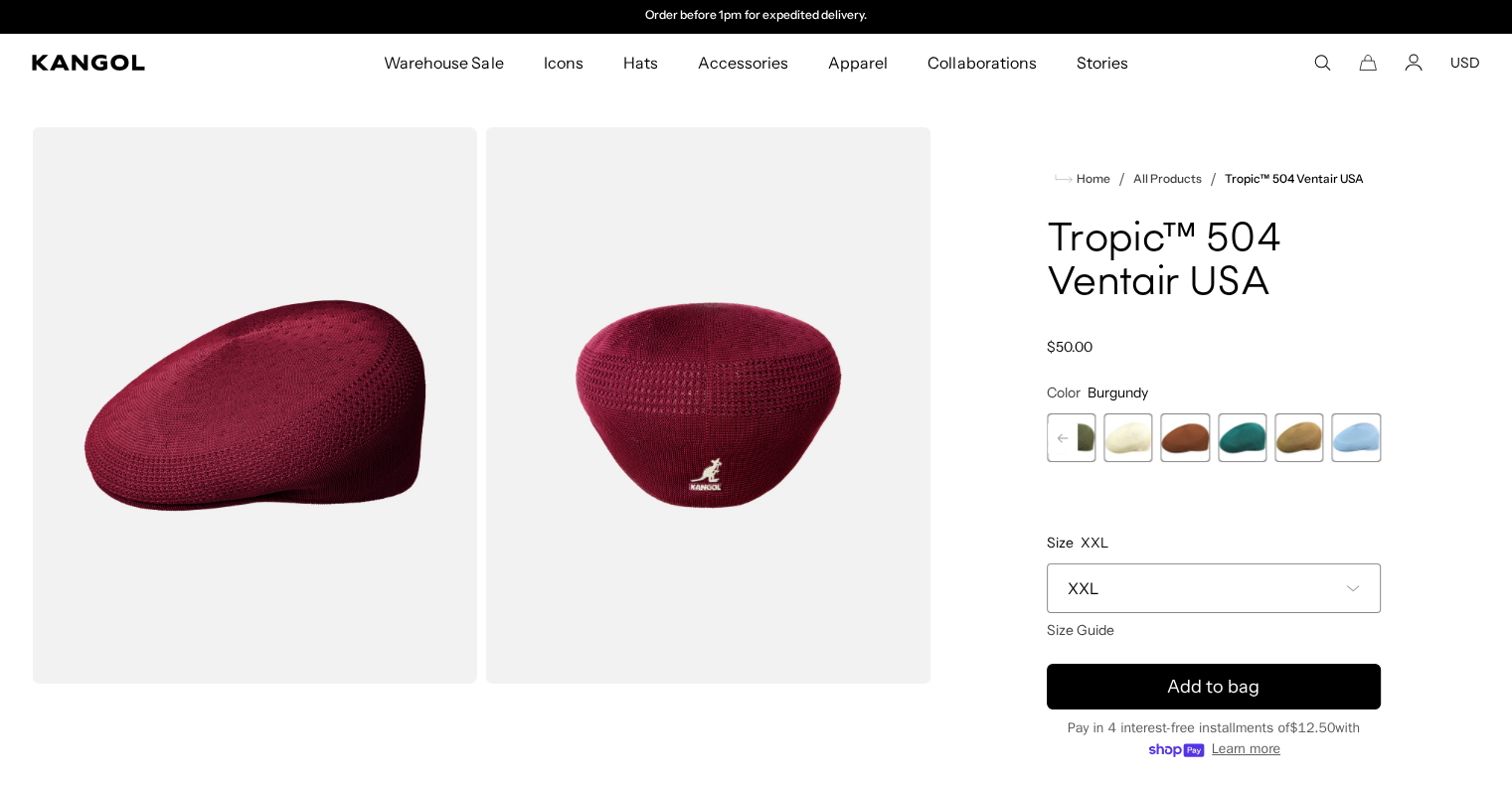click on "Previous
Next
Charcoal
Variant sold out or unavailable
Burgundy
Variant sold out or unavailable
Beige
Variant sold out or unavailable
Black
Variant sold out or unavailable
Black/Gold
Variant sold out or unavailable
Brown
Variant sold out or unavailable
Grey" at bounding box center (1214, 437) 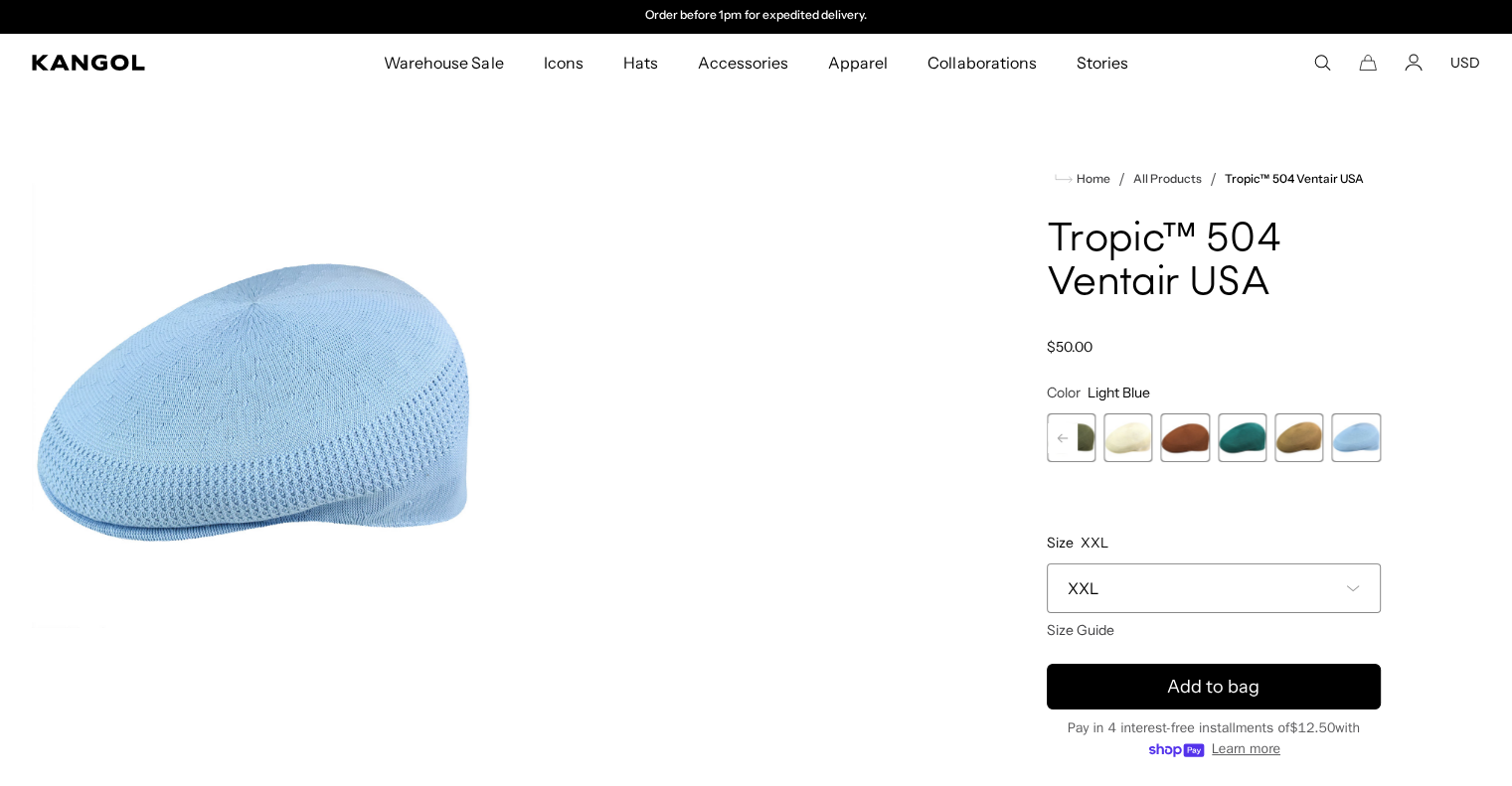 click at bounding box center [1356, 437] 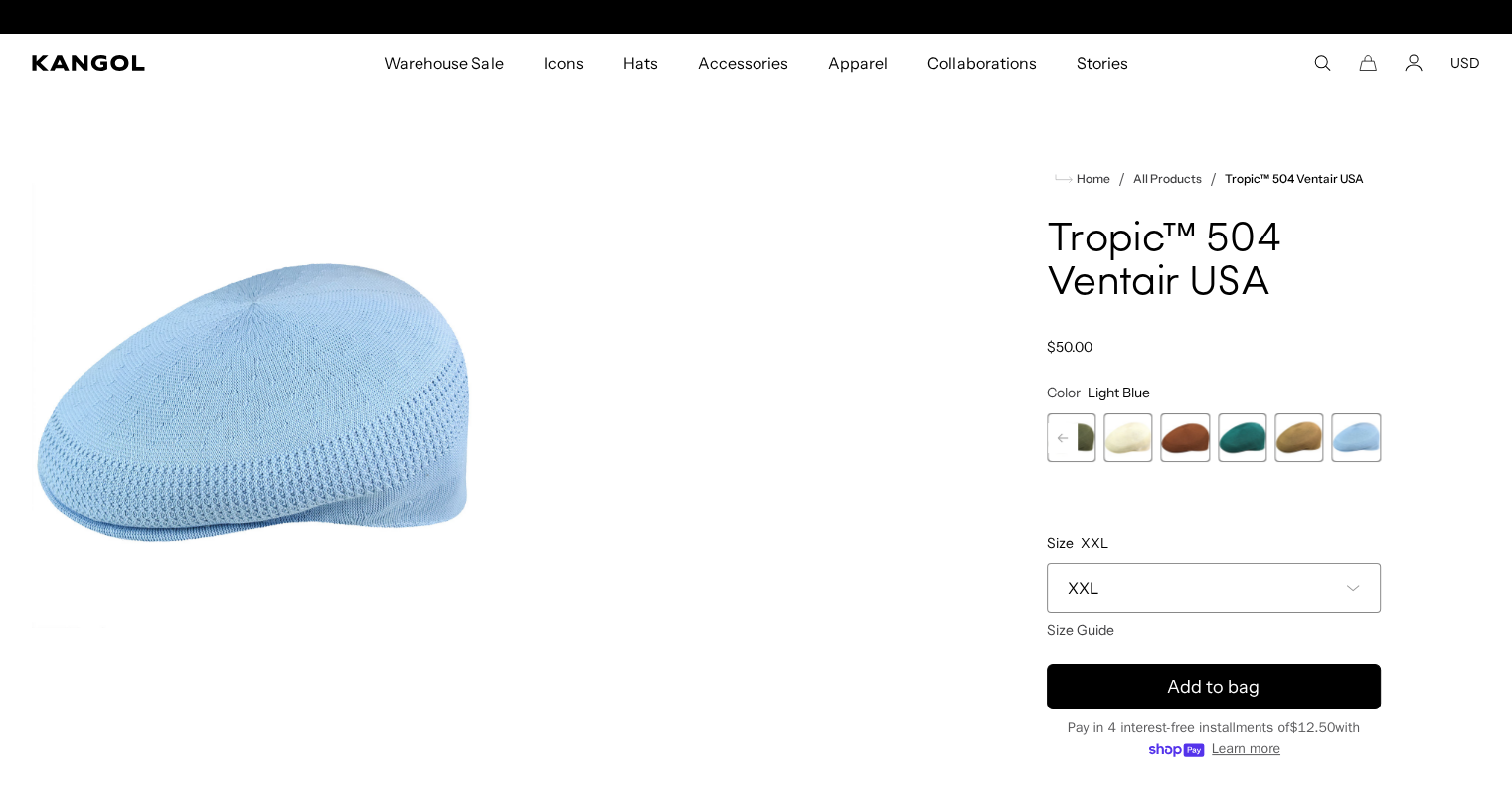 scroll, scrollTop: 0, scrollLeft: 410, axis: horizontal 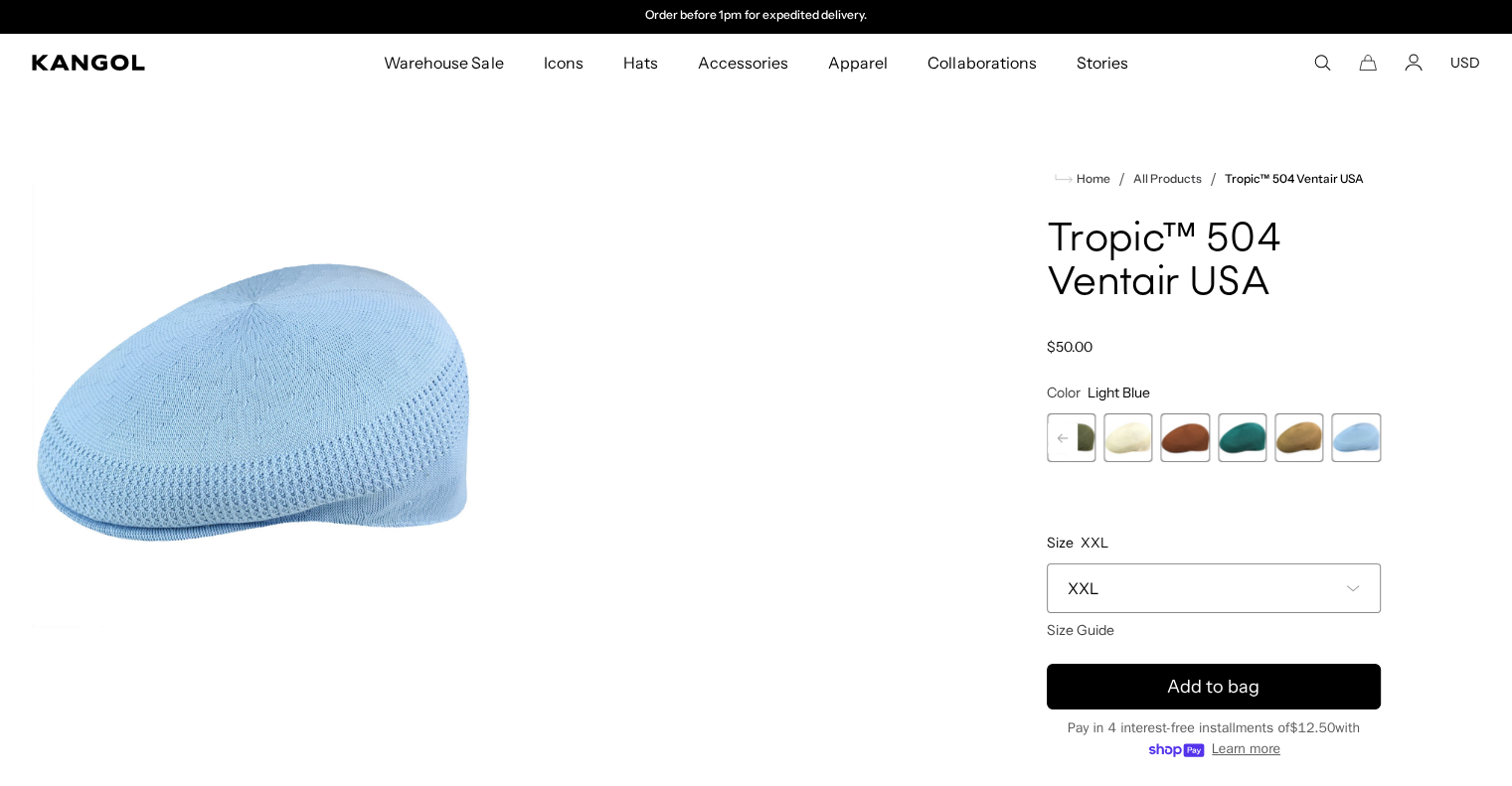 click at bounding box center (1356, 437) 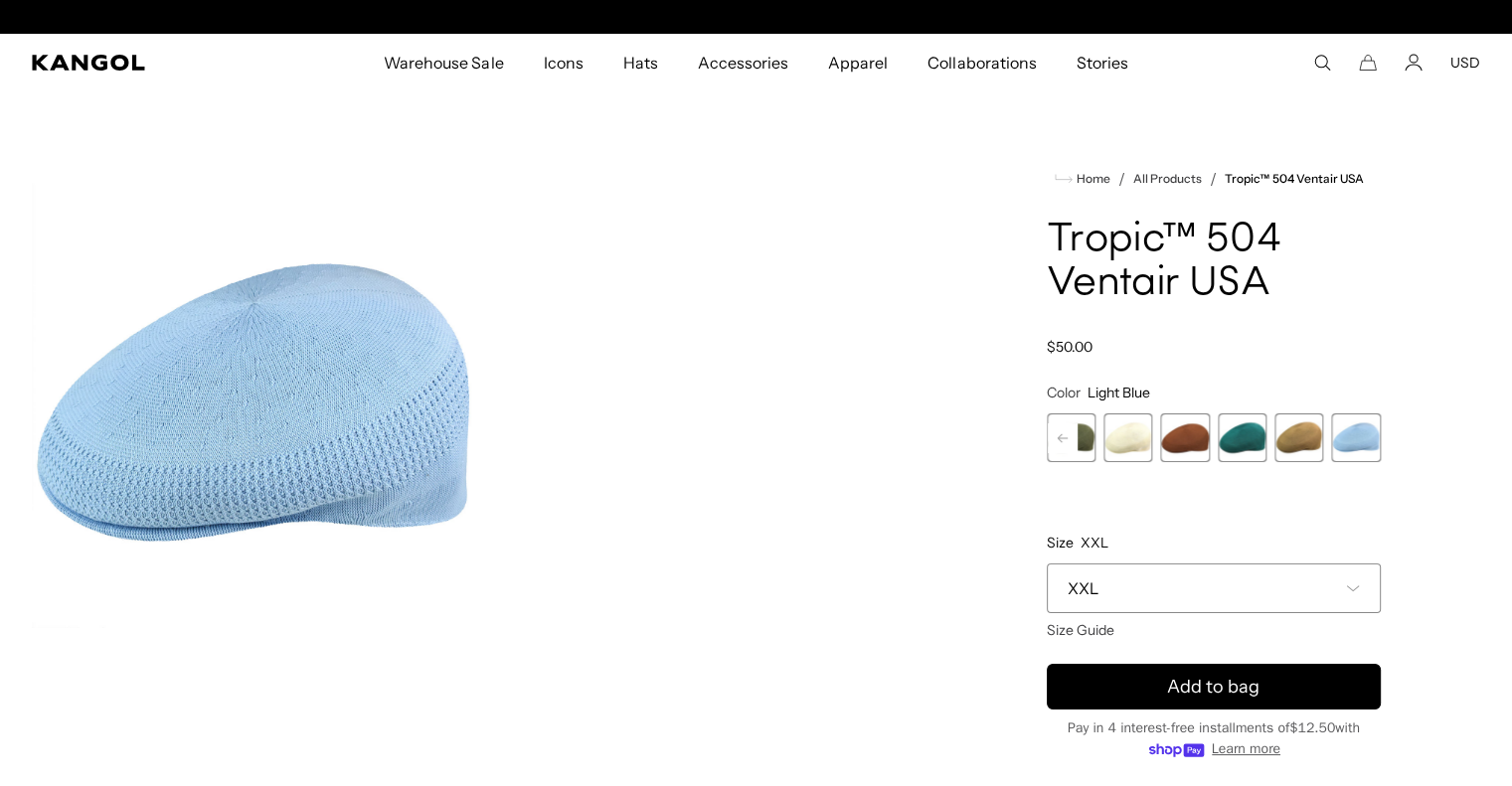 scroll, scrollTop: 0, scrollLeft: 0, axis: both 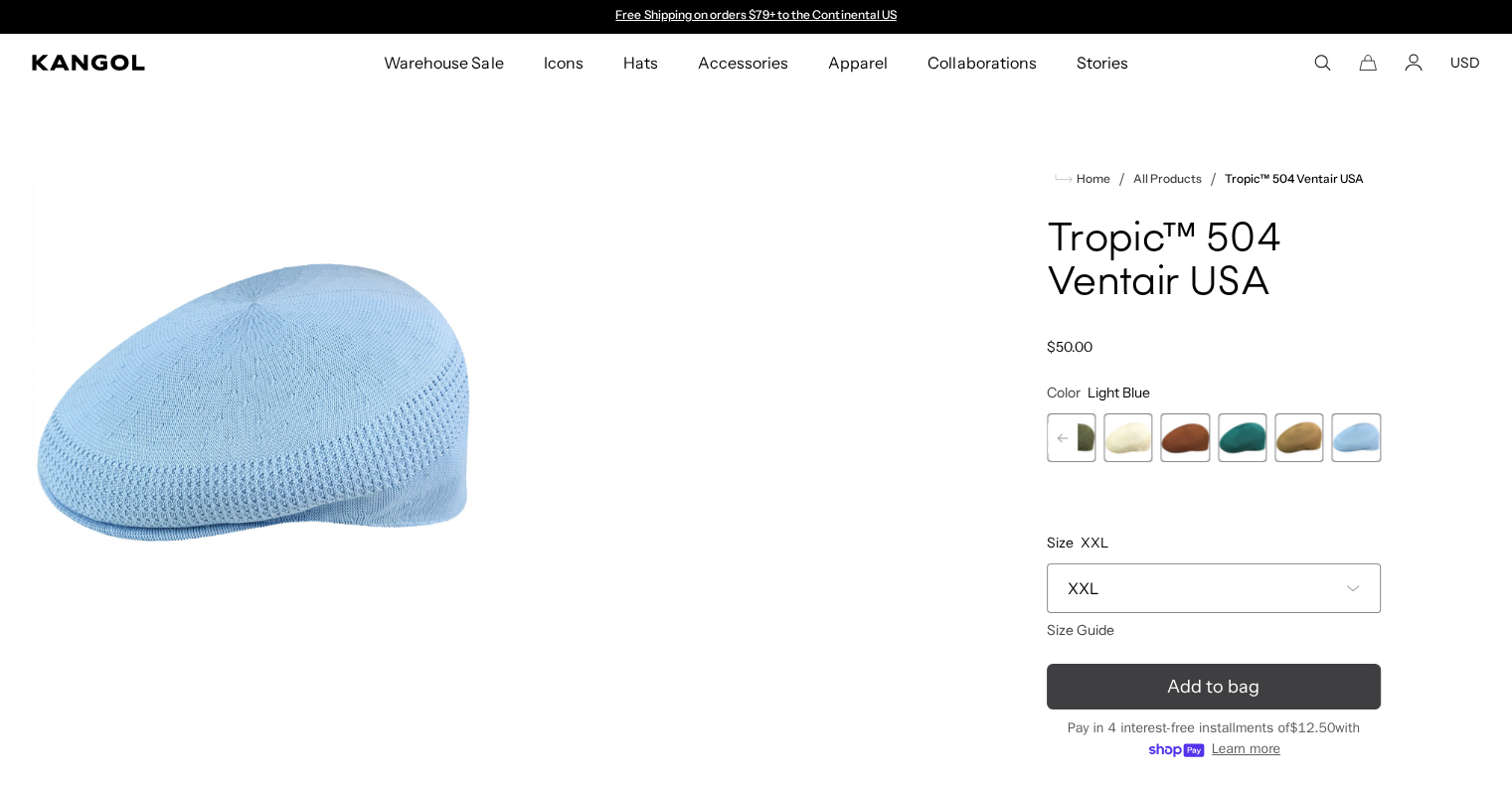 click on "Add to bag" at bounding box center [1213, 687] 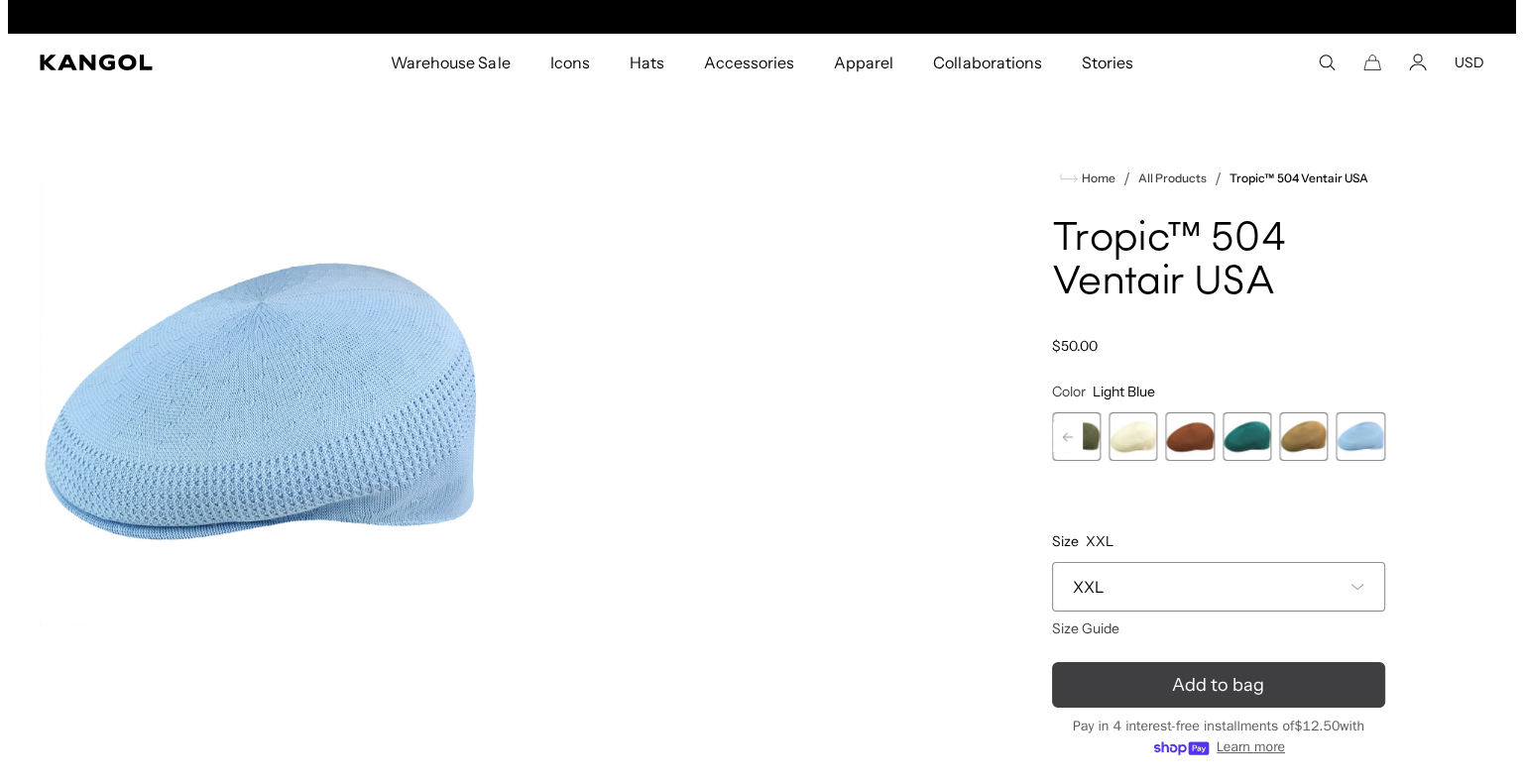scroll, scrollTop: 0, scrollLeft: 409, axis: horizontal 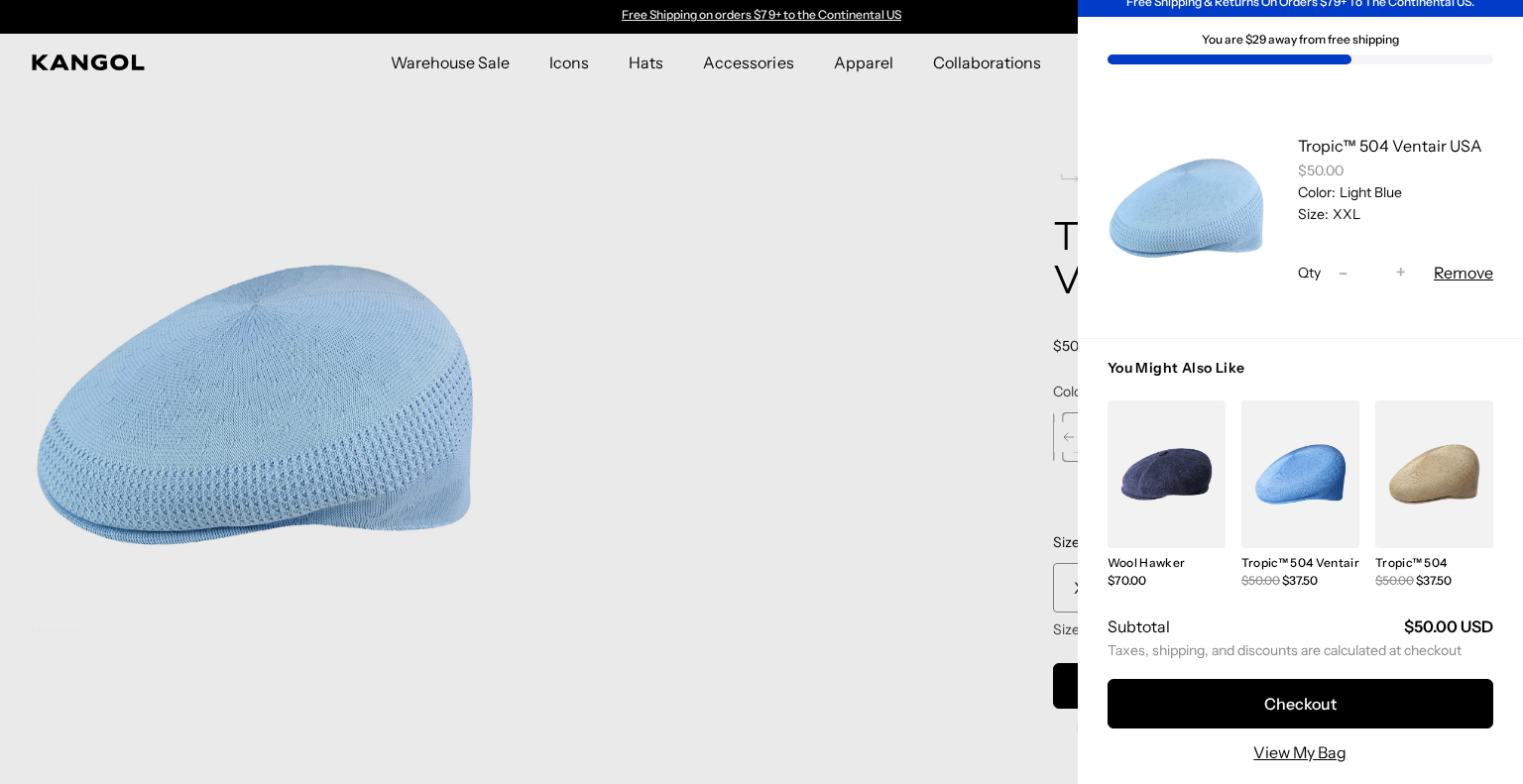 click at bounding box center [762, 392] 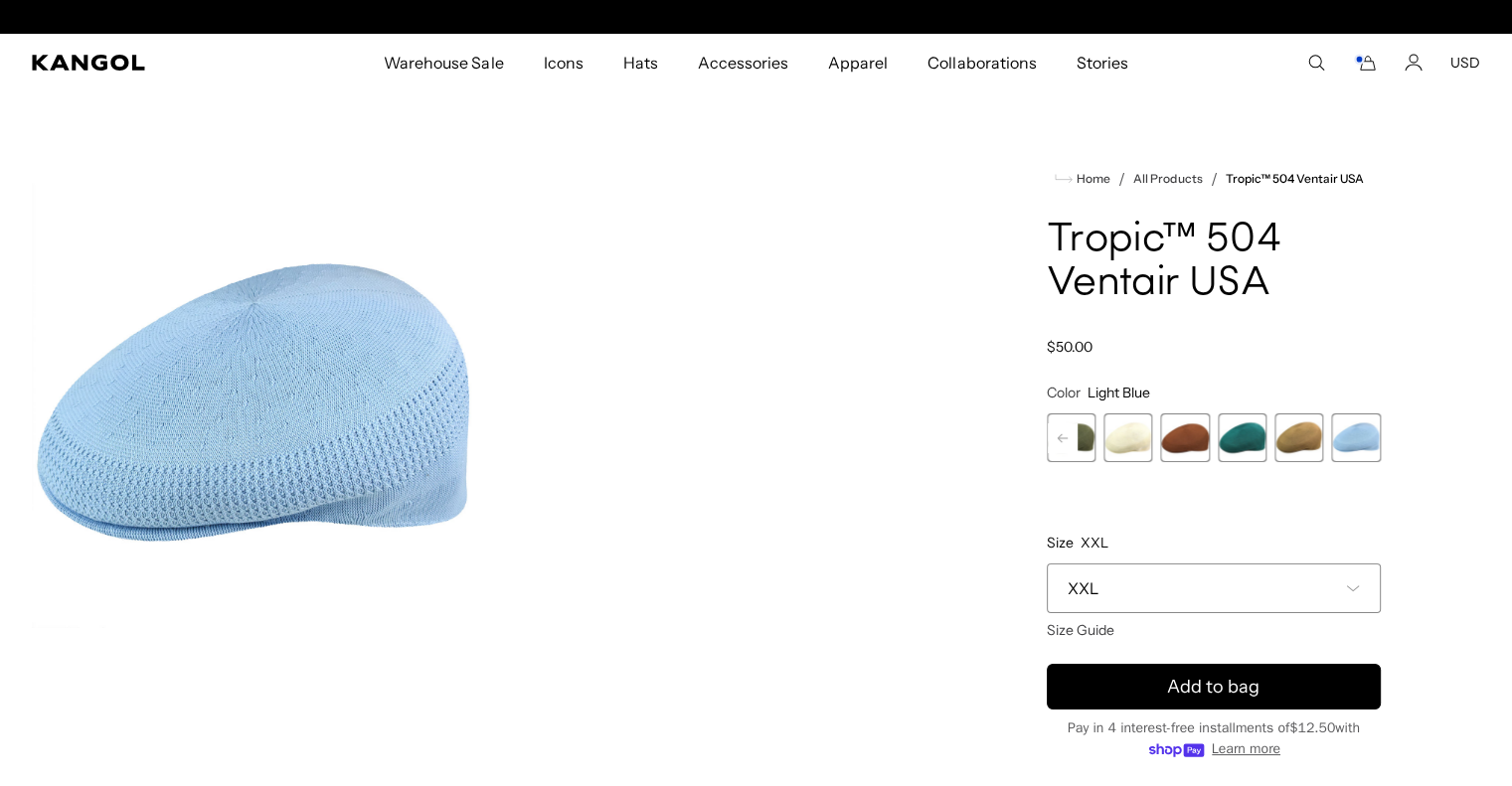 scroll, scrollTop: 0, scrollLeft: 410, axis: horizontal 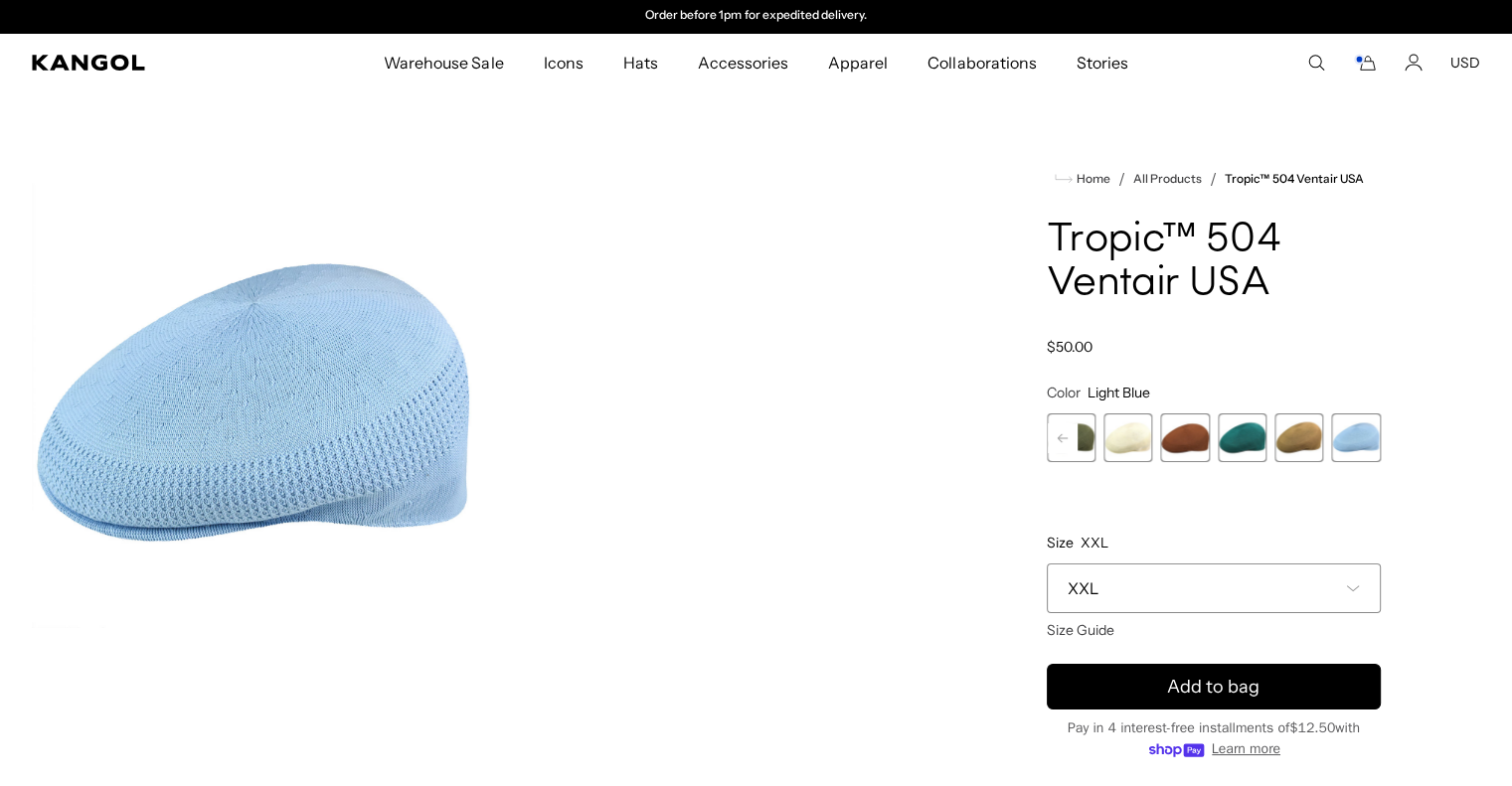 click 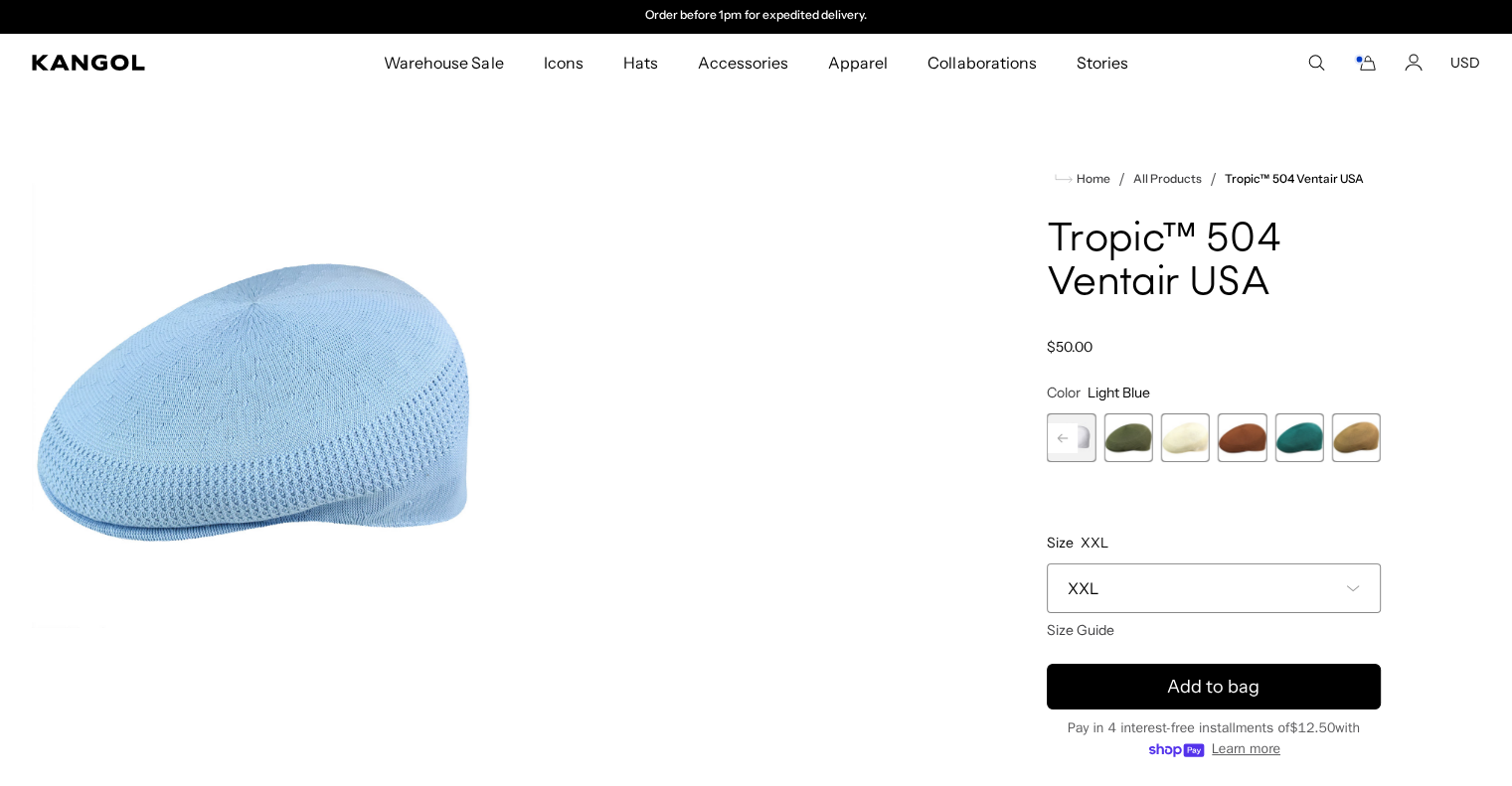 click 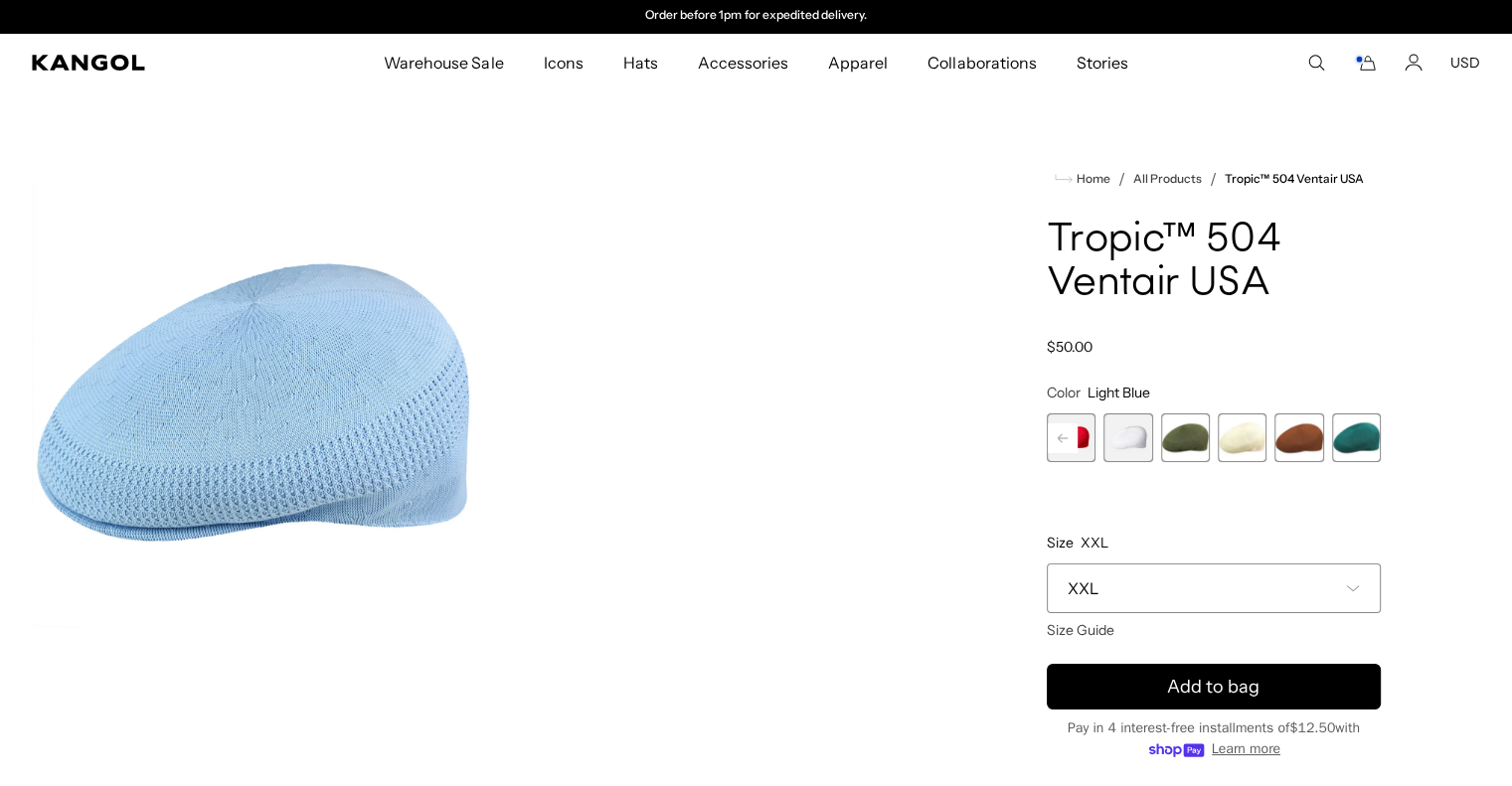 click 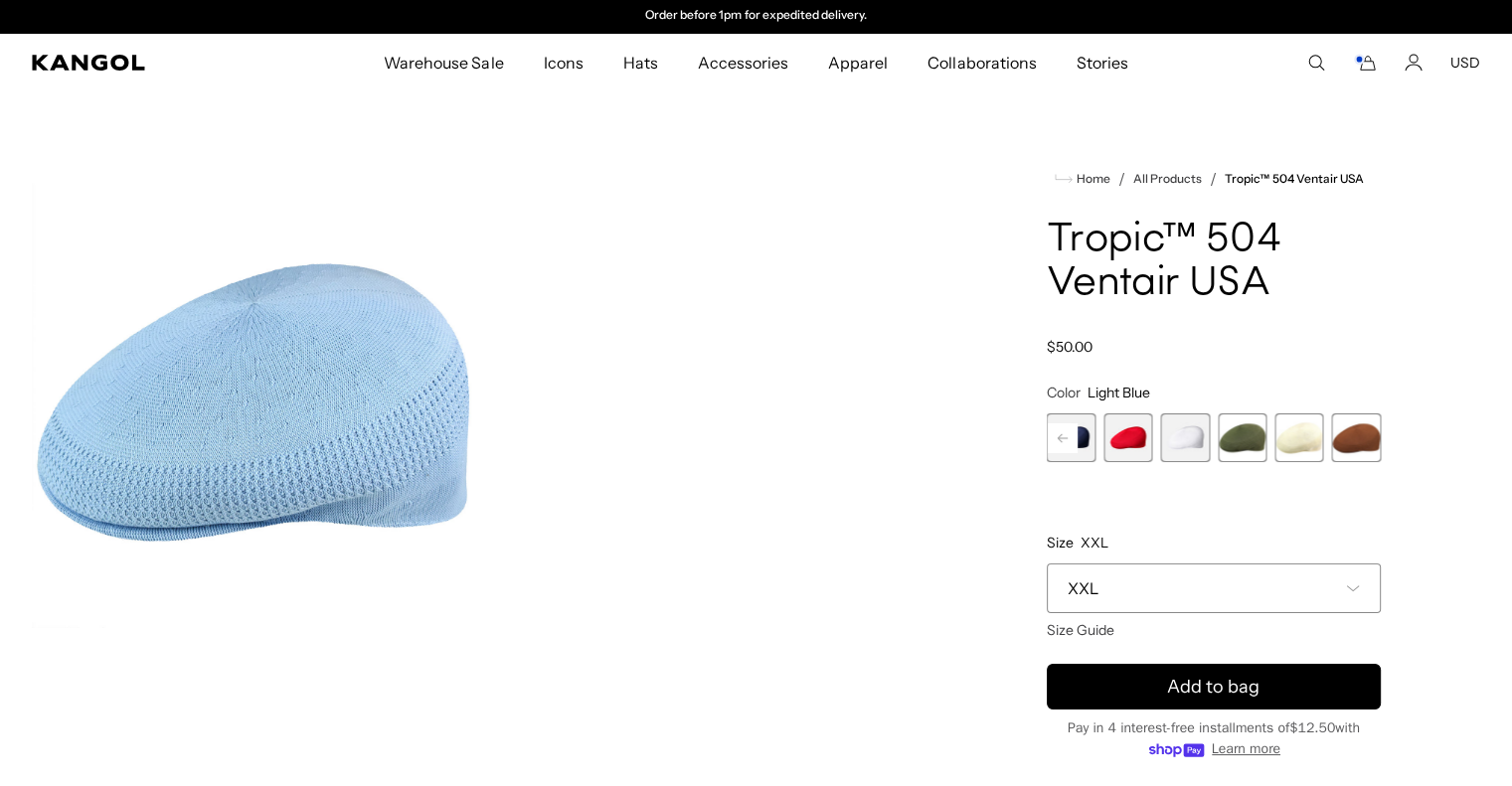 click 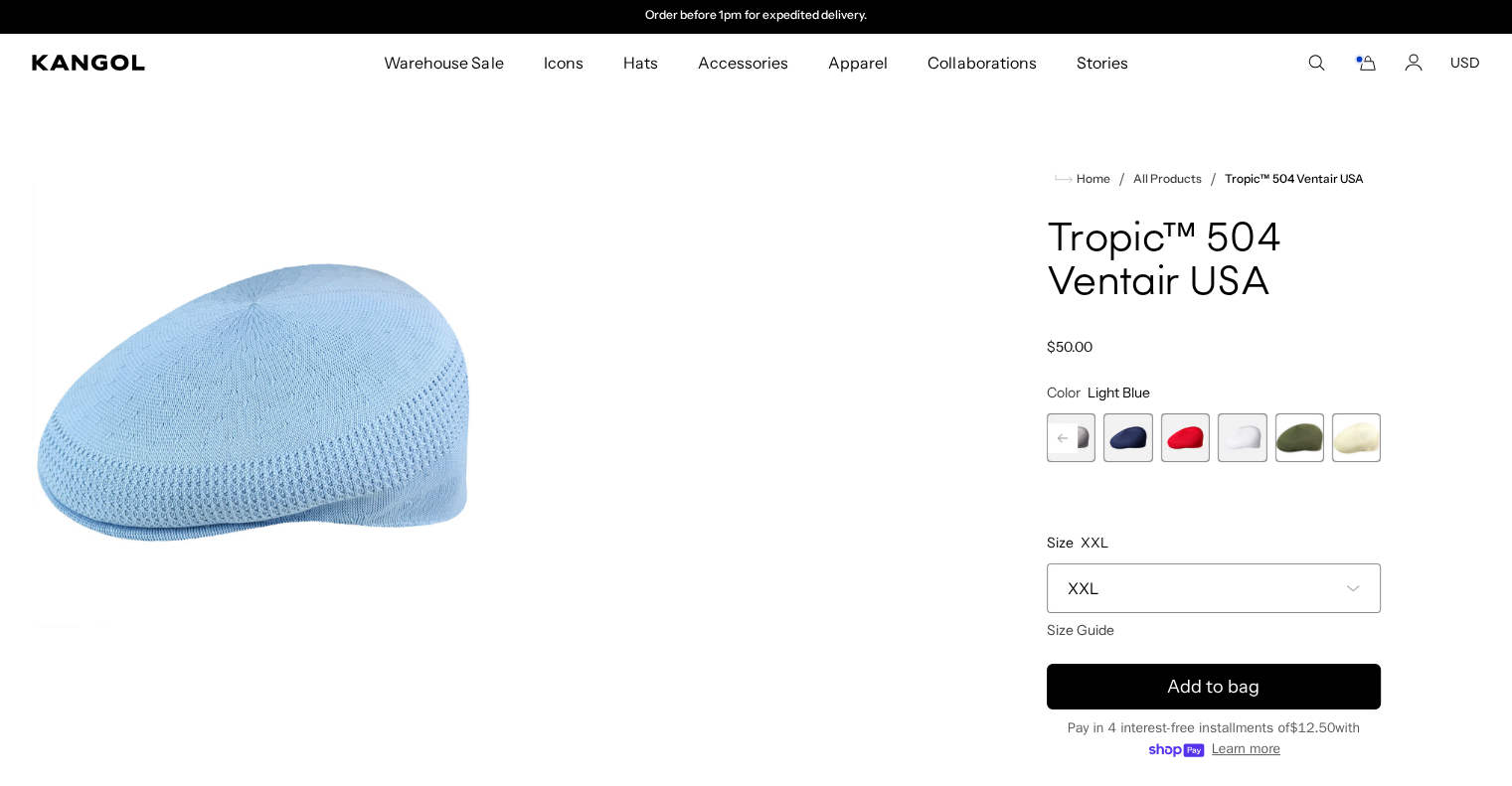 click 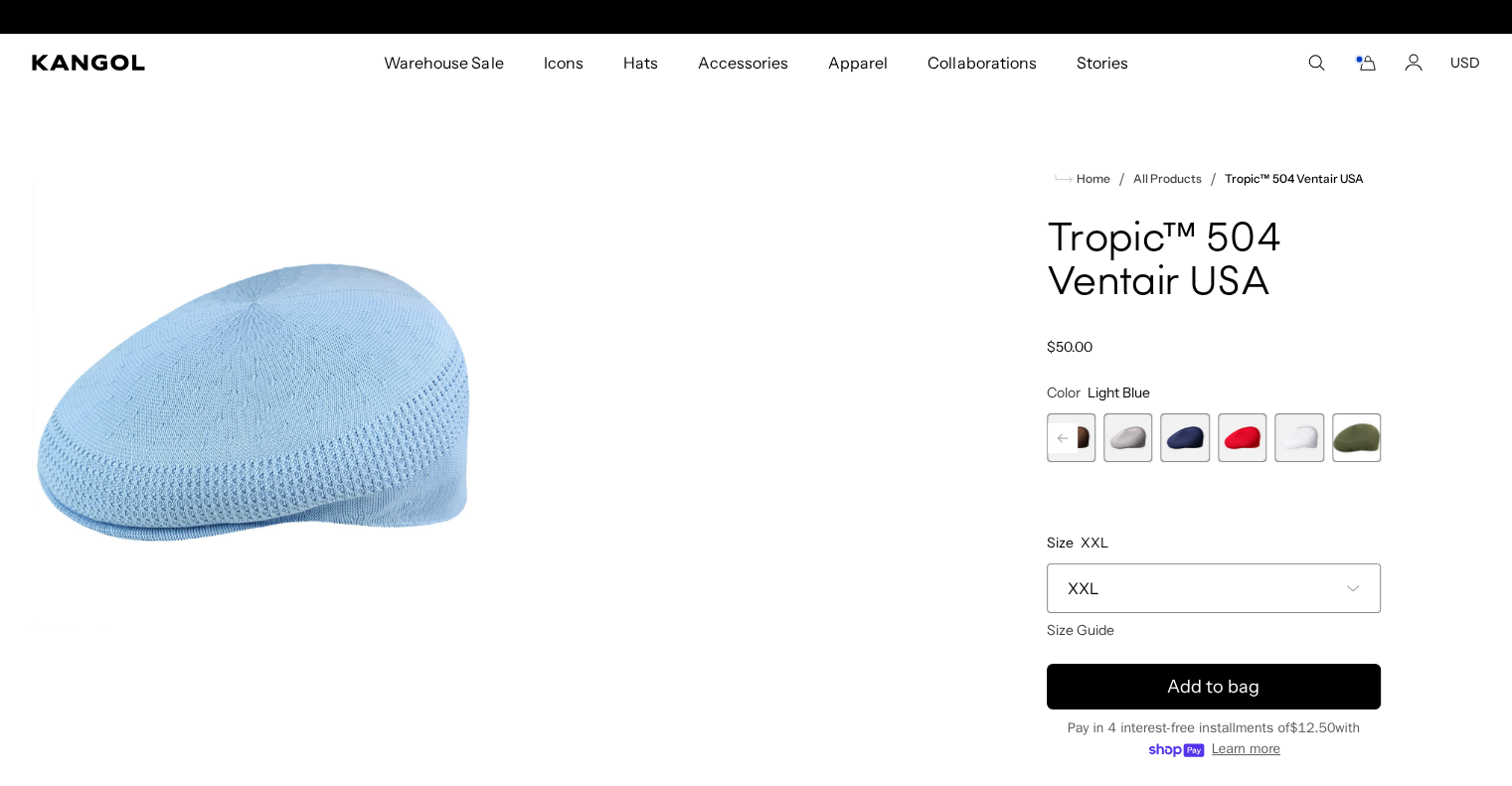 click 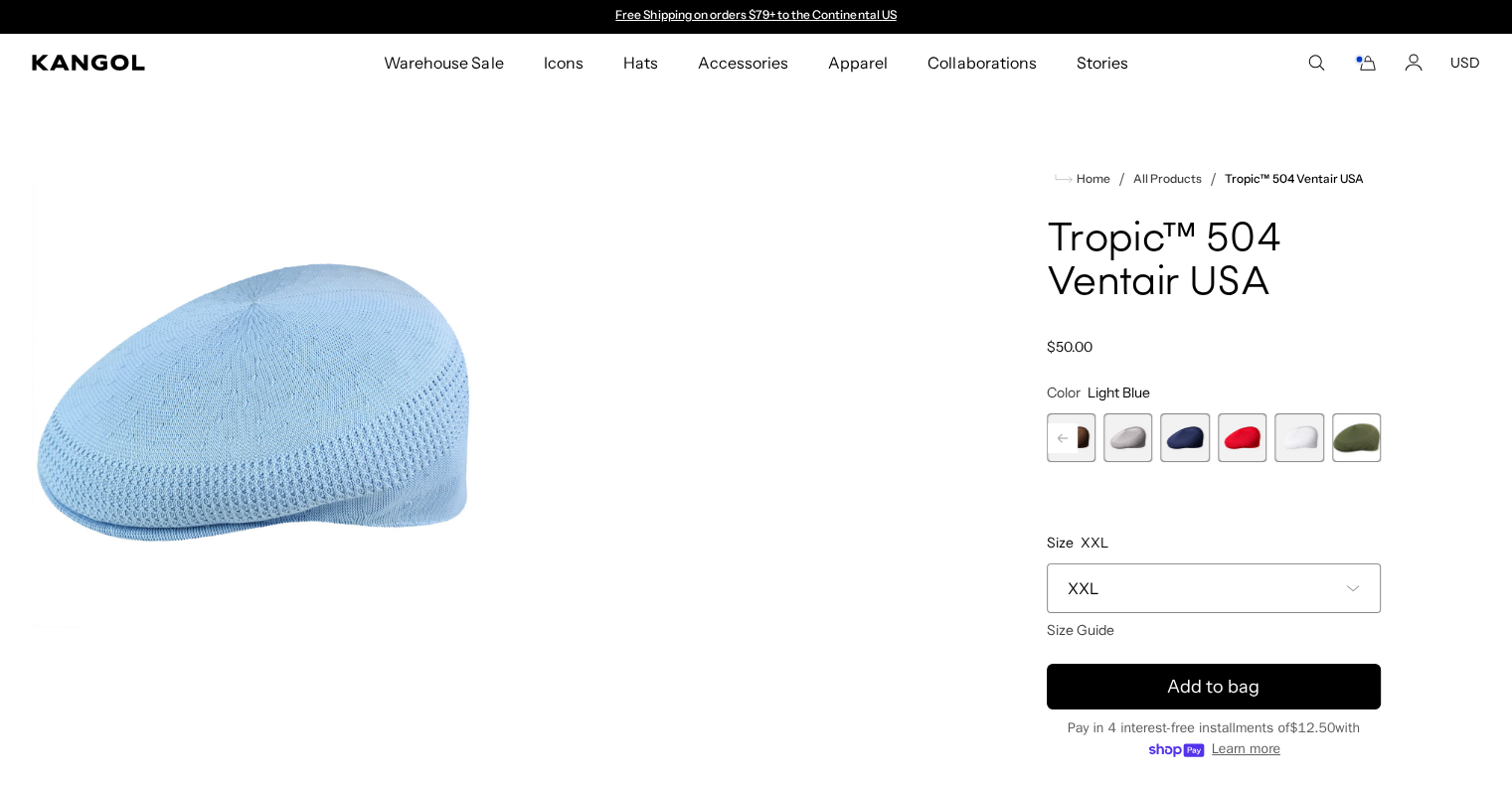 click 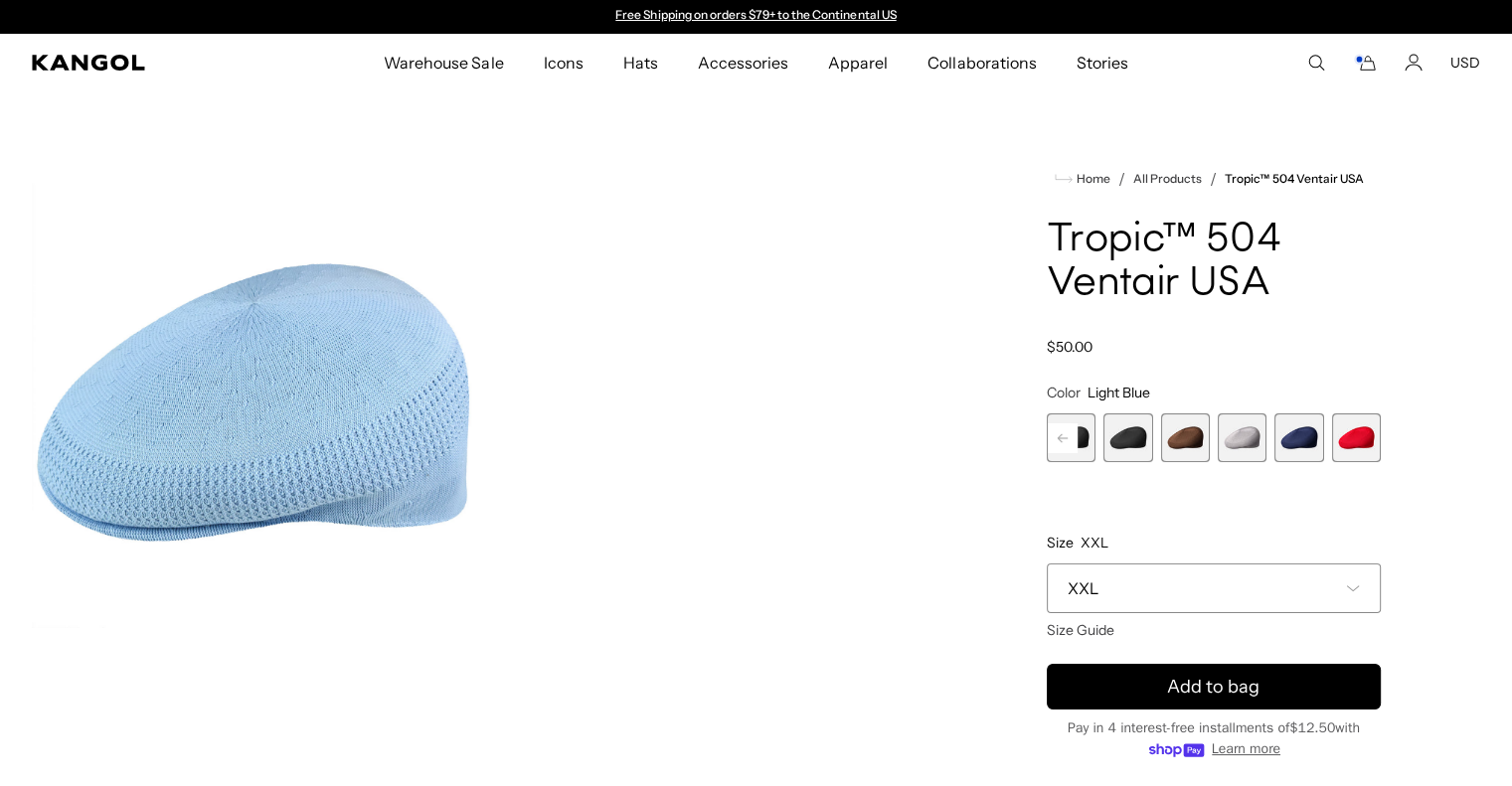click 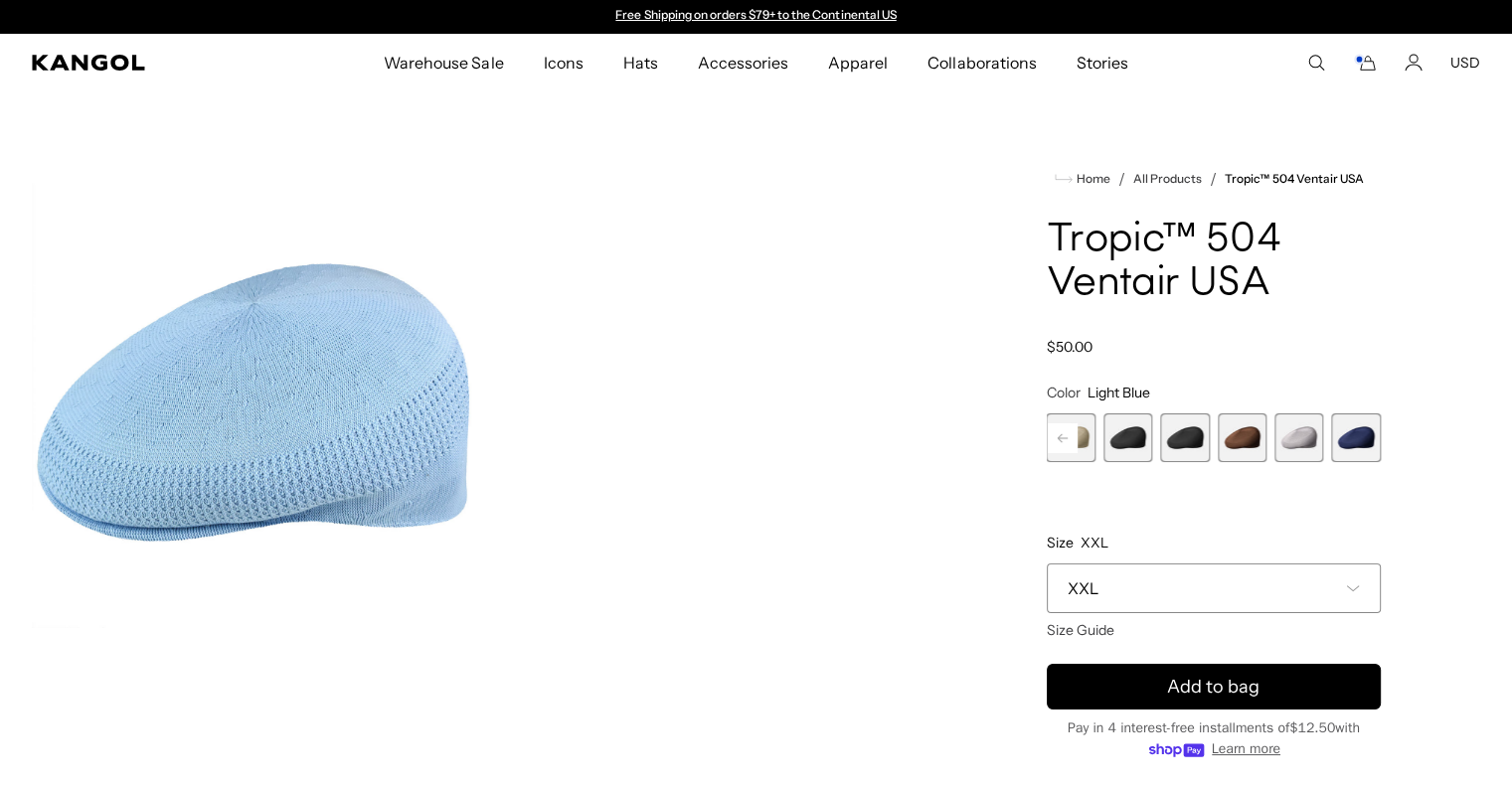 click 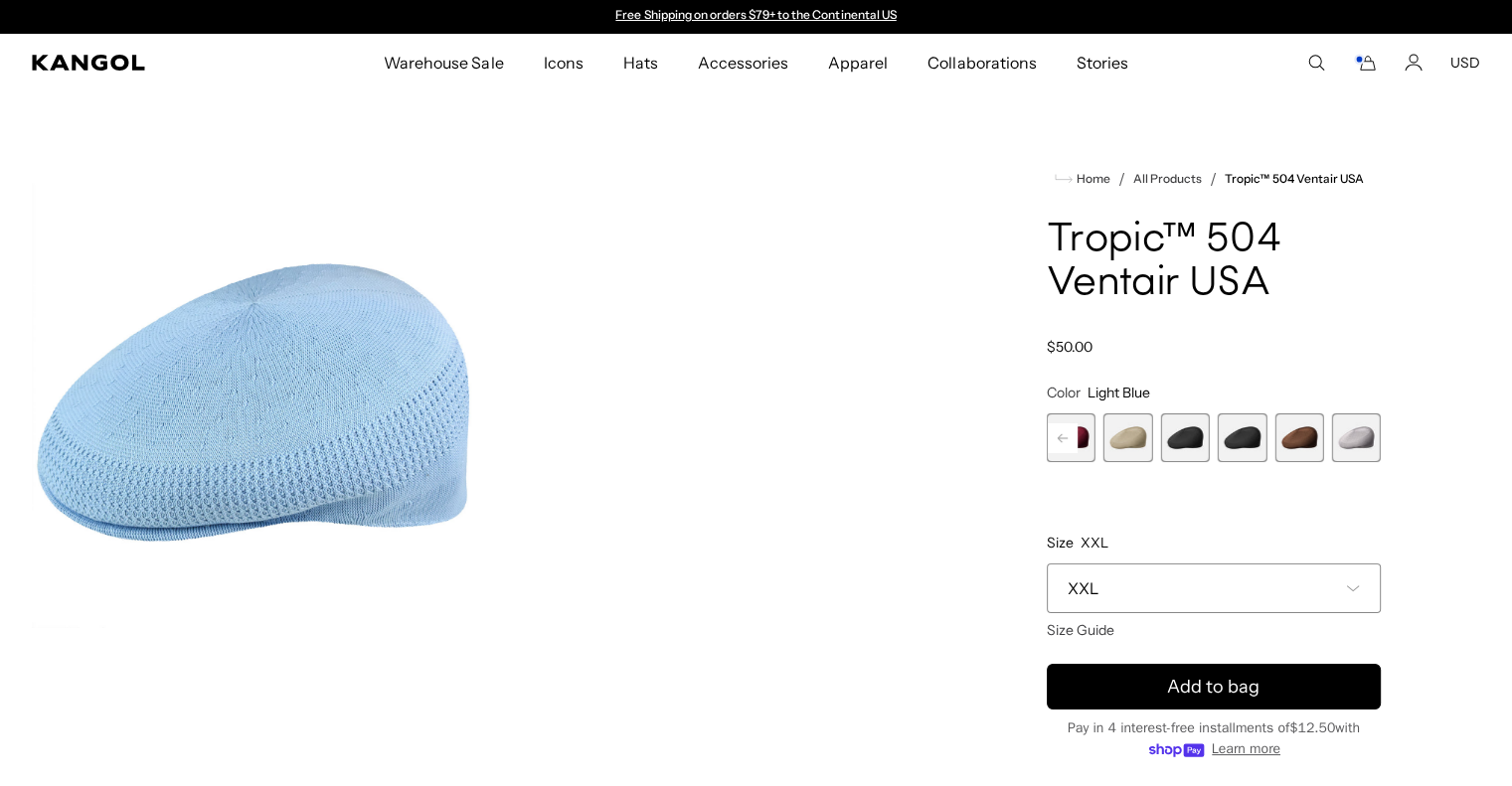 click 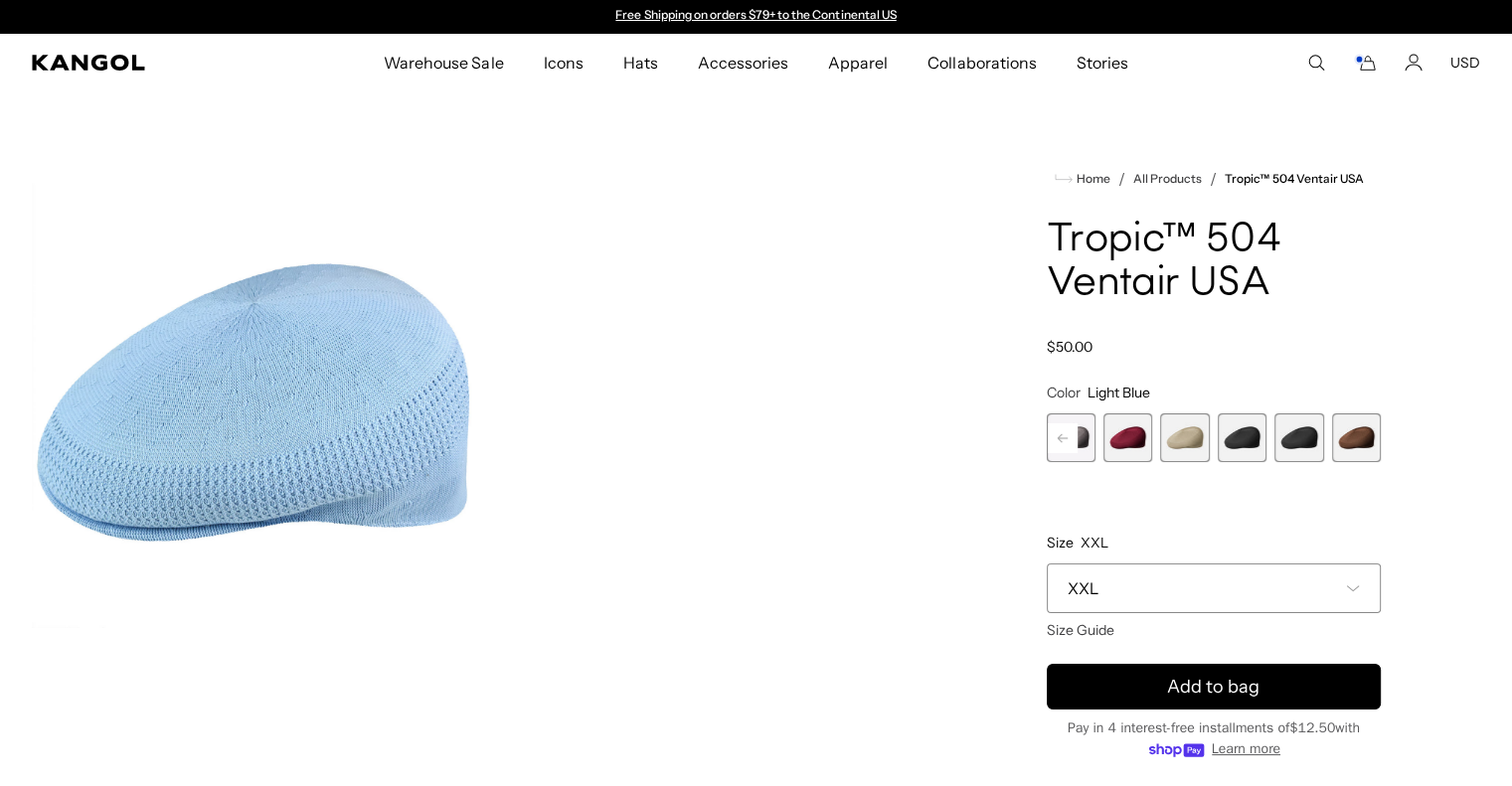 click 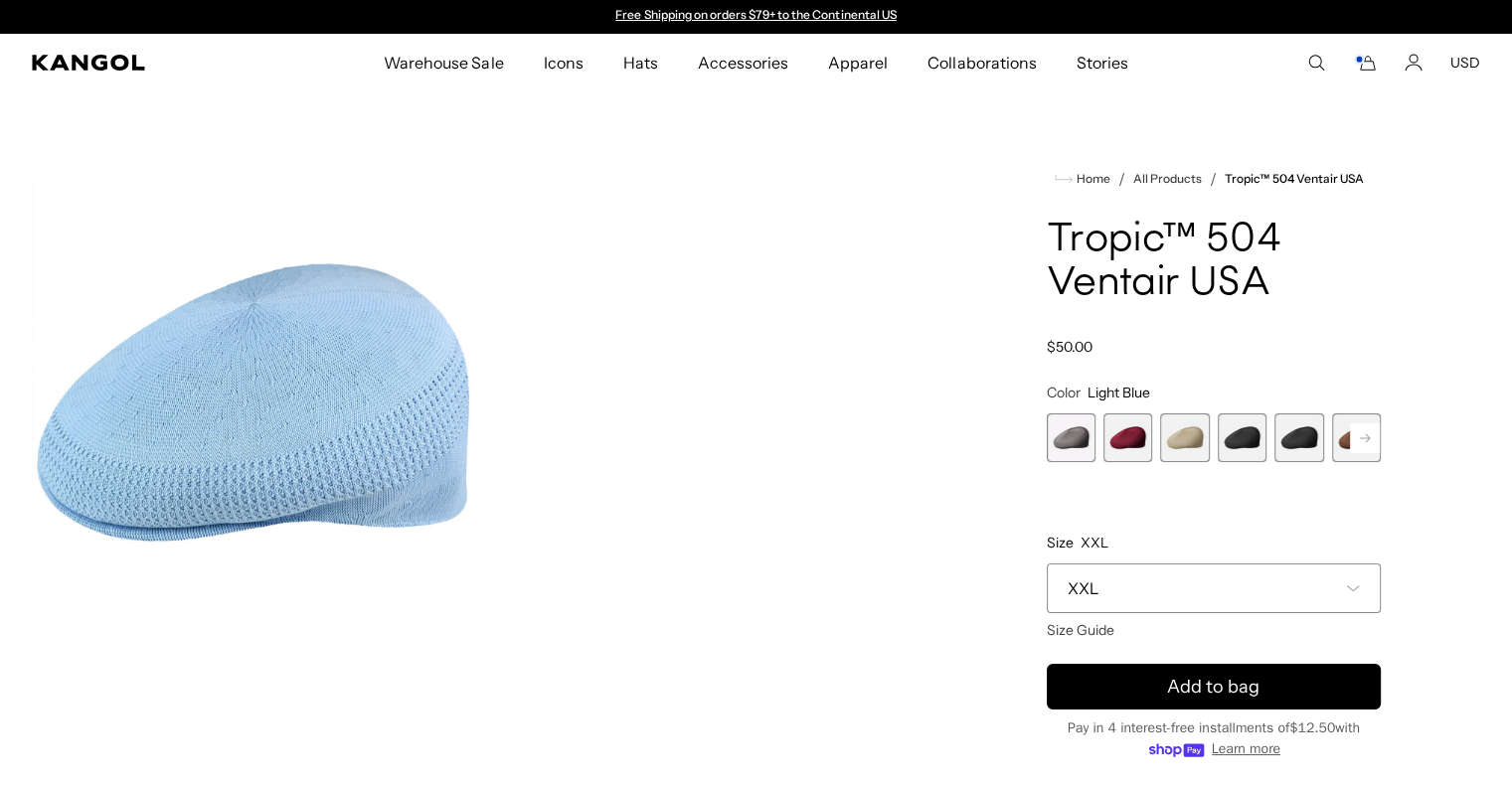 click at bounding box center [1071, 437] 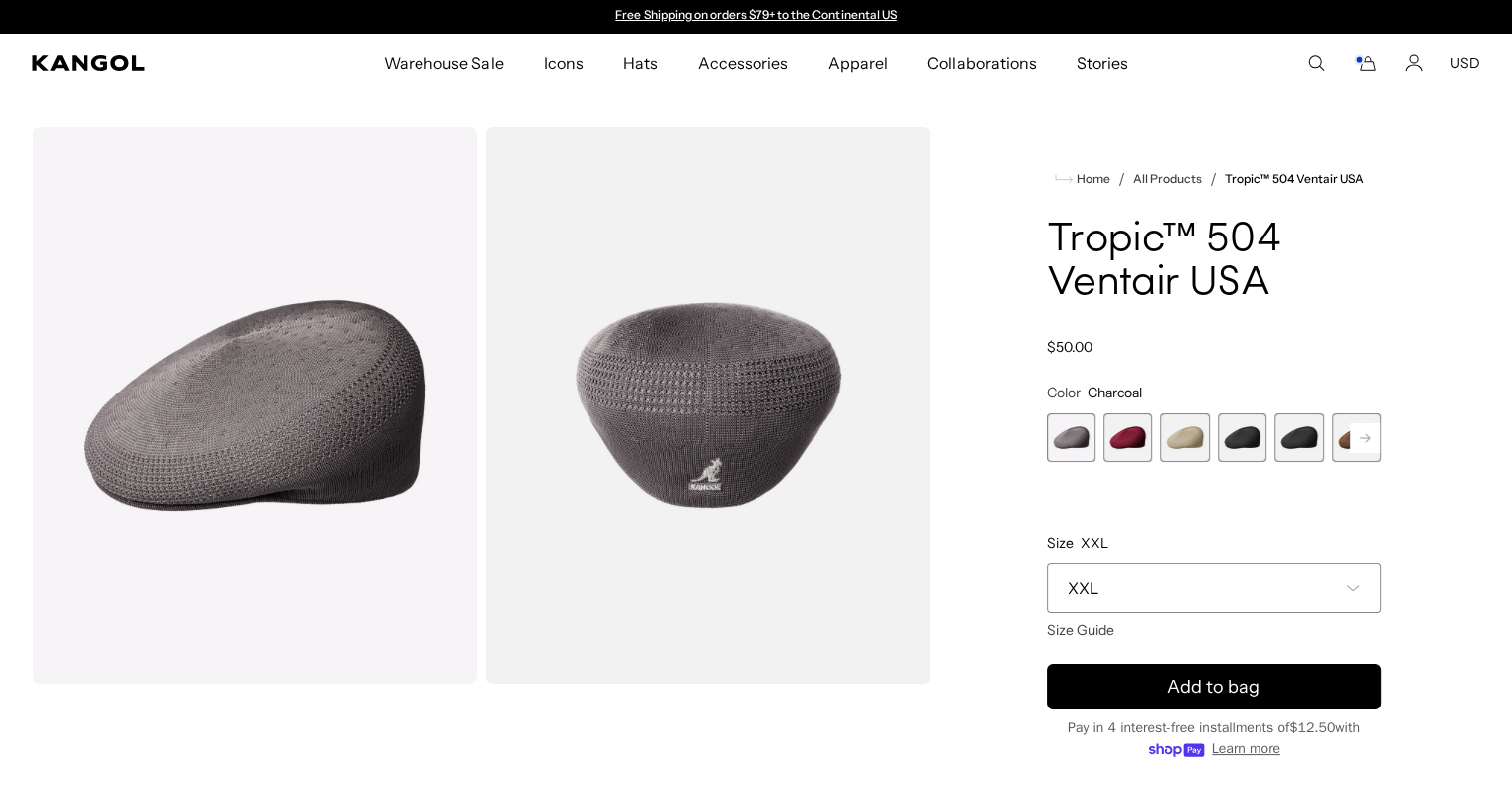 click at bounding box center [1127, 437] 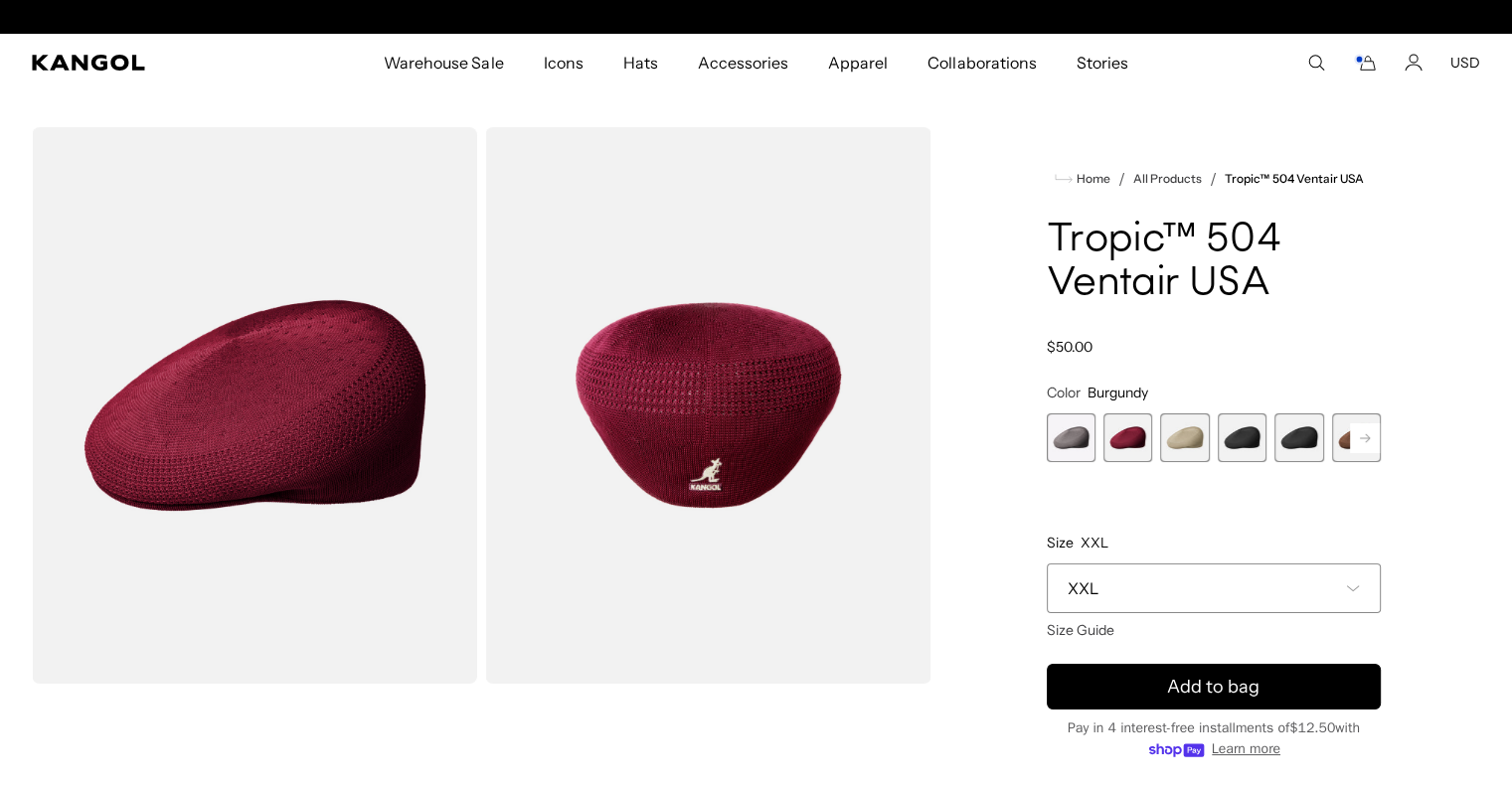 scroll, scrollTop: 0, scrollLeft: 410, axis: horizontal 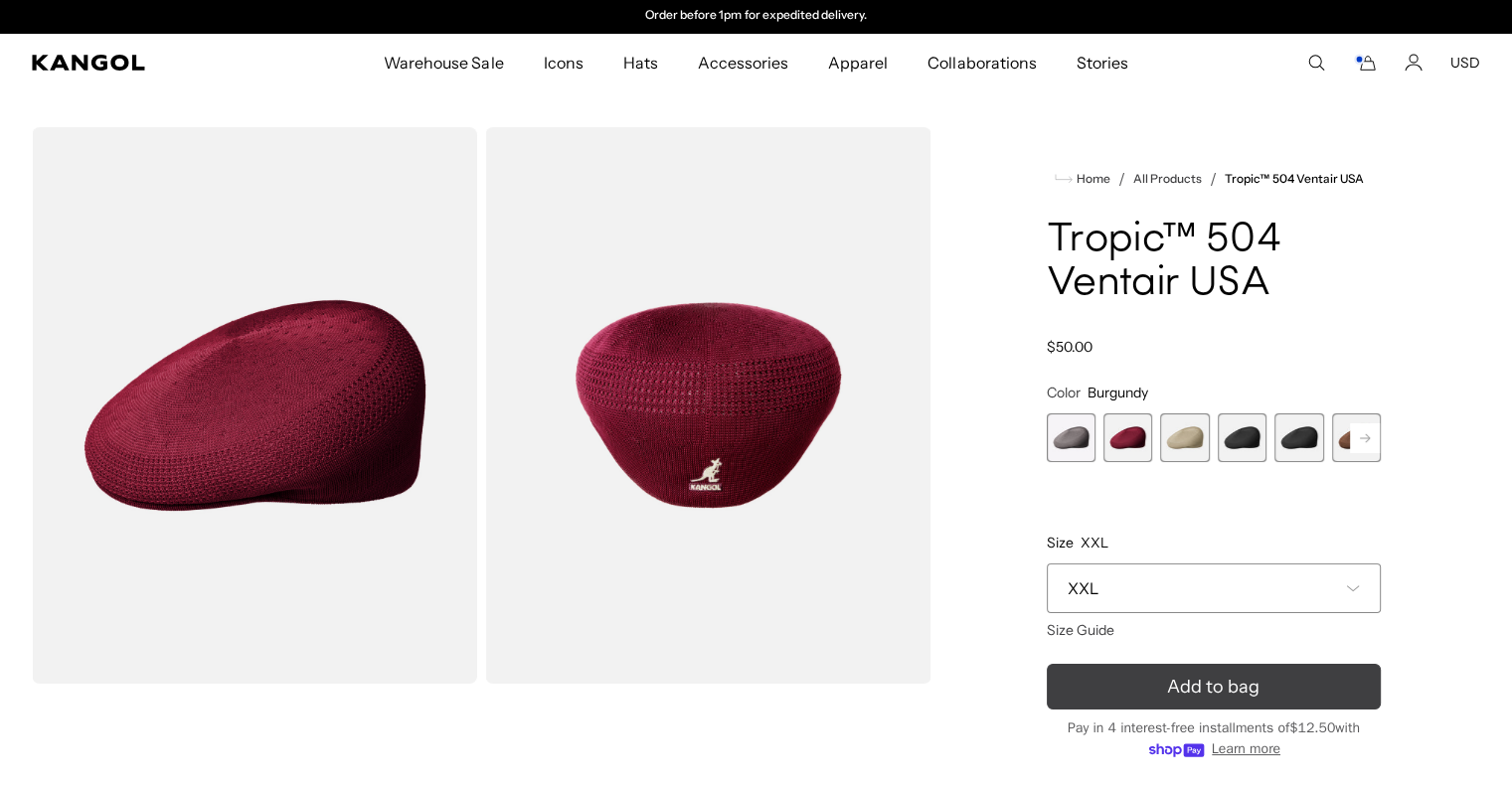 click on "Add to bag" at bounding box center (1214, 687) 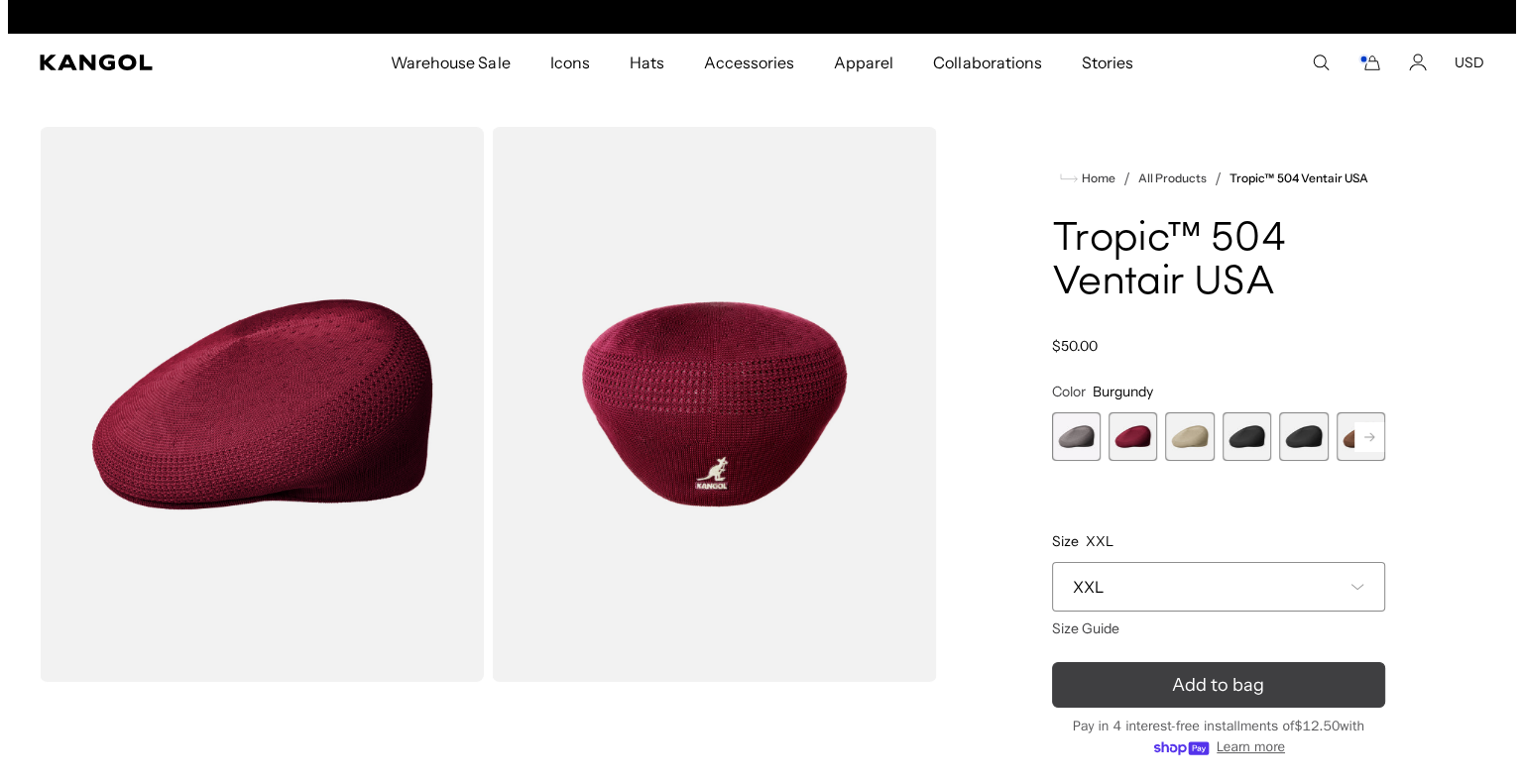 scroll, scrollTop: 0, scrollLeft: 0, axis: both 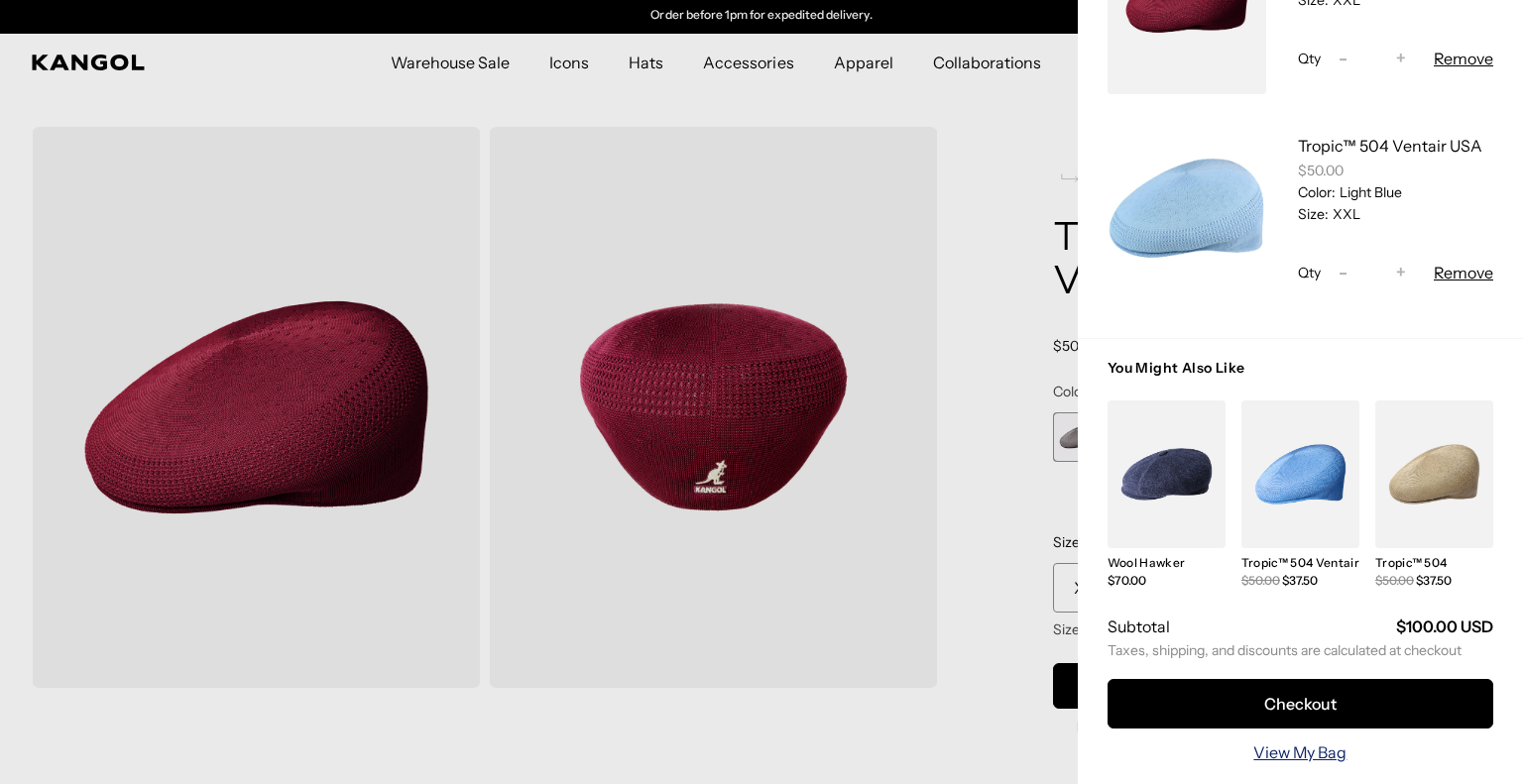 click on "View My Bag" at bounding box center [1300, 752] 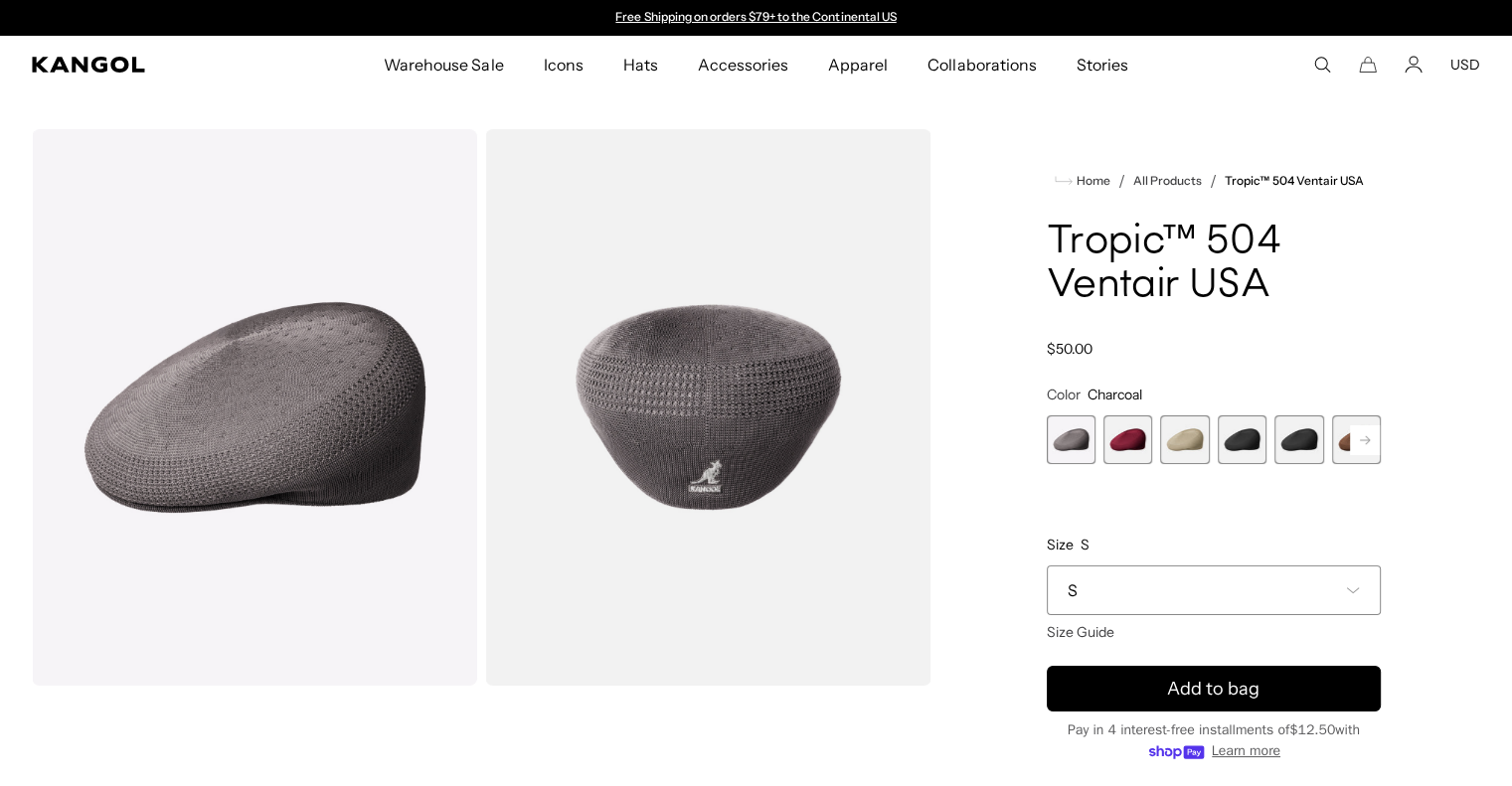 scroll, scrollTop: 0, scrollLeft: 0, axis: both 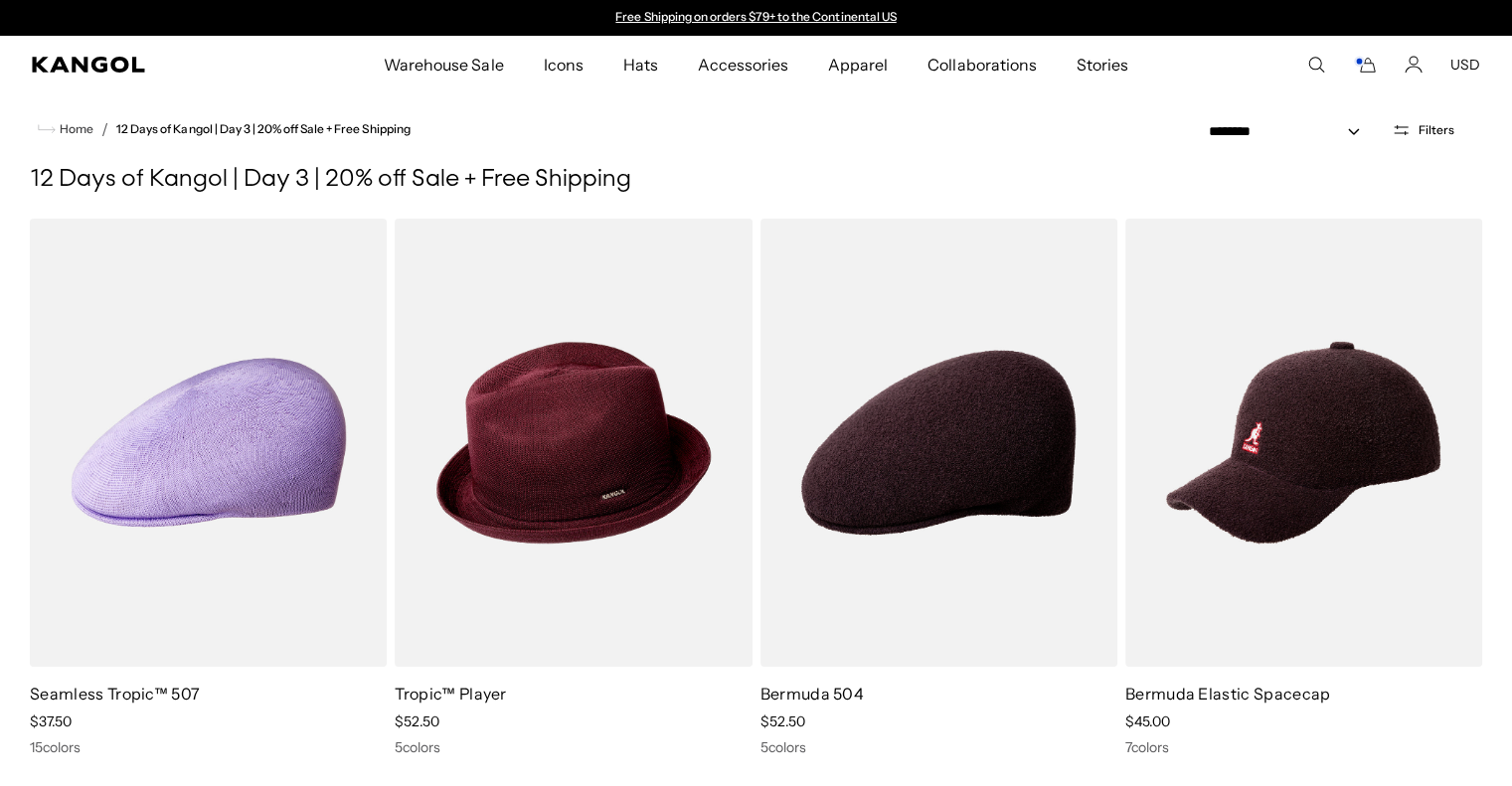 click 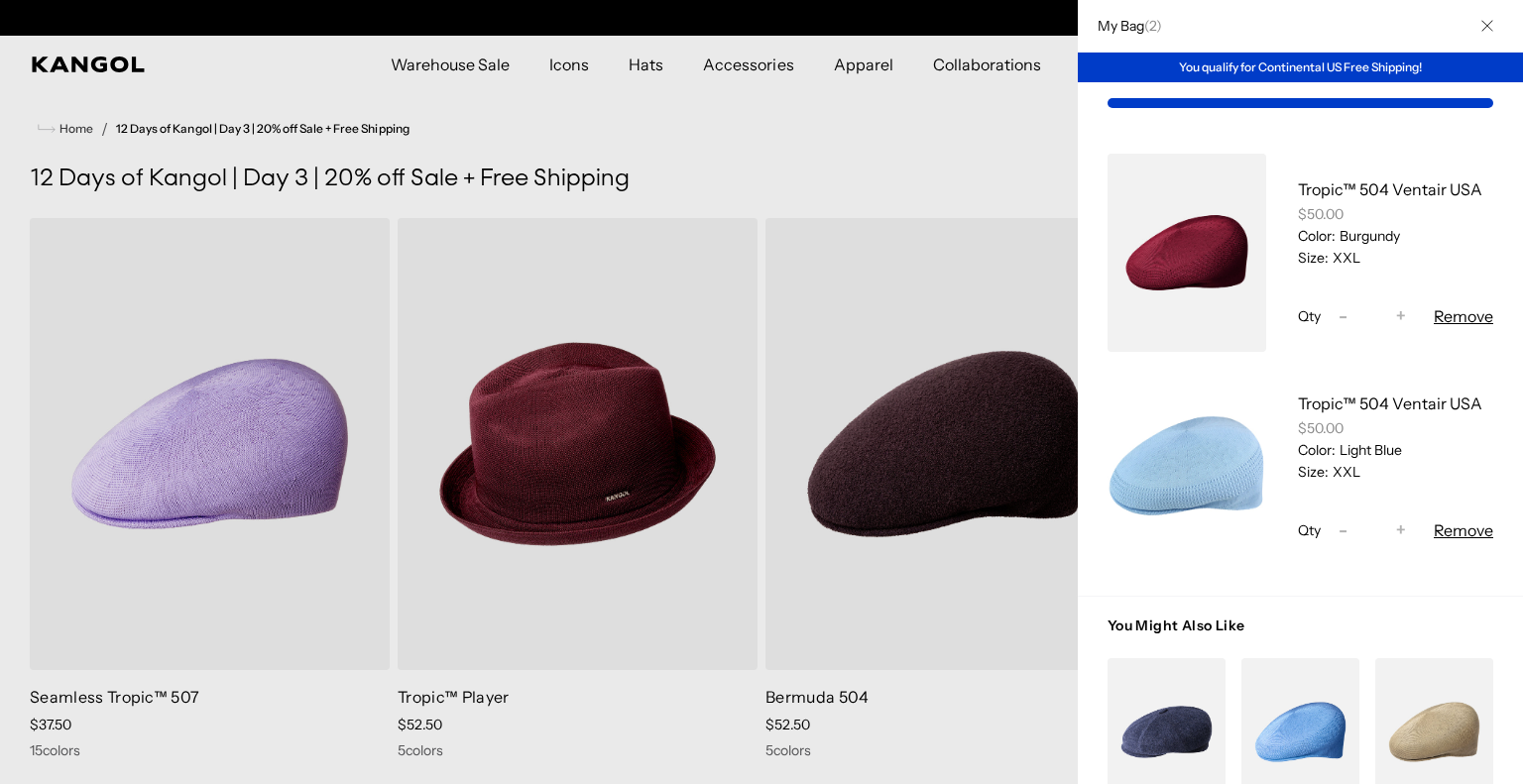 scroll, scrollTop: 131, scrollLeft: 0, axis: vertical 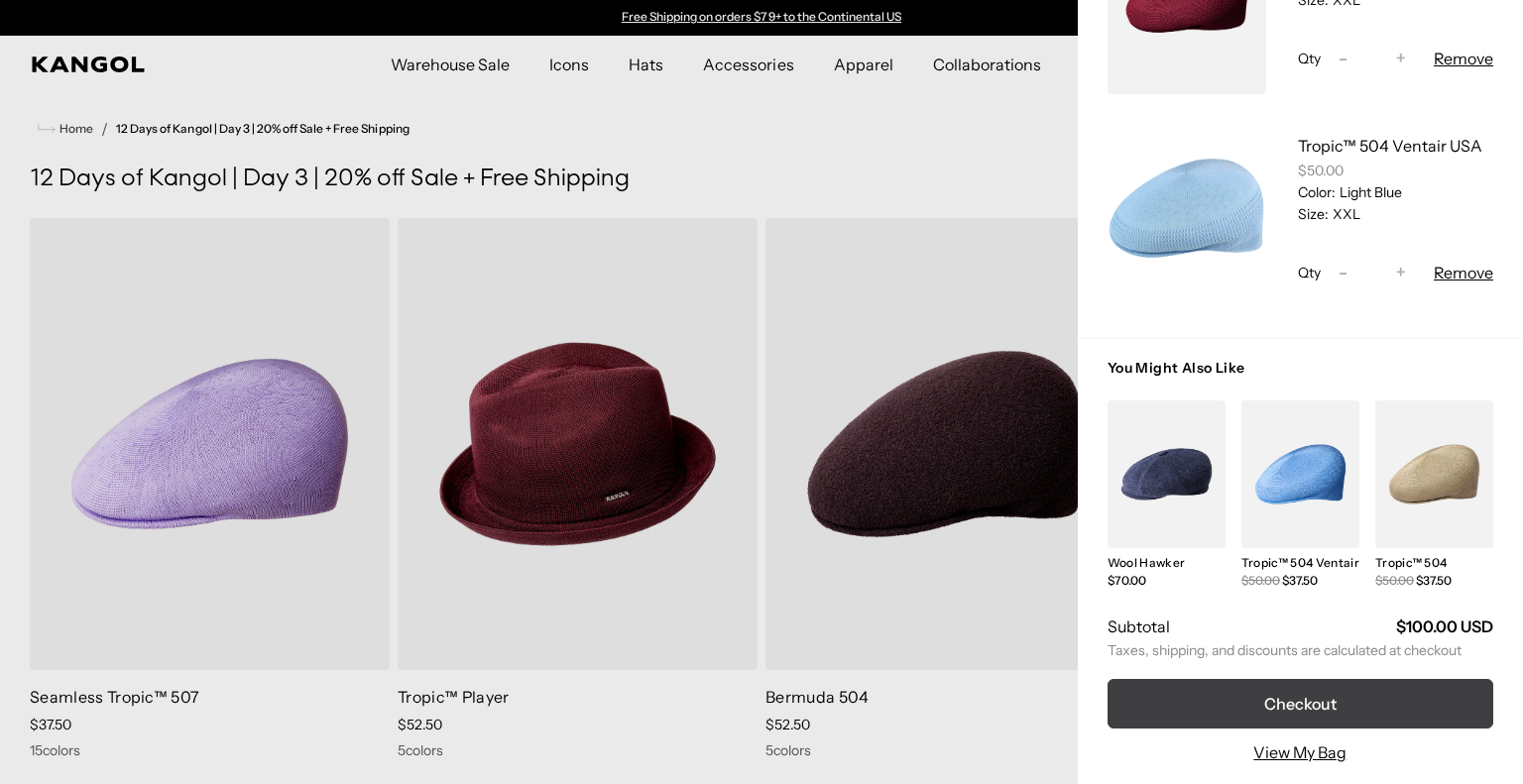 click on "Checkout" at bounding box center (1300, 704) 